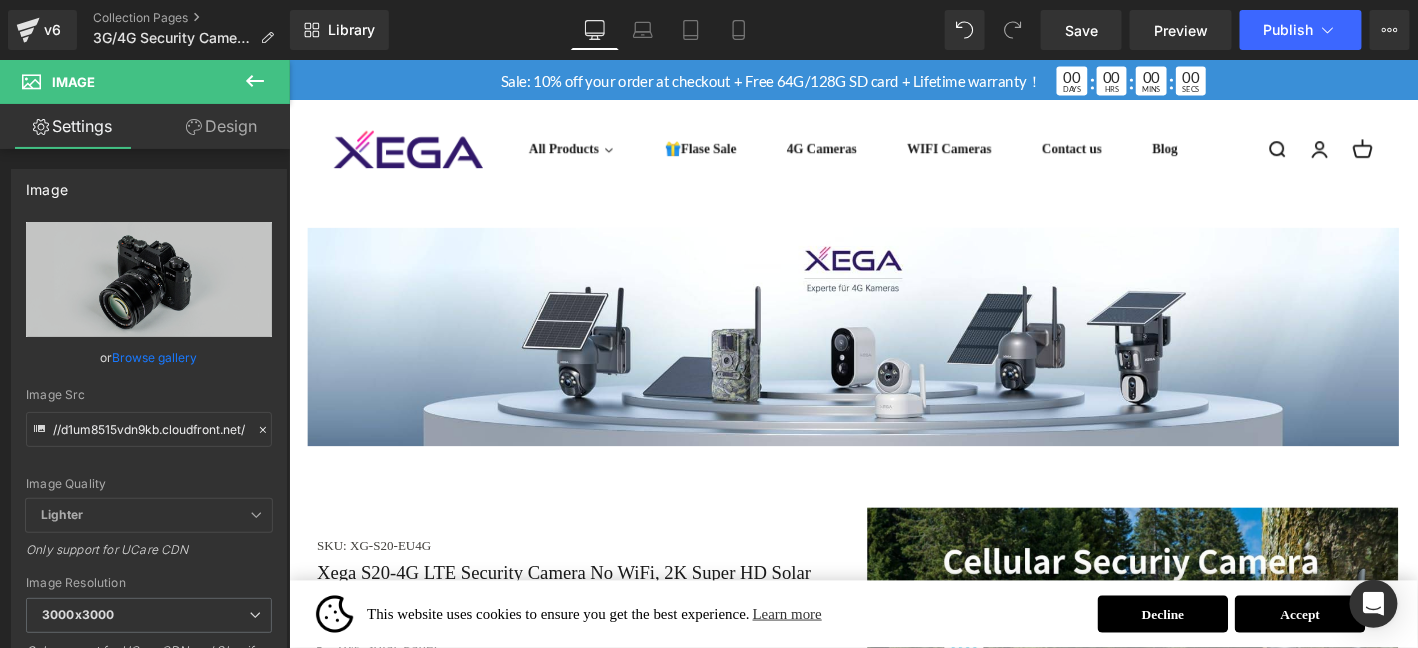 scroll, scrollTop: 3787, scrollLeft: 0, axis: vertical 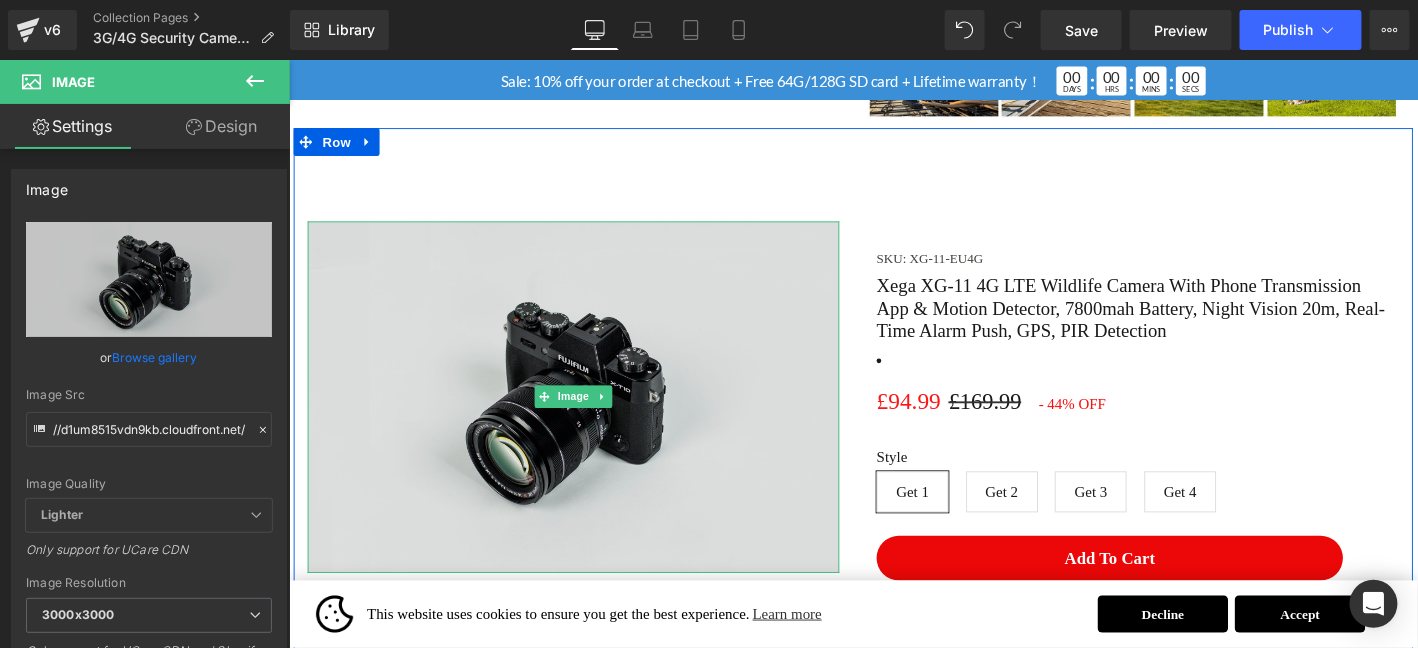 click at bounding box center [593, 421] 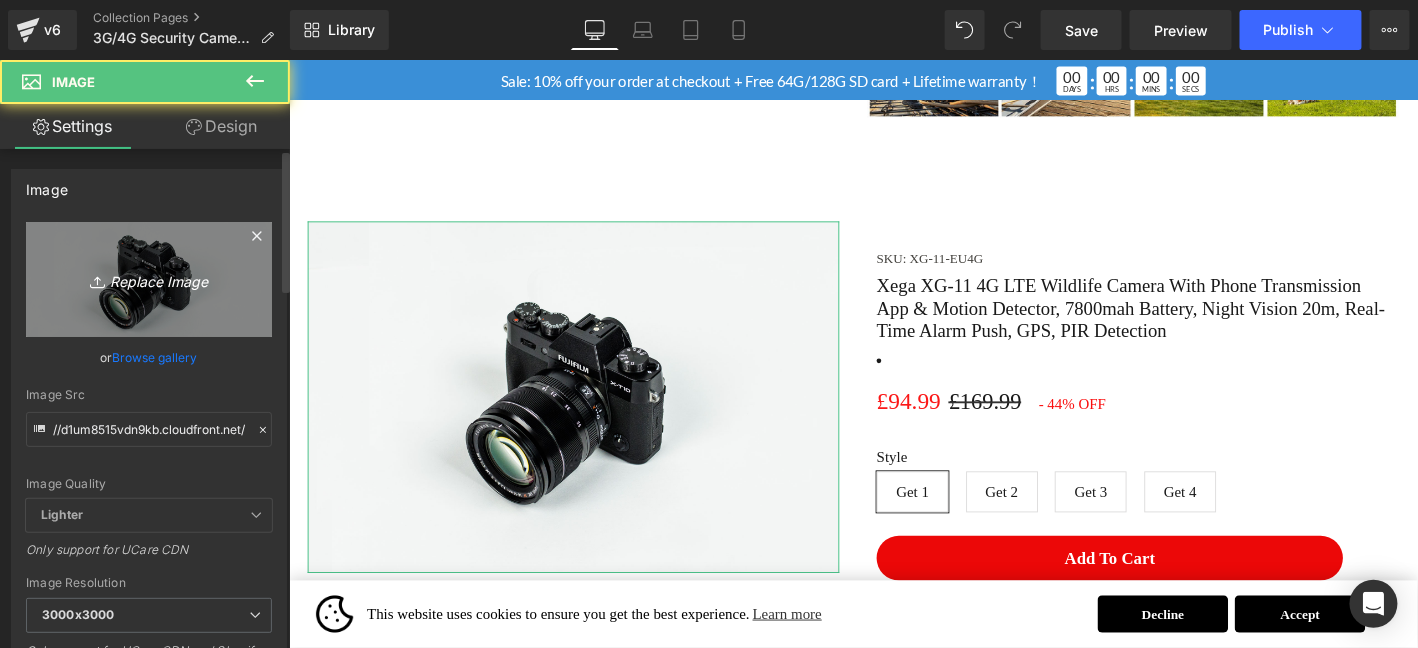 click on "Replace Image" at bounding box center [149, 279] 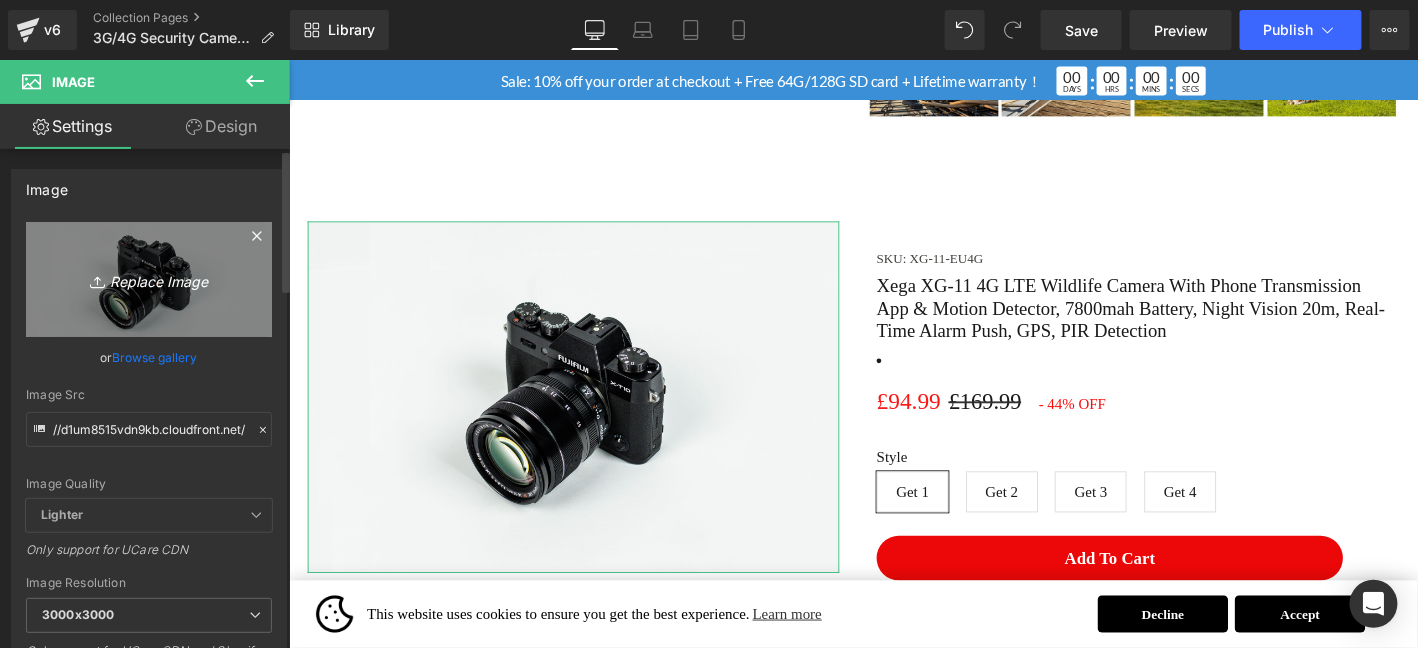 type on "C:\fakepath\[FILENAME]" 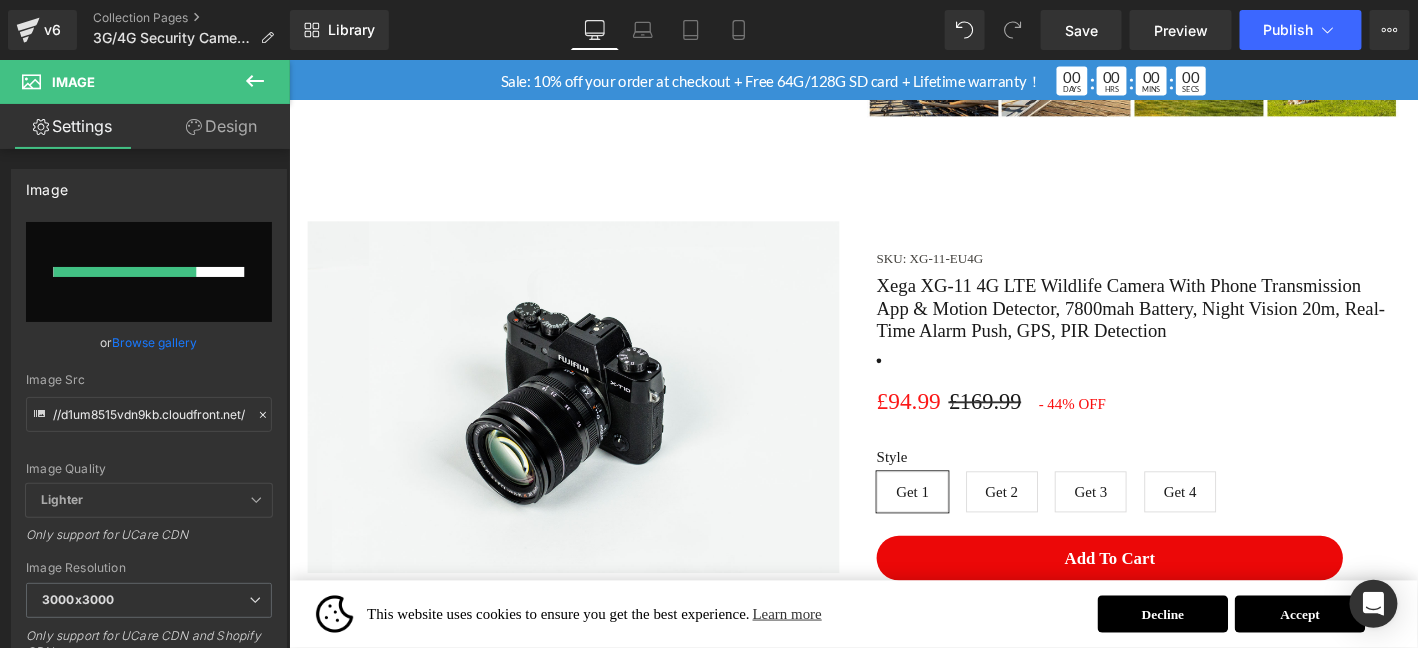 type 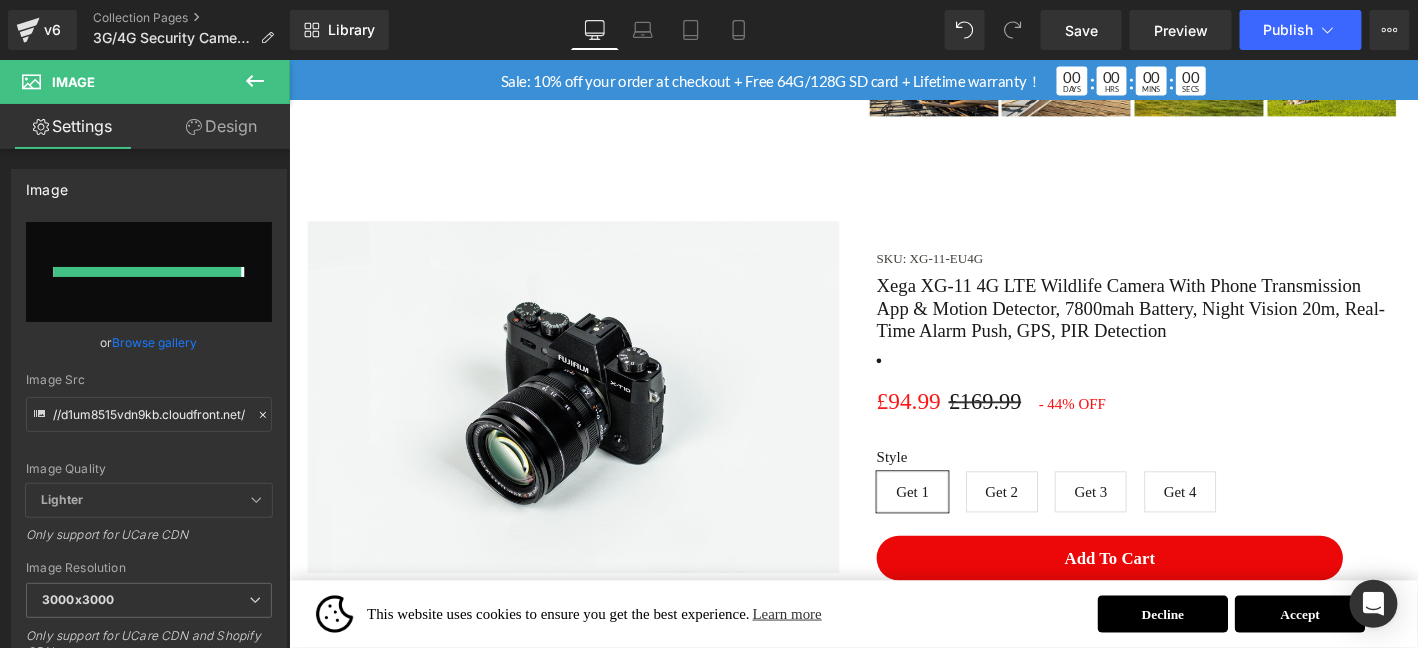 type on "https://ucarecdn.com/e9e1a274-6631-445e-97f7-df103f3d186c/-/format/auto/-/preview/3000x3000/-/quality/lighter/111.png" 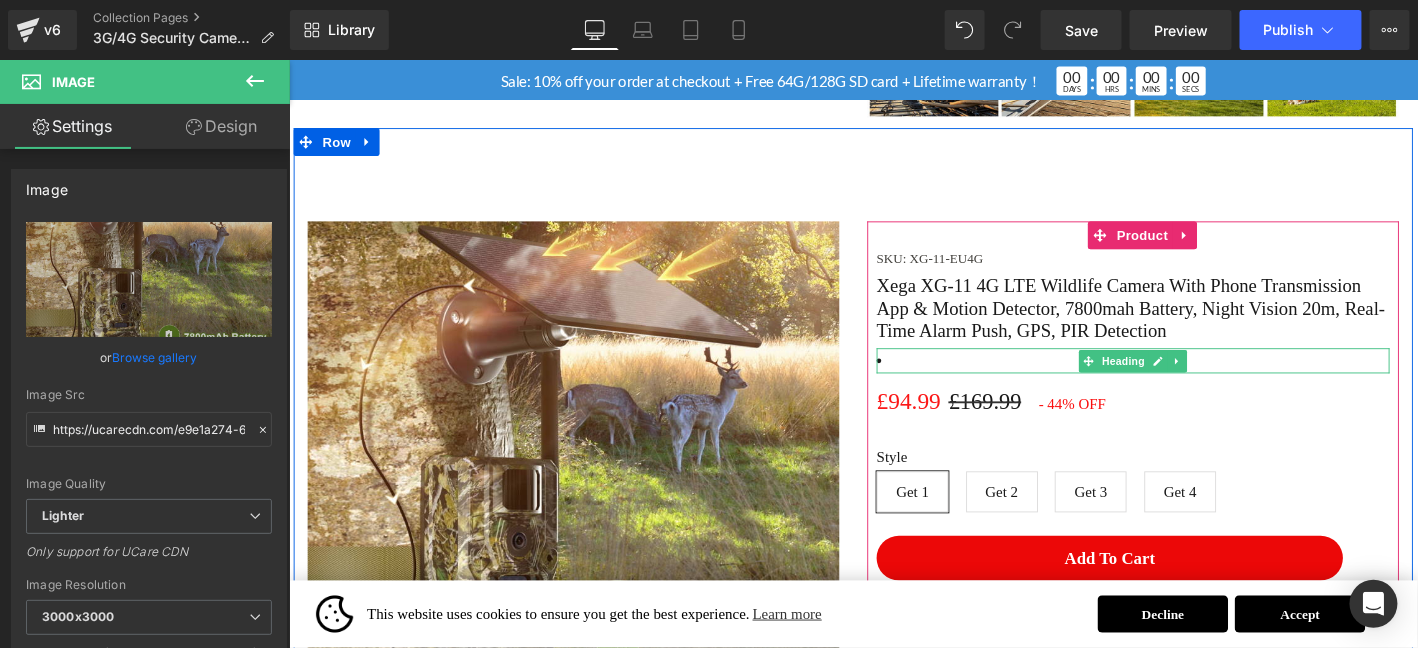 click at bounding box center (1193, 381) 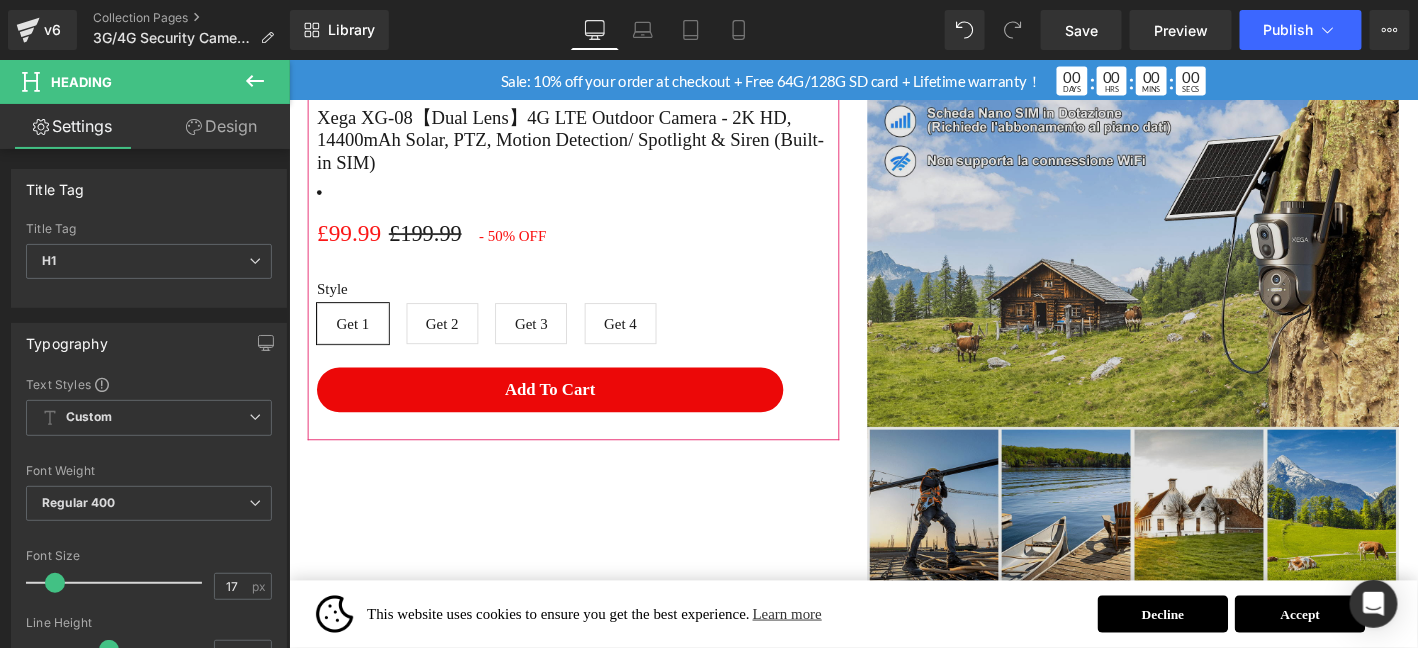 scroll, scrollTop: 3221, scrollLeft: 0, axis: vertical 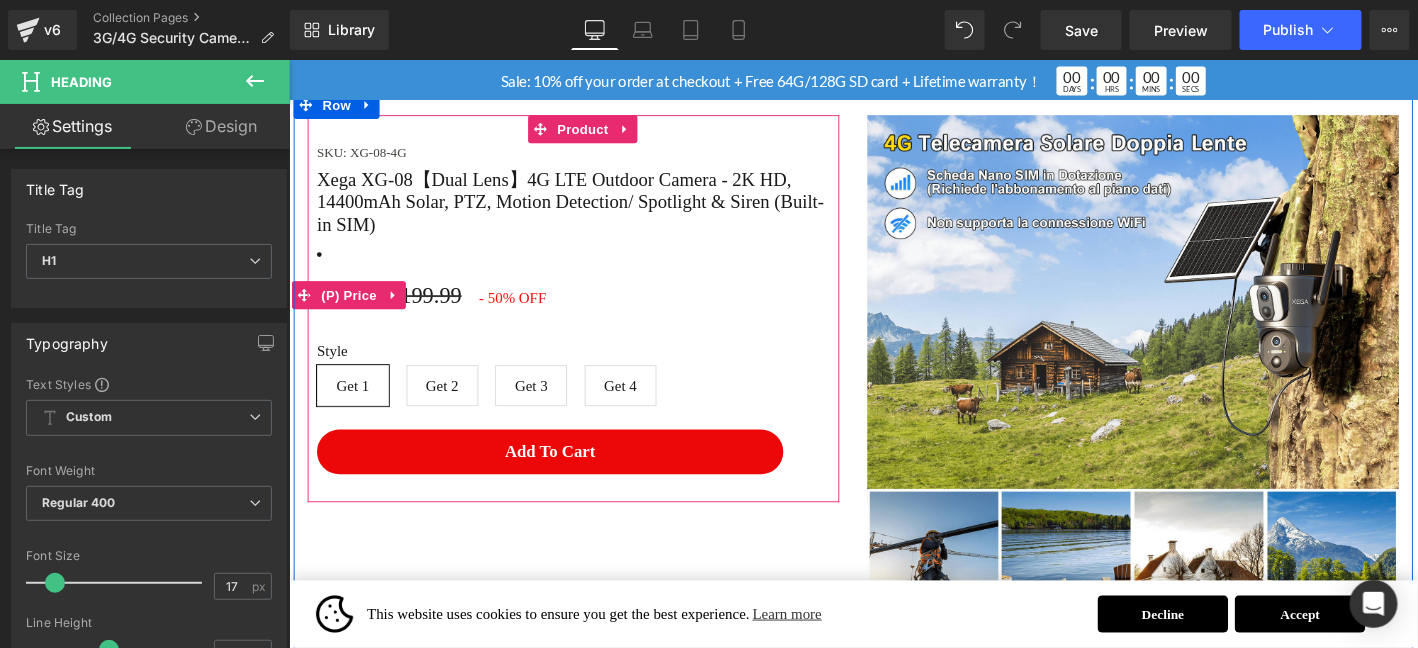 drag, startPoint x: 774, startPoint y: 316, endPoint x: 388, endPoint y: 687, distance: 535.3849 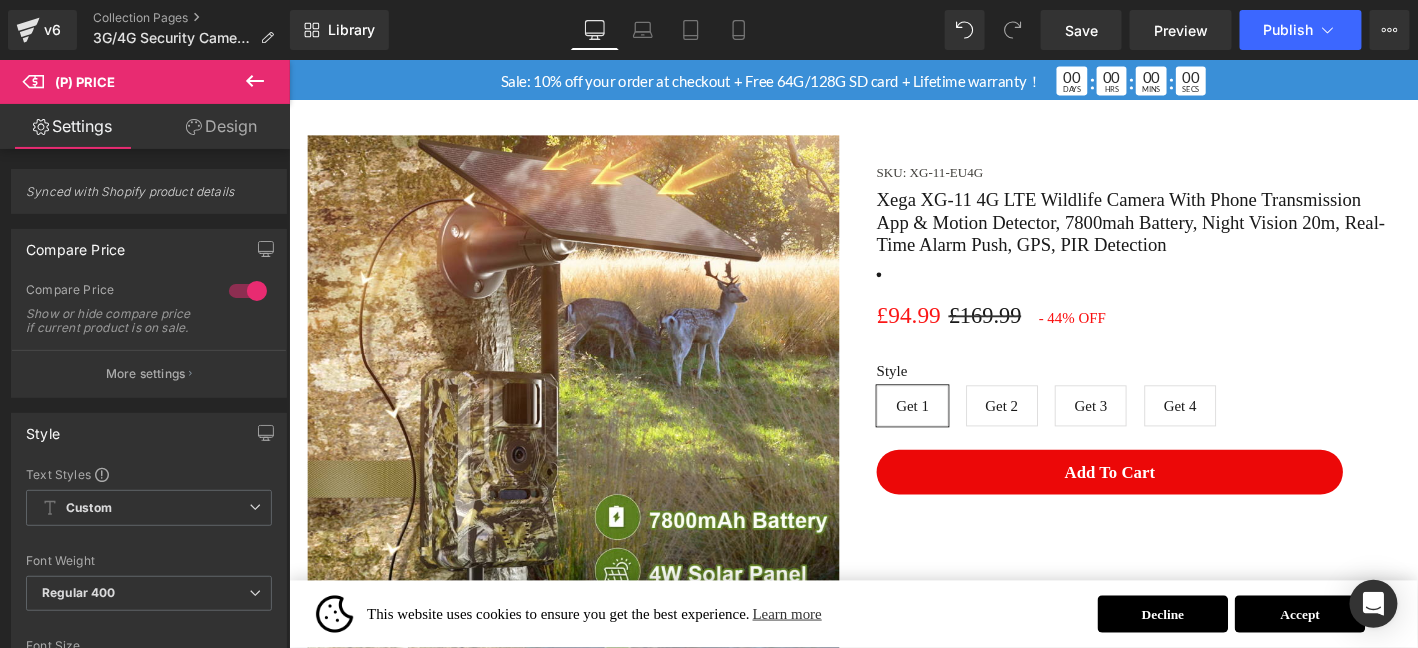 scroll, scrollTop: 3754, scrollLeft: 0, axis: vertical 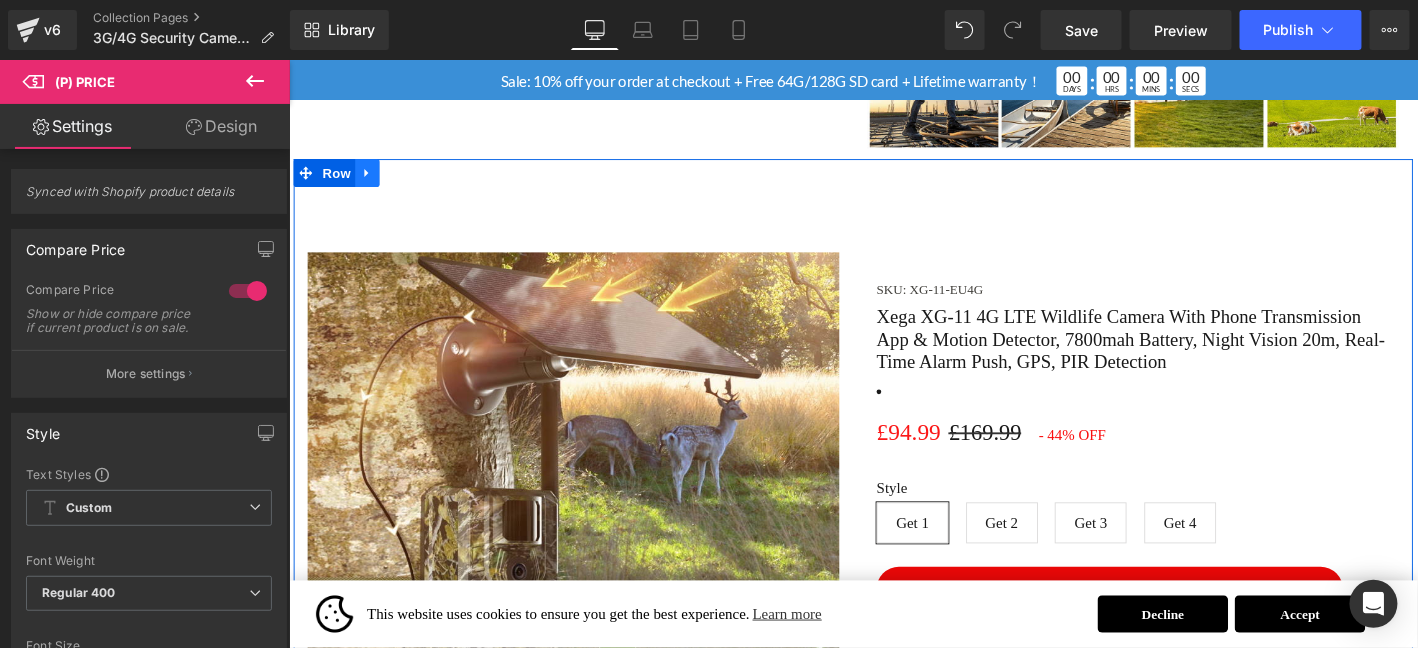 click at bounding box center [372, 180] 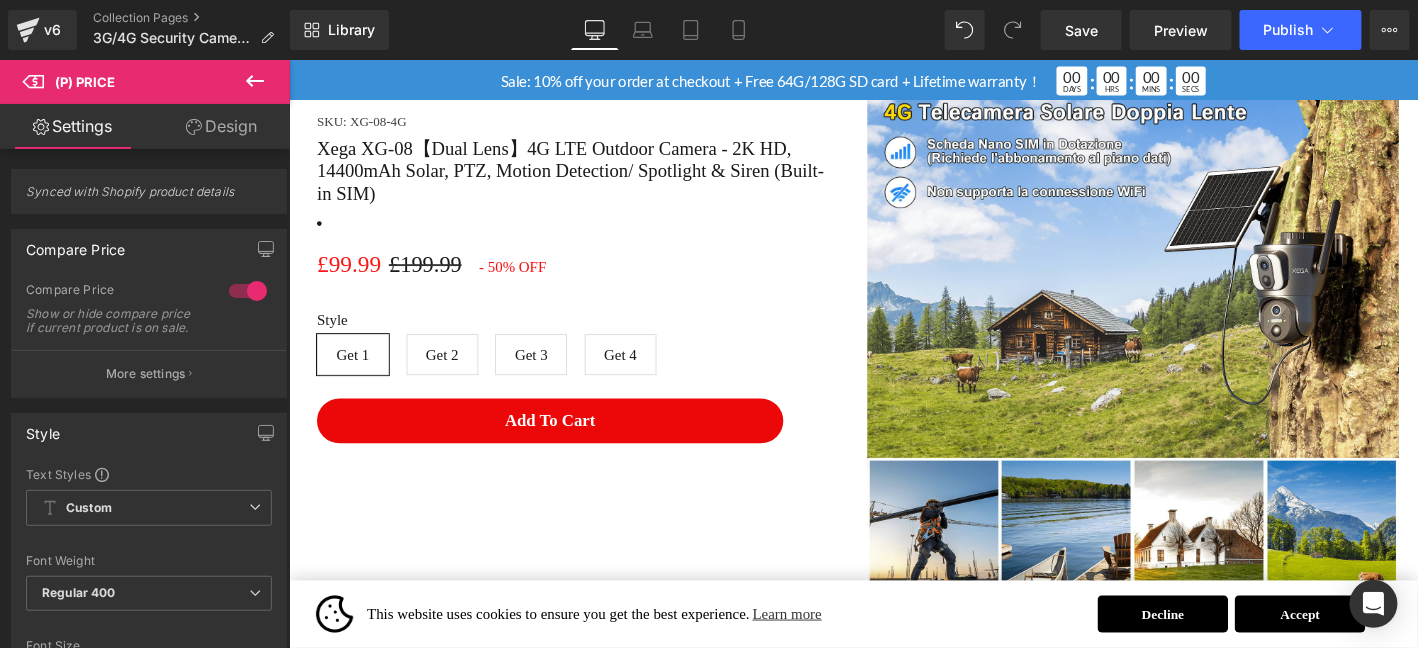 scroll, scrollTop: 3021, scrollLeft: 0, axis: vertical 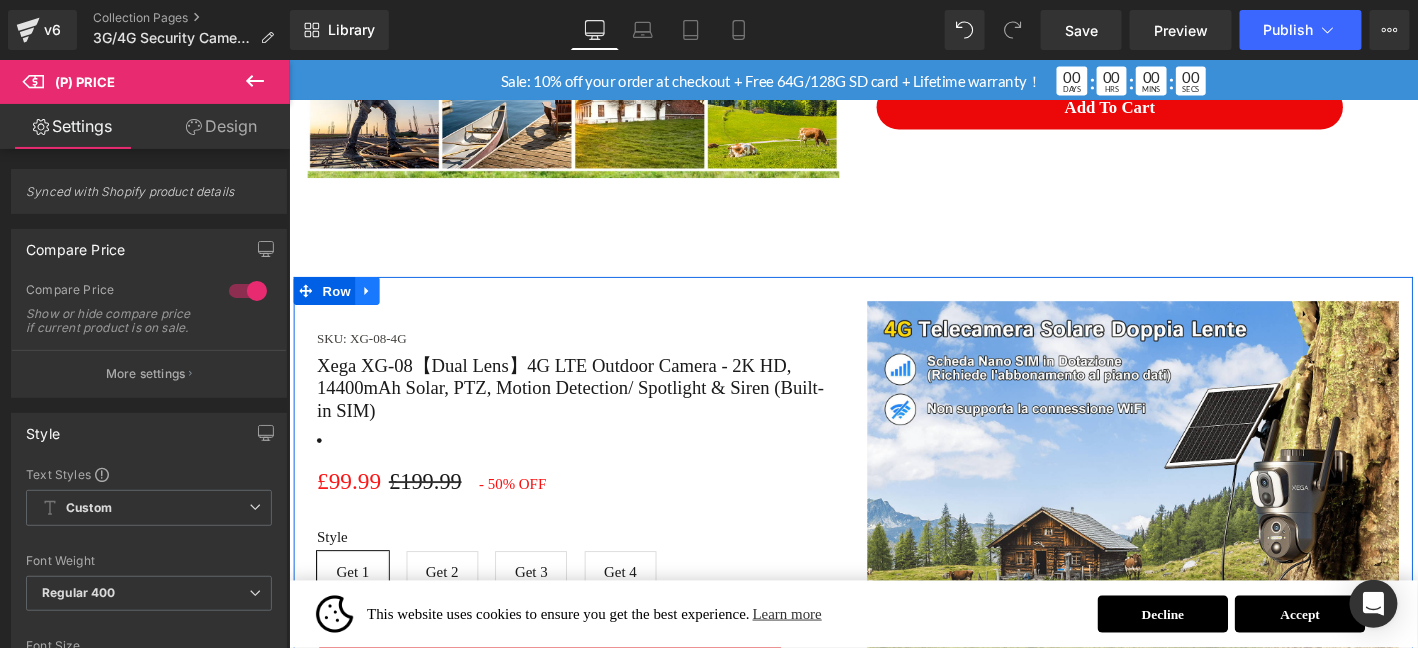 click 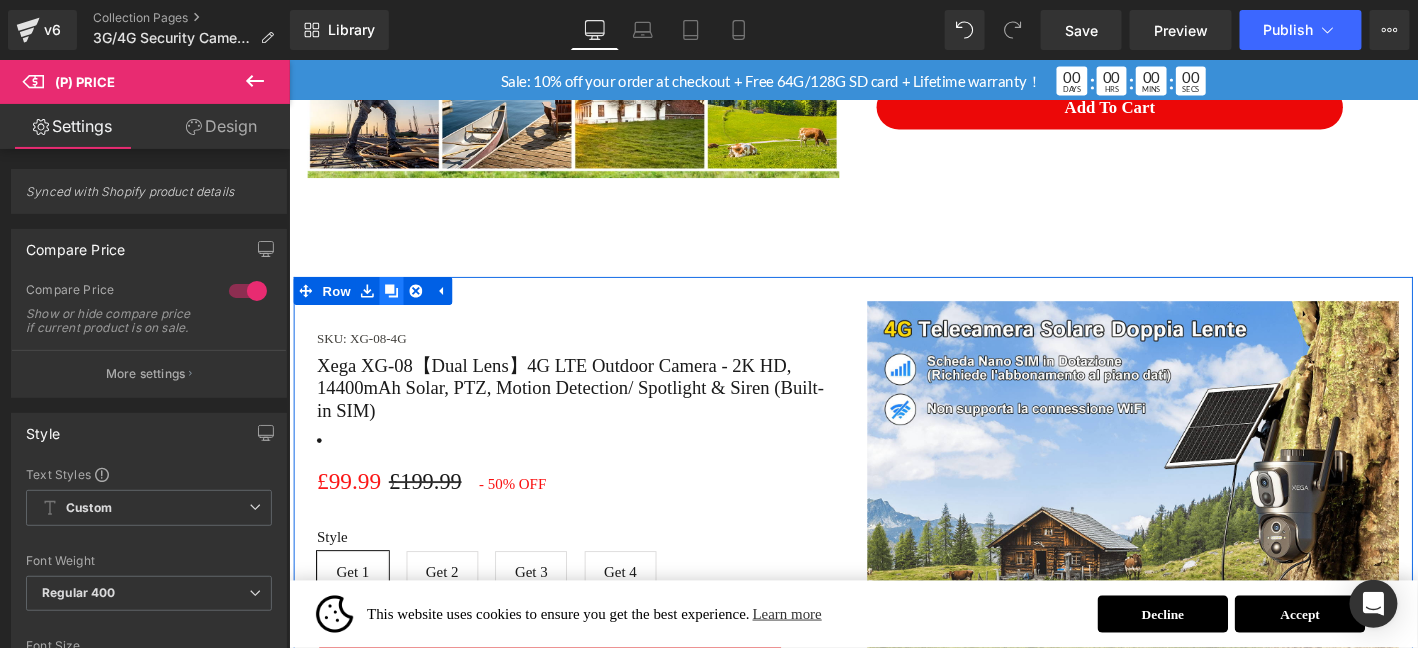 click at bounding box center [398, 307] 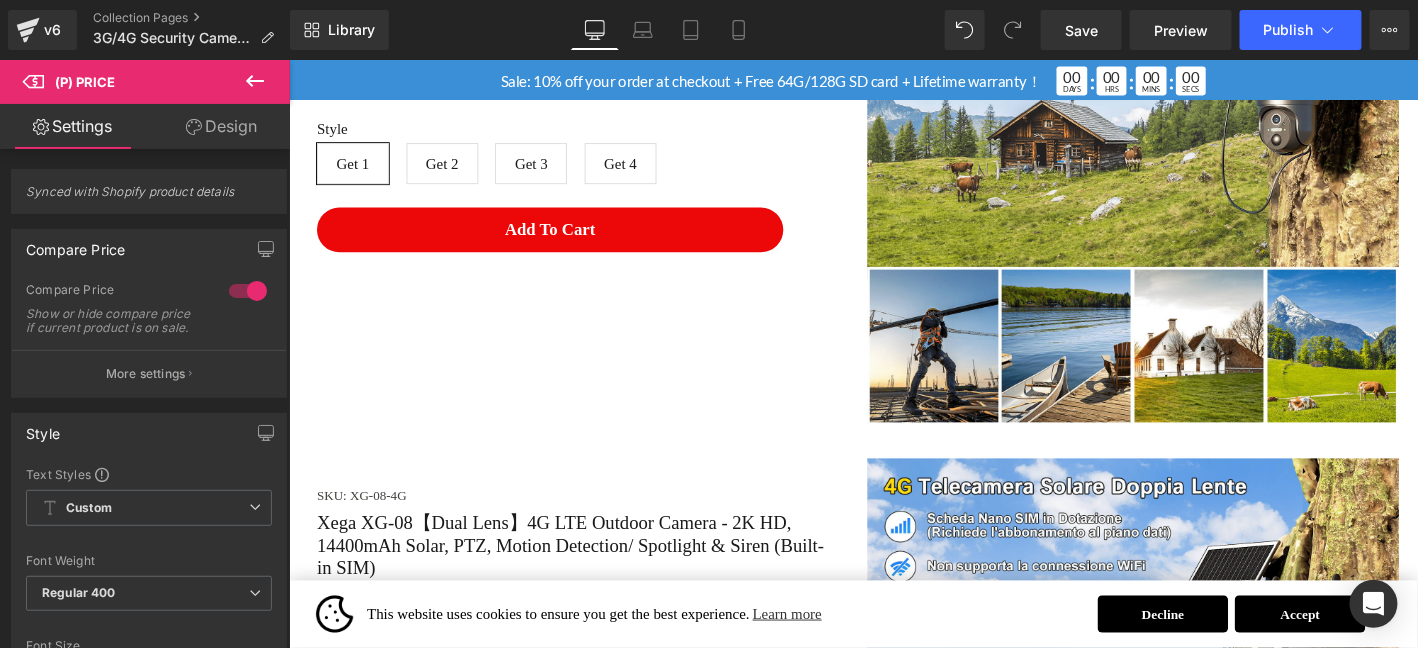 scroll, scrollTop: 3444, scrollLeft: 0, axis: vertical 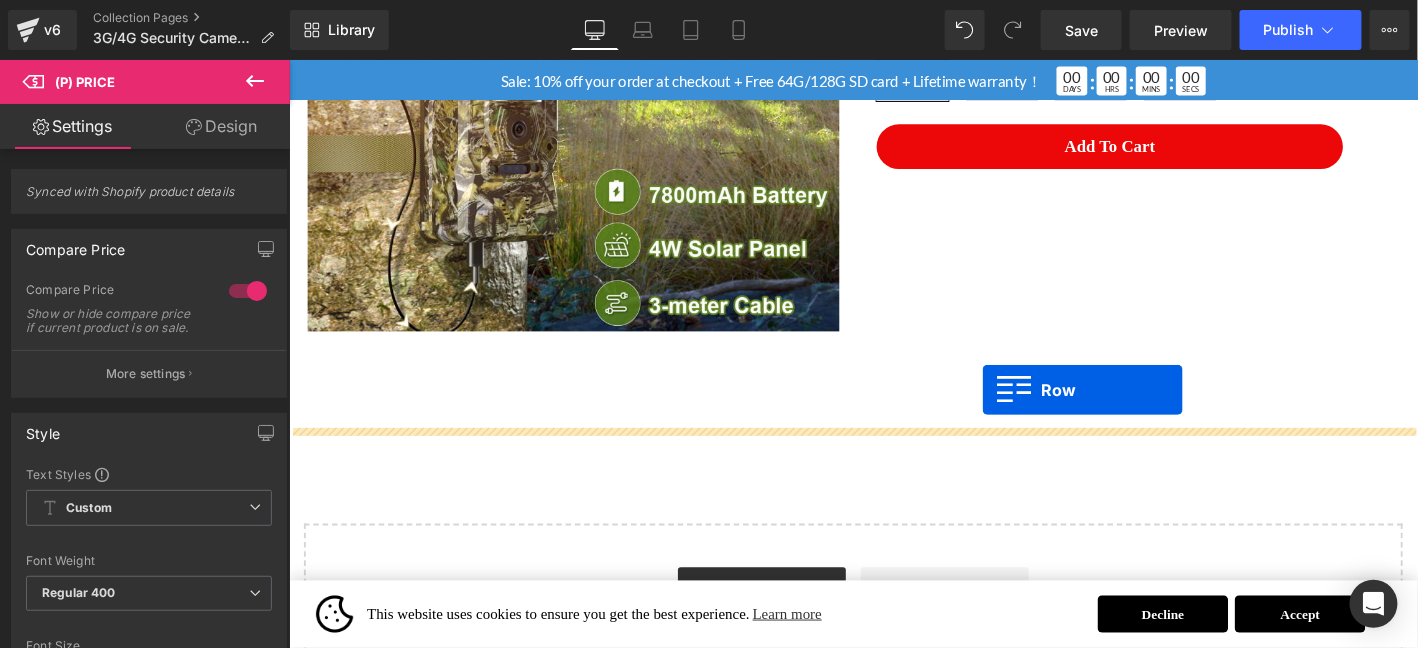 drag, startPoint x: 344, startPoint y: 489, endPoint x: 1031, endPoint y: 412, distance: 691.3017 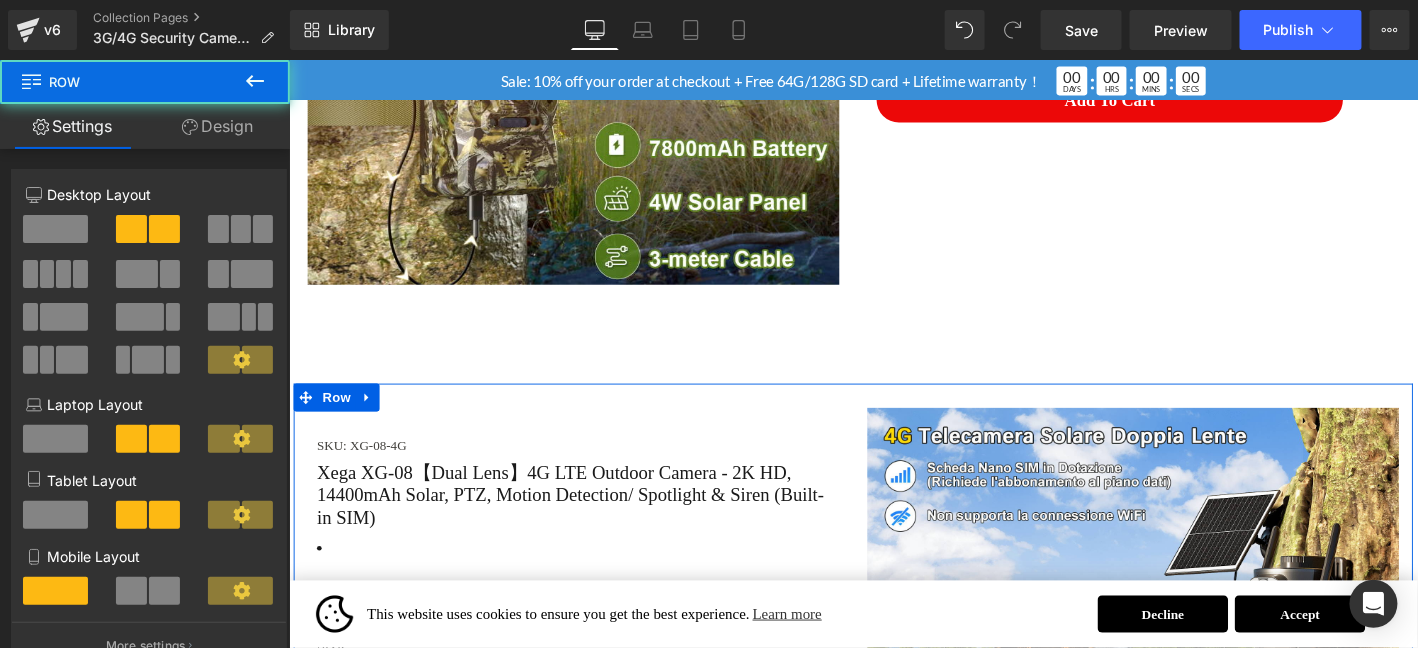 scroll, scrollTop: 4228, scrollLeft: 0, axis: vertical 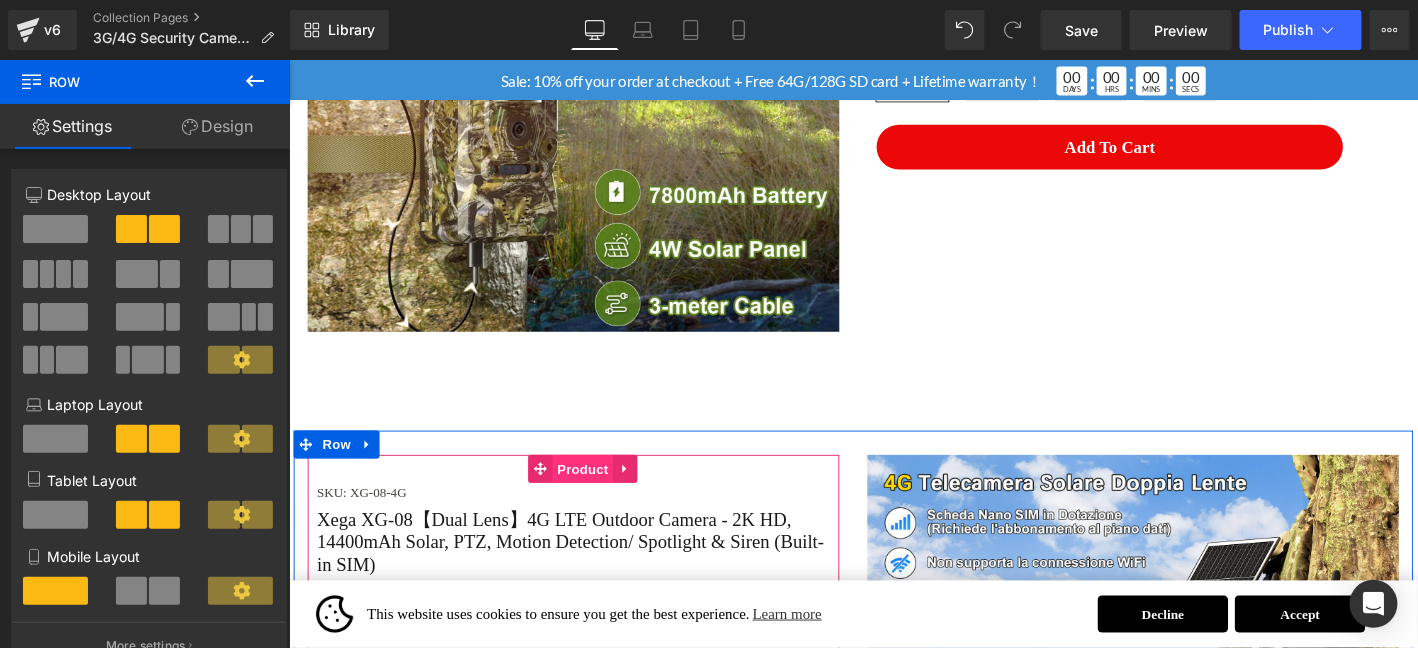 click on "Product" at bounding box center (603, 497) 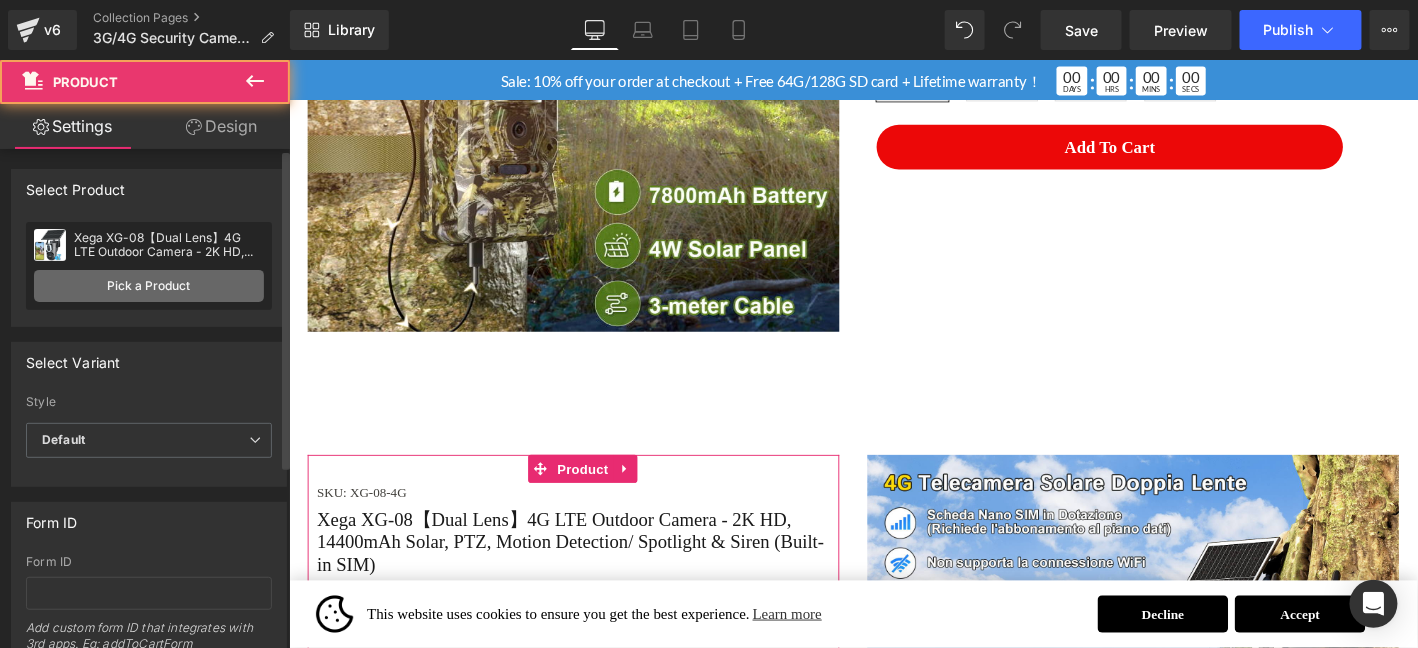 click on "Pick a Product" at bounding box center [149, 286] 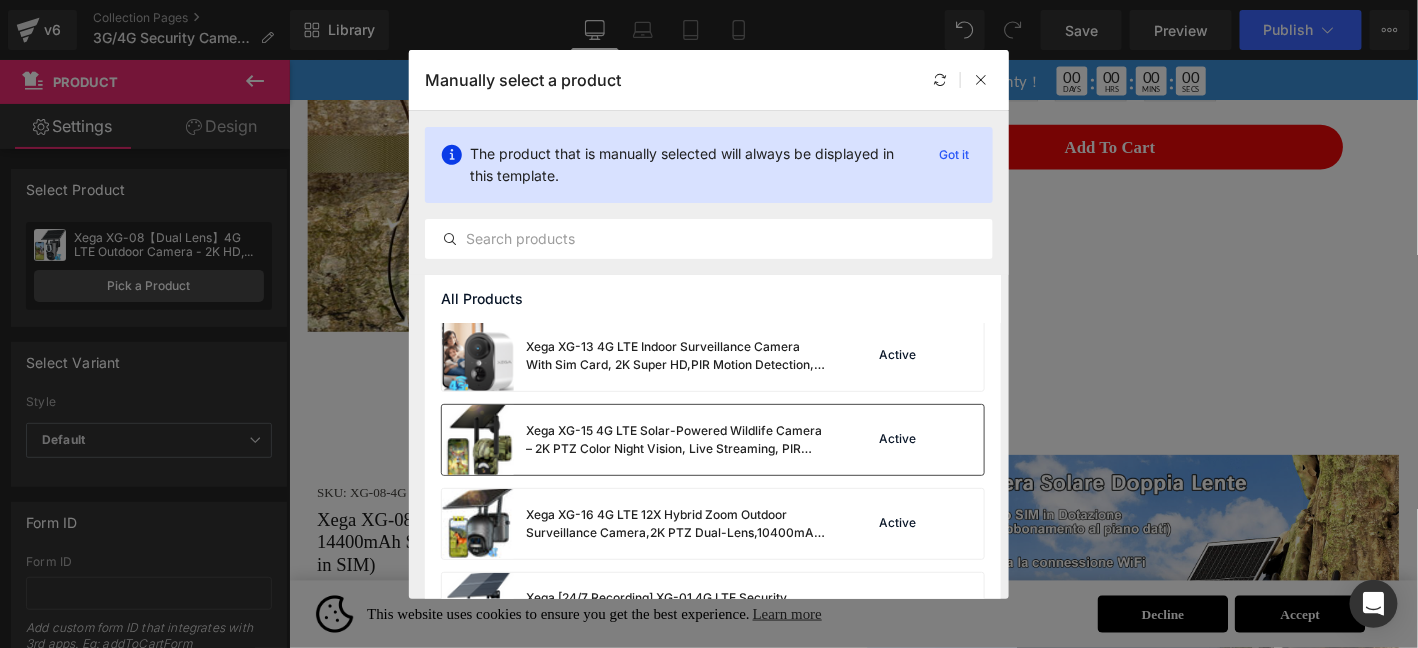 scroll, scrollTop: 1240, scrollLeft: 0, axis: vertical 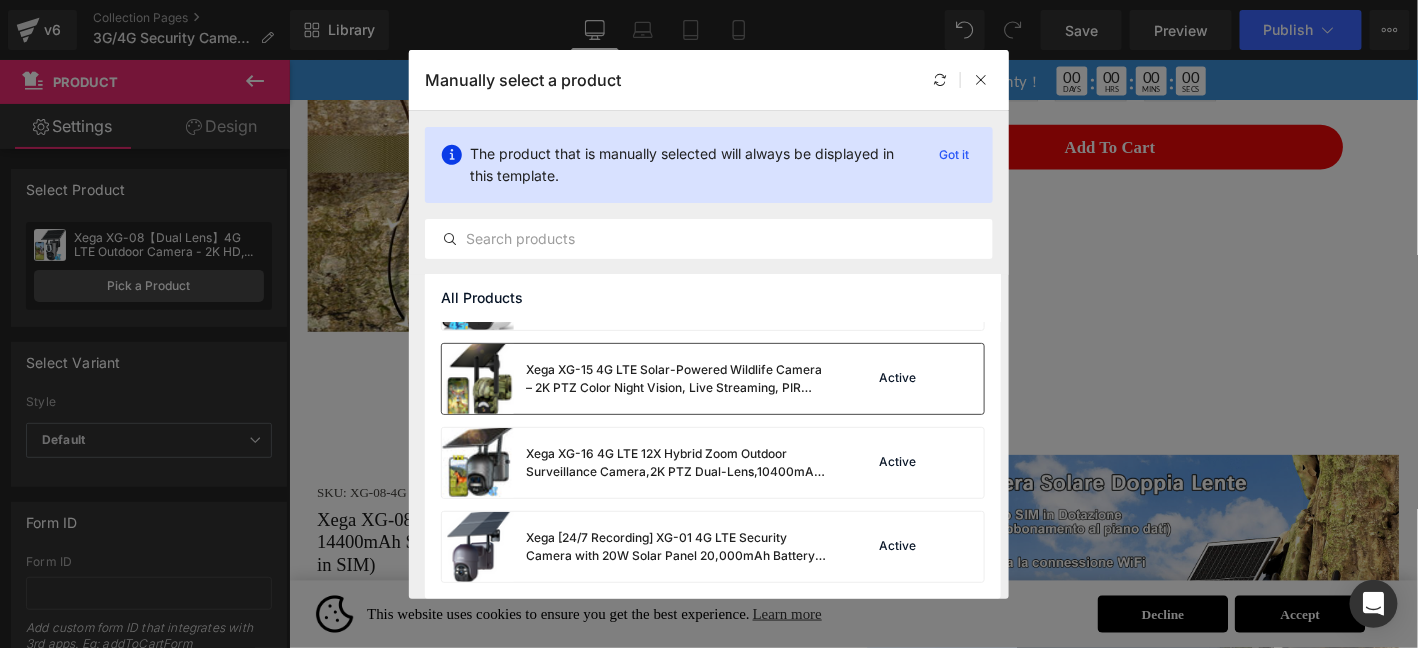 drag, startPoint x: 686, startPoint y: 375, endPoint x: 1078, endPoint y: 404, distance: 393.07123 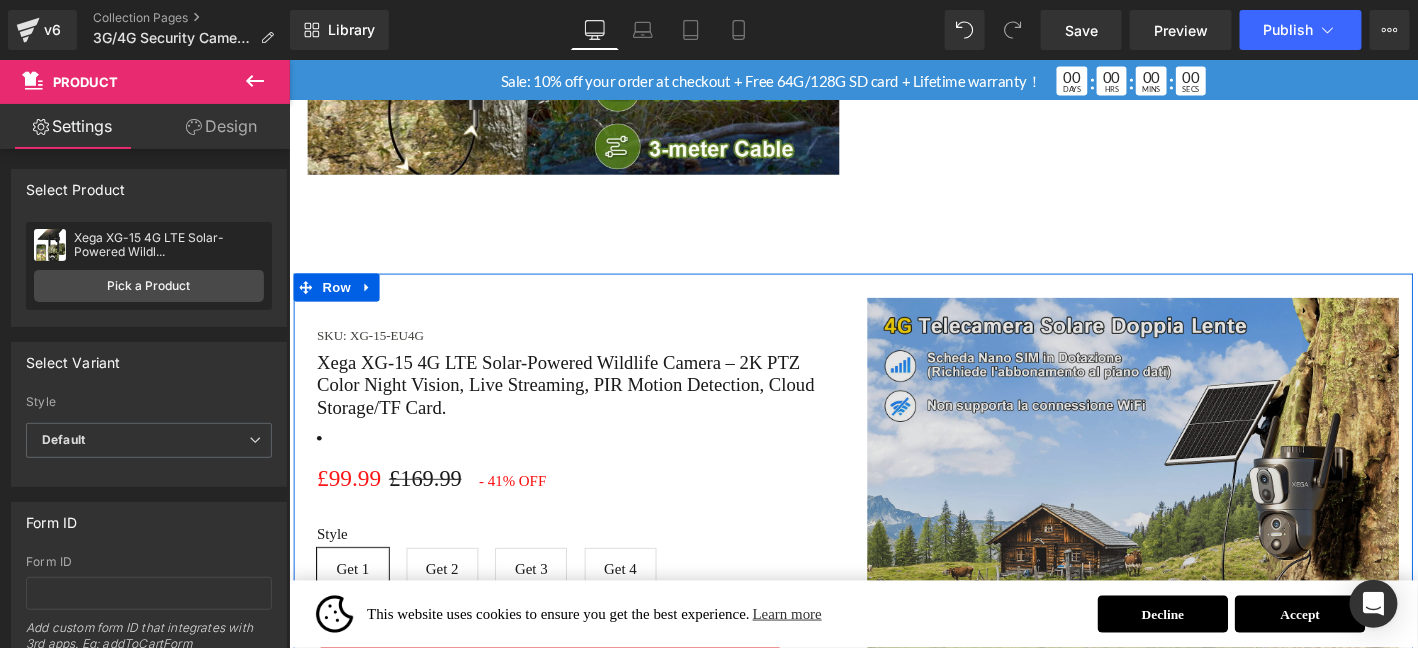 scroll, scrollTop: 4461, scrollLeft: 0, axis: vertical 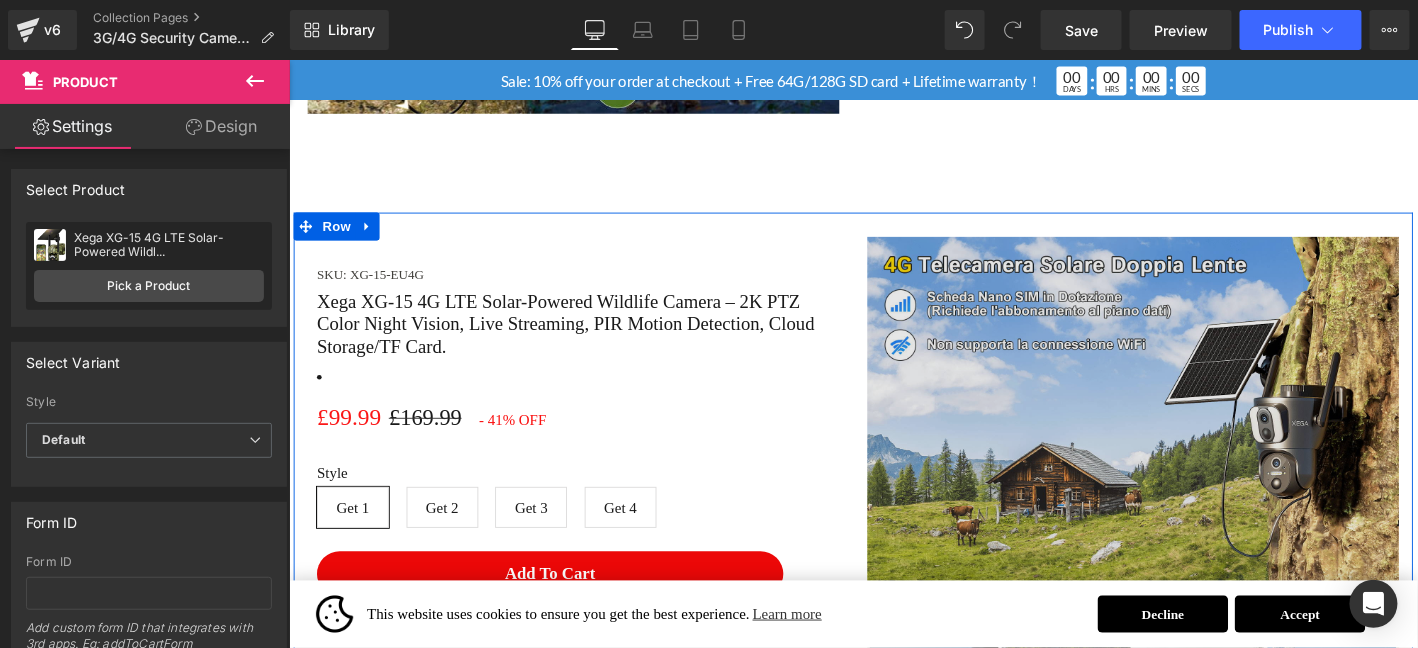 click at bounding box center (1193, 534) 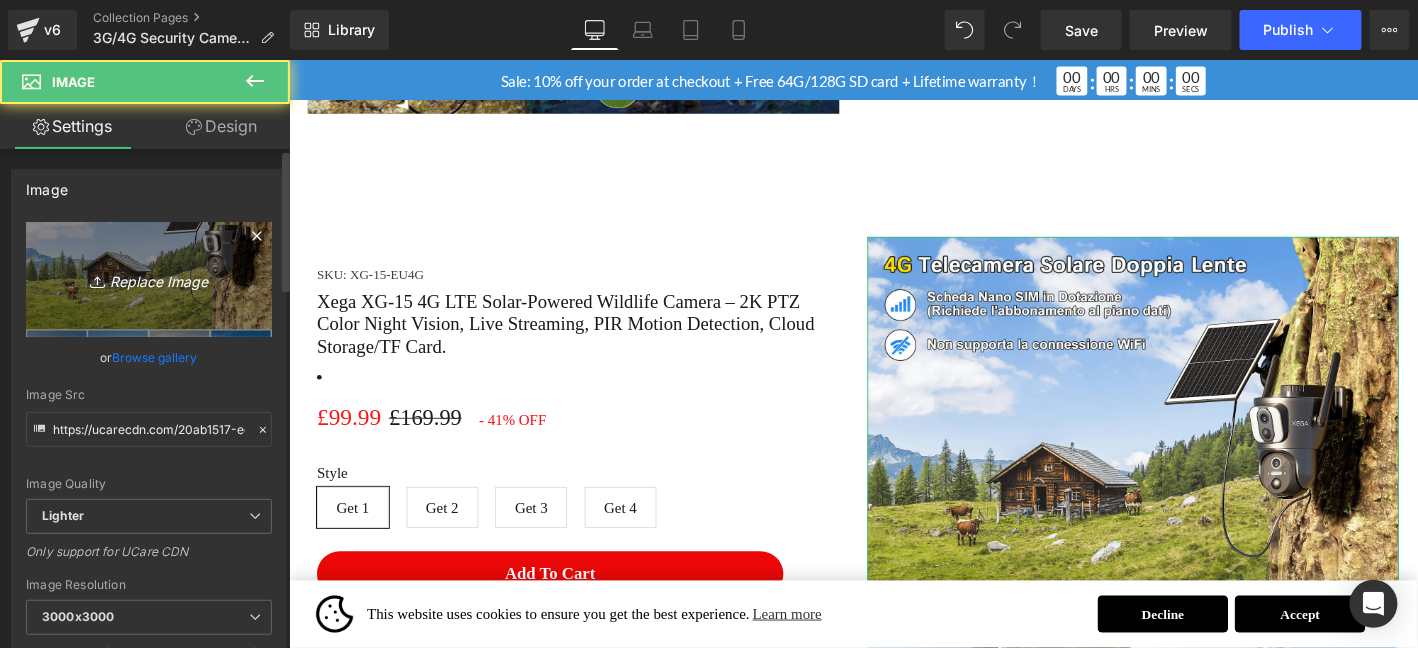 click on "Replace Image" at bounding box center [149, 279] 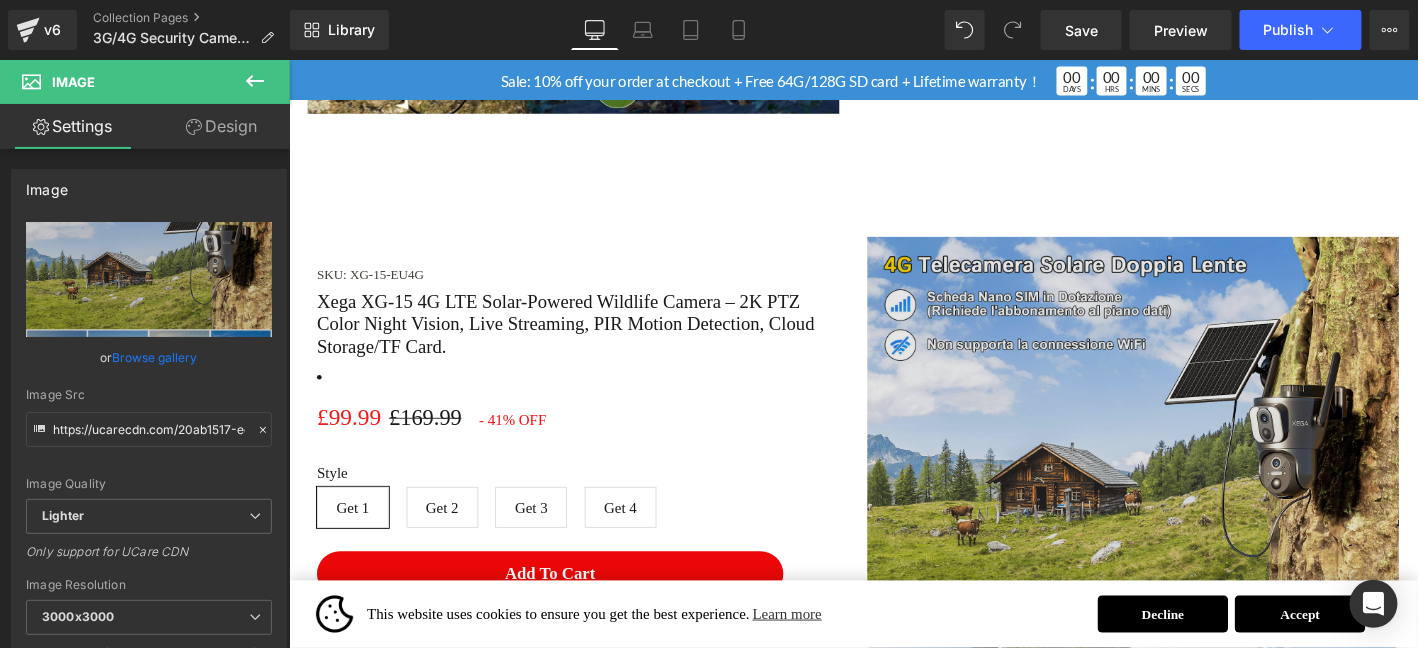 click at bounding box center (1193, 534) 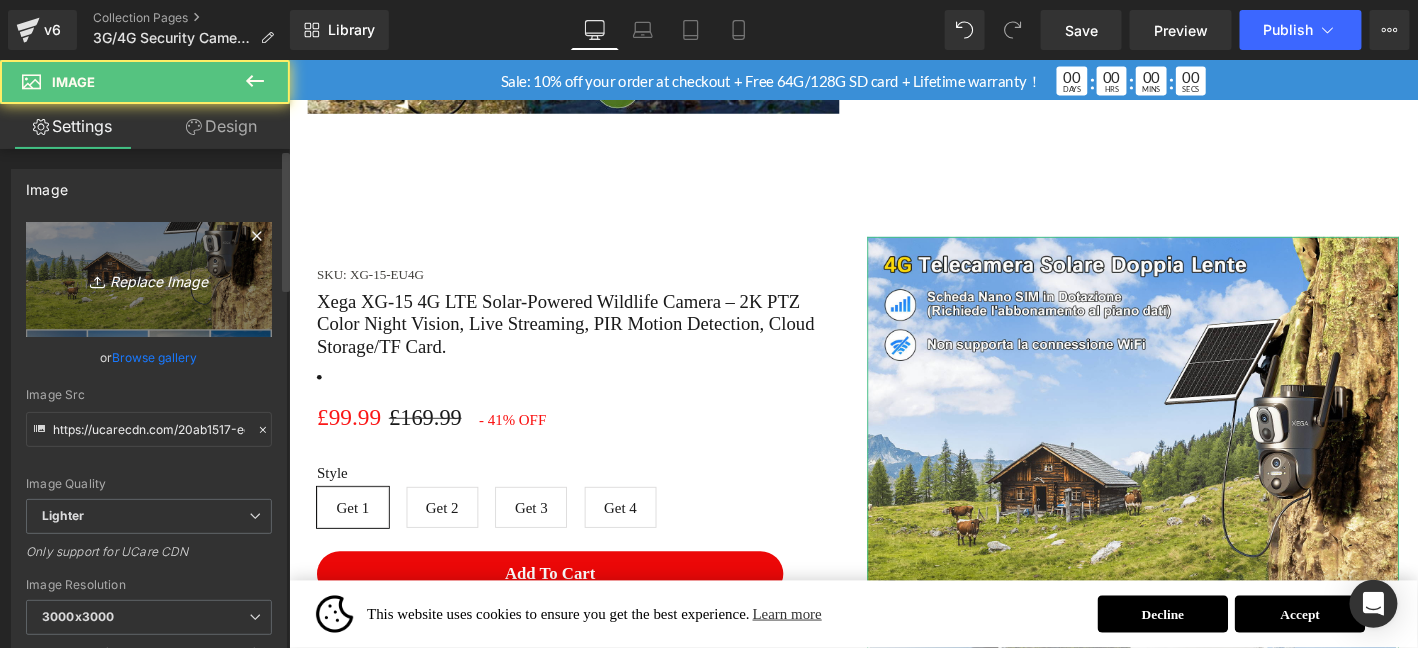 click on "Replace Image" at bounding box center [149, 279] 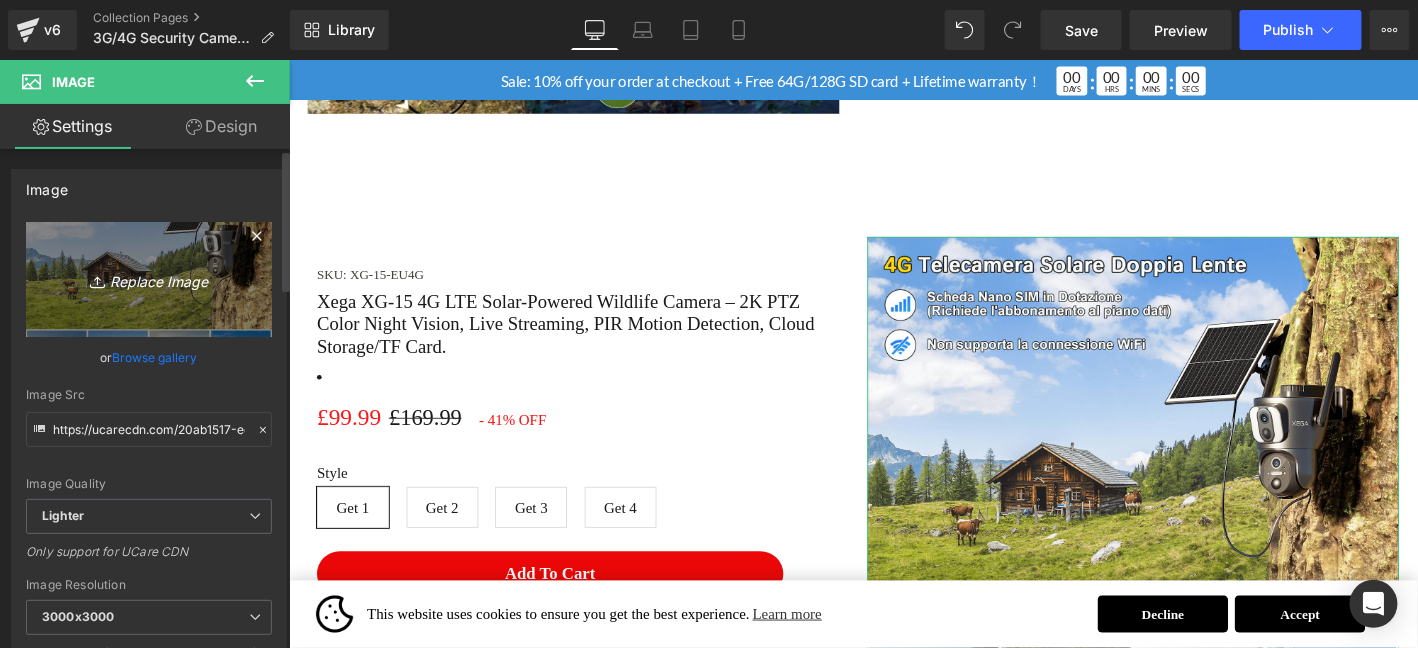 type on "C:\fakepath\[FILENAME]" 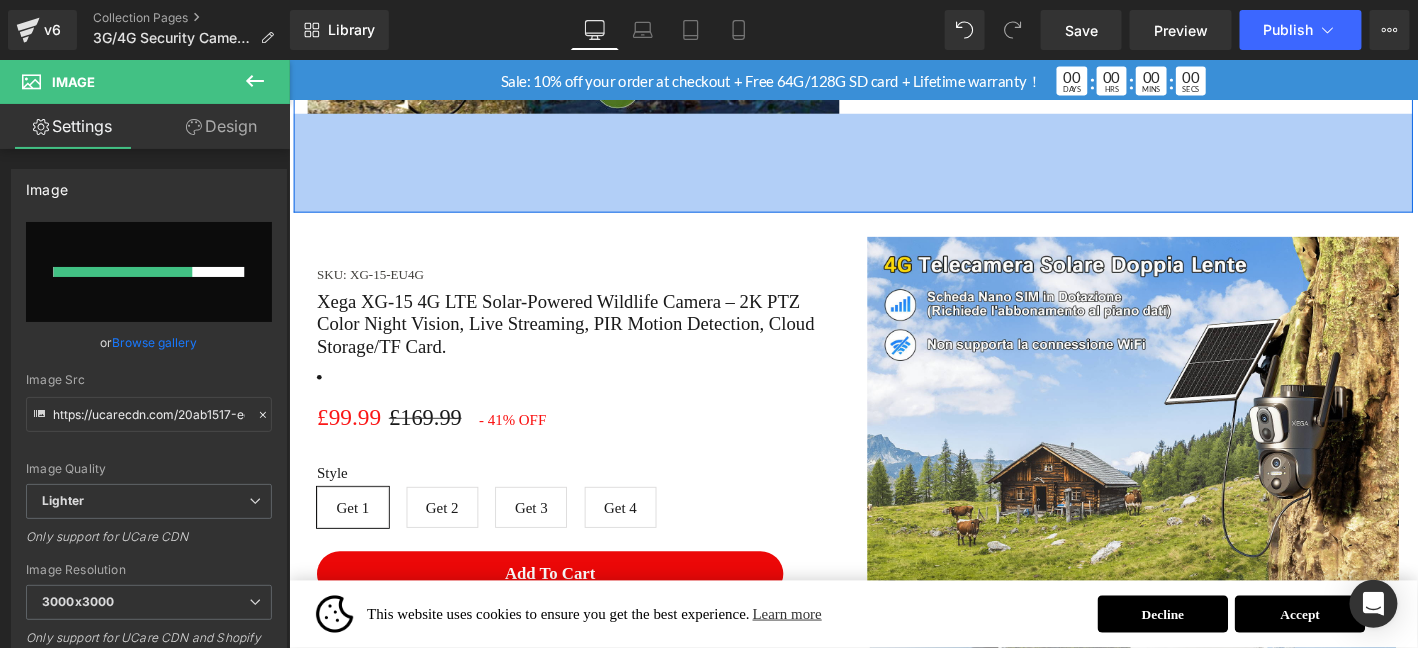 type 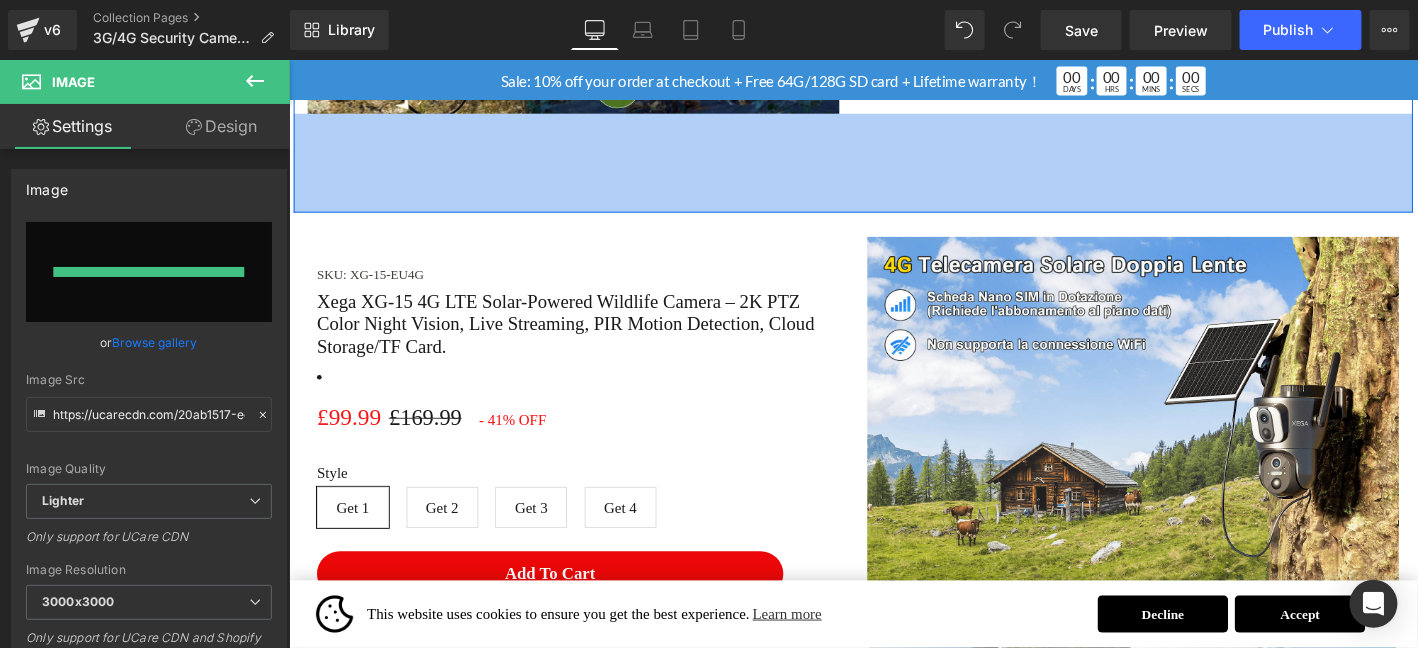 type on "https://ucarecdn.com/1ed13720-7470-4499-ba54-2570444fc380/-/format/auto/-/preview/3000x3000/-/quality/lighter/222.png" 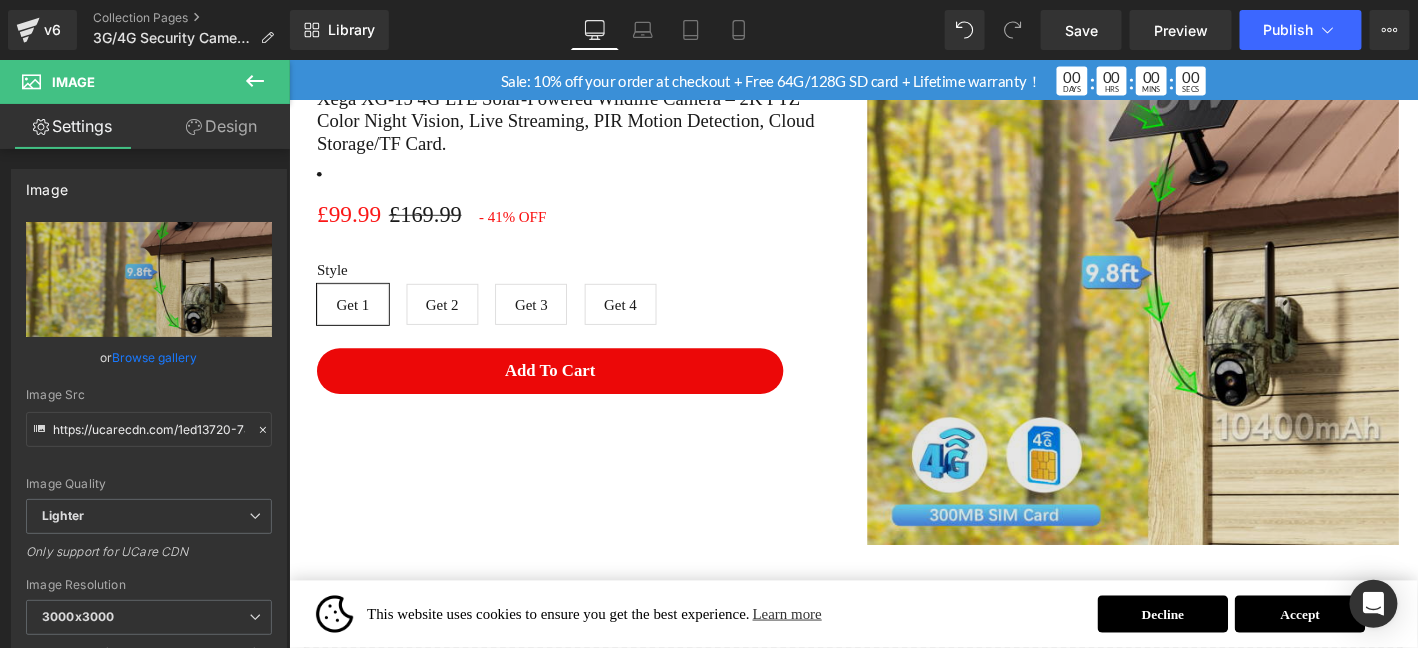 scroll, scrollTop: 4528, scrollLeft: 0, axis: vertical 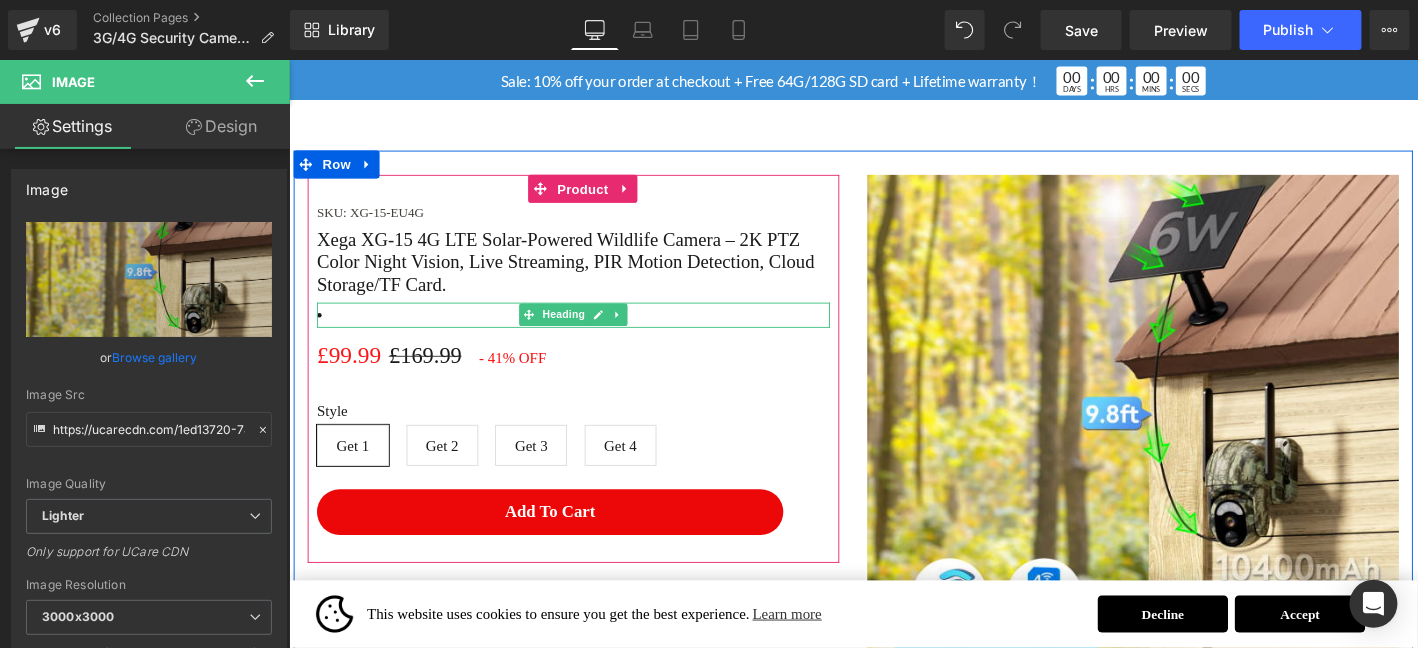 click at bounding box center (593, 332) 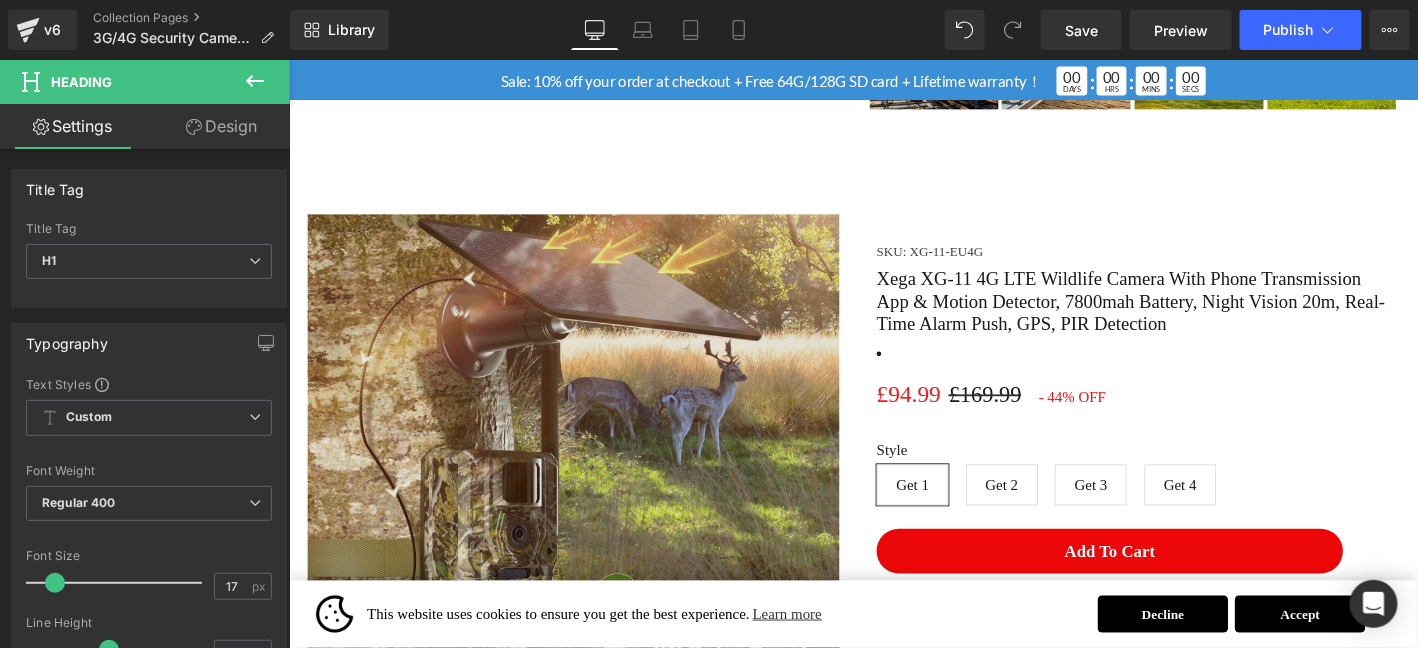 scroll, scrollTop: 3961, scrollLeft: 0, axis: vertical 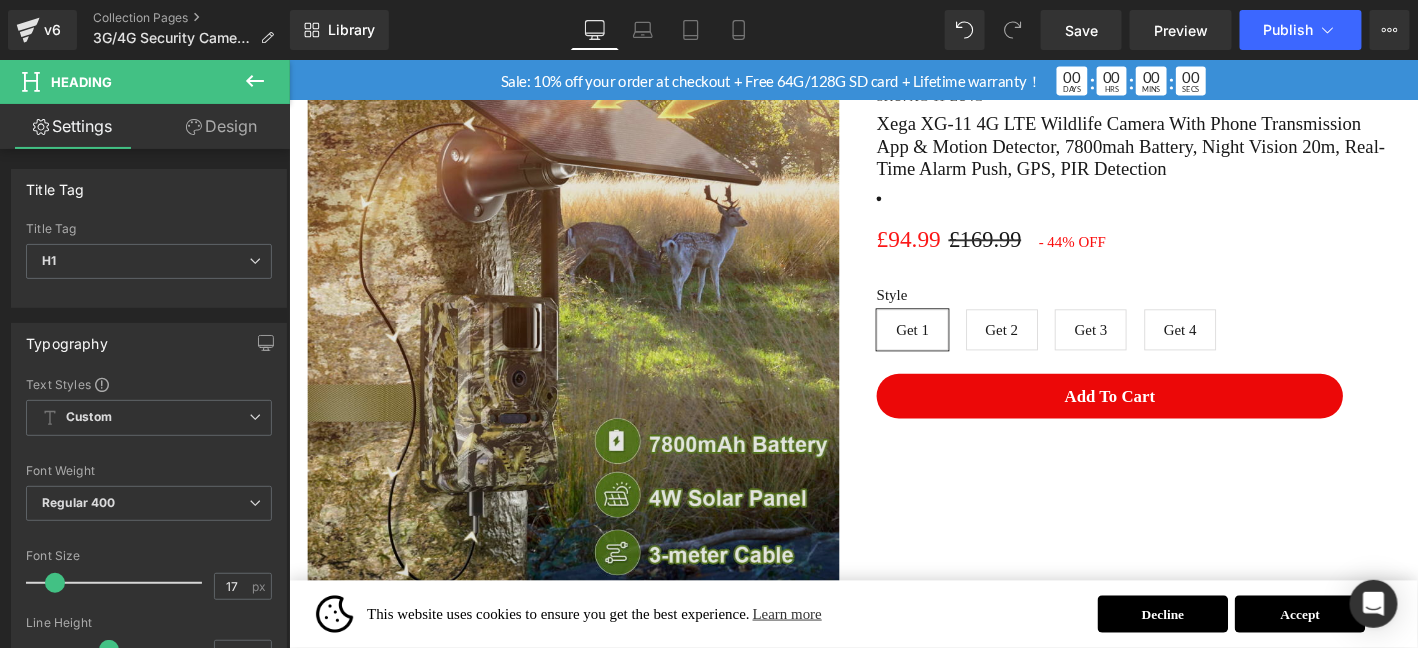 click at bounding box center (593, 337) 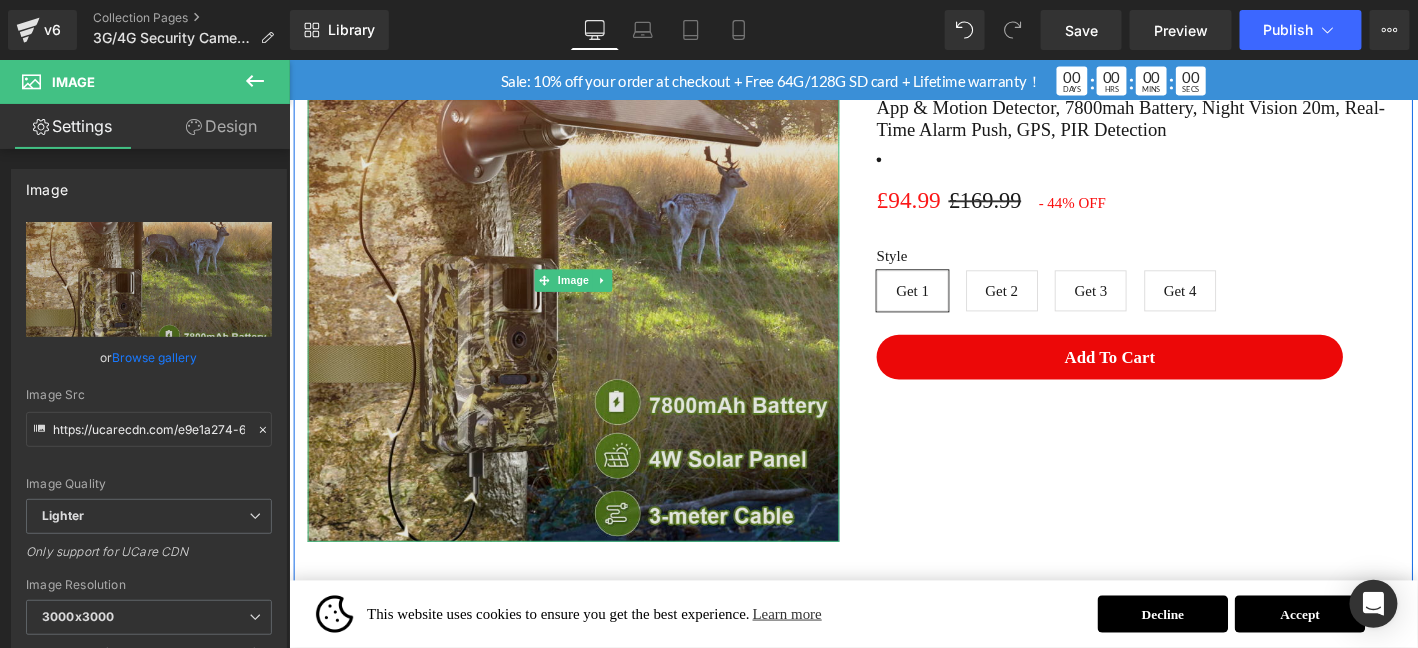 scroll, scrollTop: 3928, scrollLeft: 0, axis: vertical 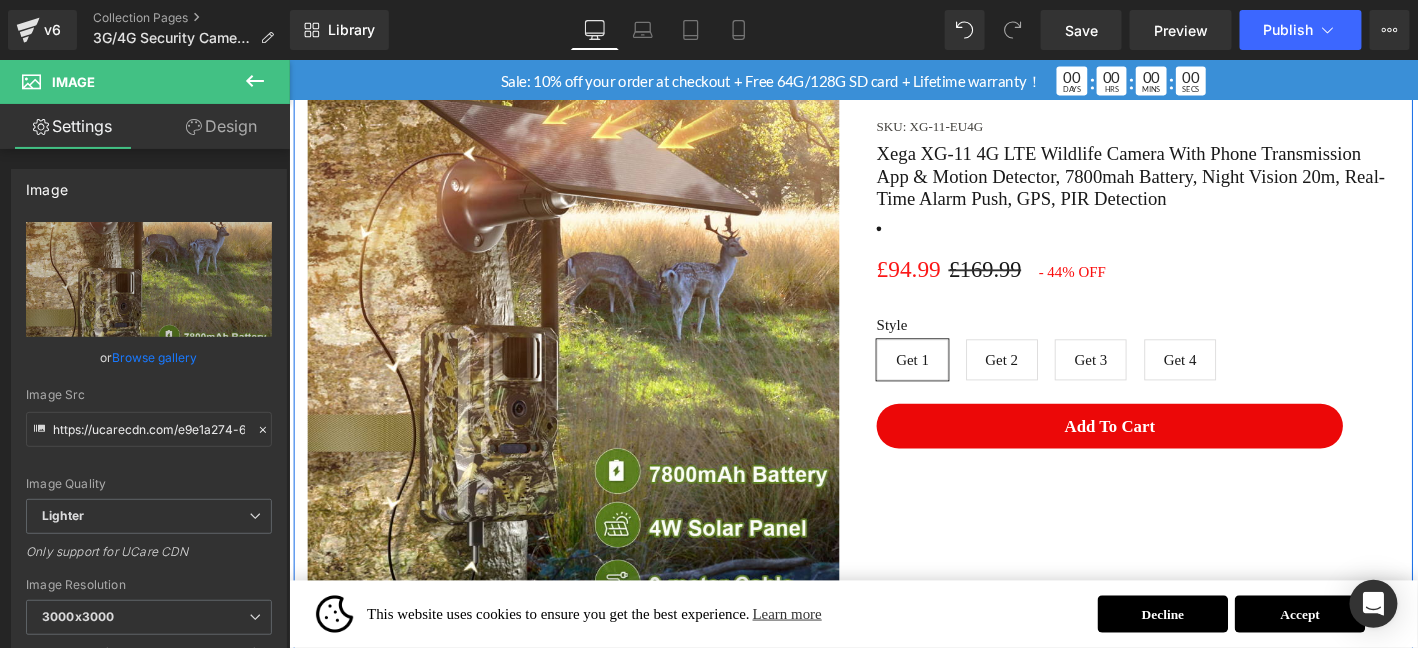 click on "Image
SKU:
XG-11-EU4G
(P) SKU
Xega XG-11 4G LTE Wildlife Camera With Phone Transmission App & Motion Detector, 7800mah Battery, Night Vision 20m, Real-Time Alarm Push, GPS, PIR Detection
(P) Title Heading
£94.99
£169.99
-
44%
OFF
(P) Price
Style
Get 1
Get 2
Get 3
Get 4" at bounding box center (893, 373) 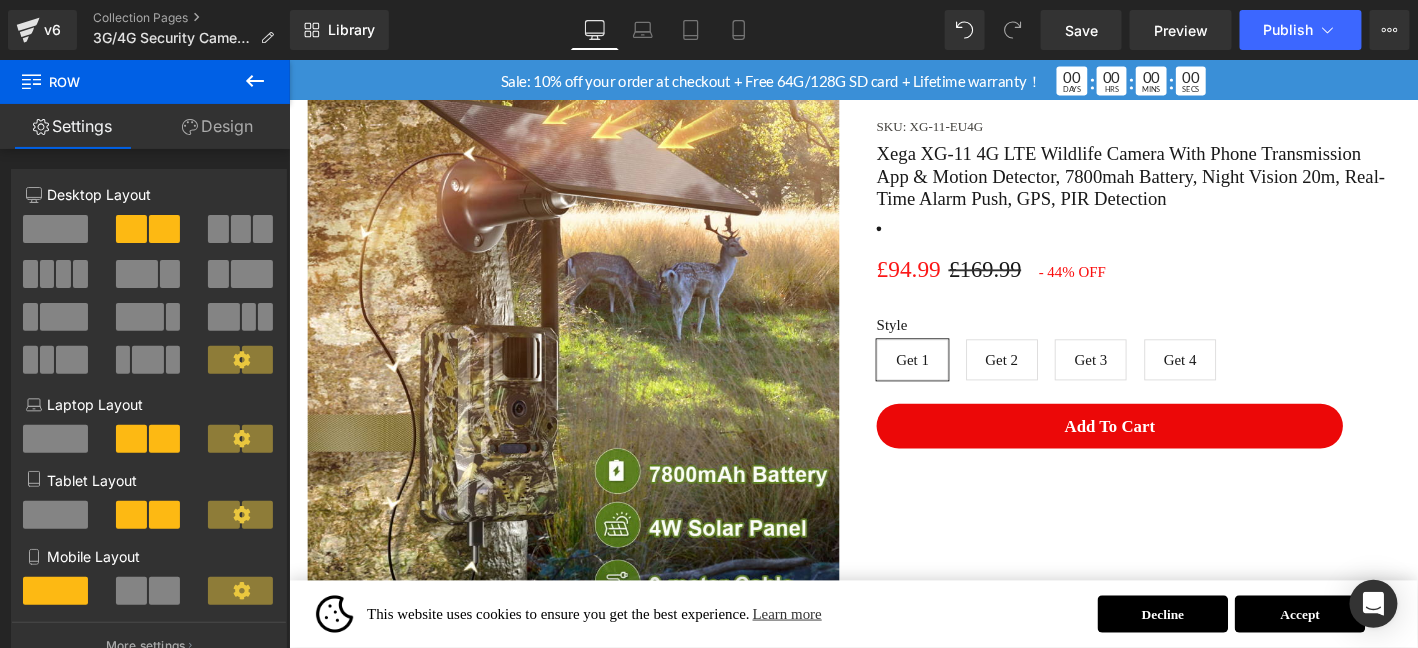 click on "Xega XG-11 4G LTE Wildlife Camera With Phone Transmission App & Motion Detector, 7800mah Battery, Night Vision 20m, Real-Time Alarm Push, GPS, PIR Detection" at bounding box center (1193, 184) 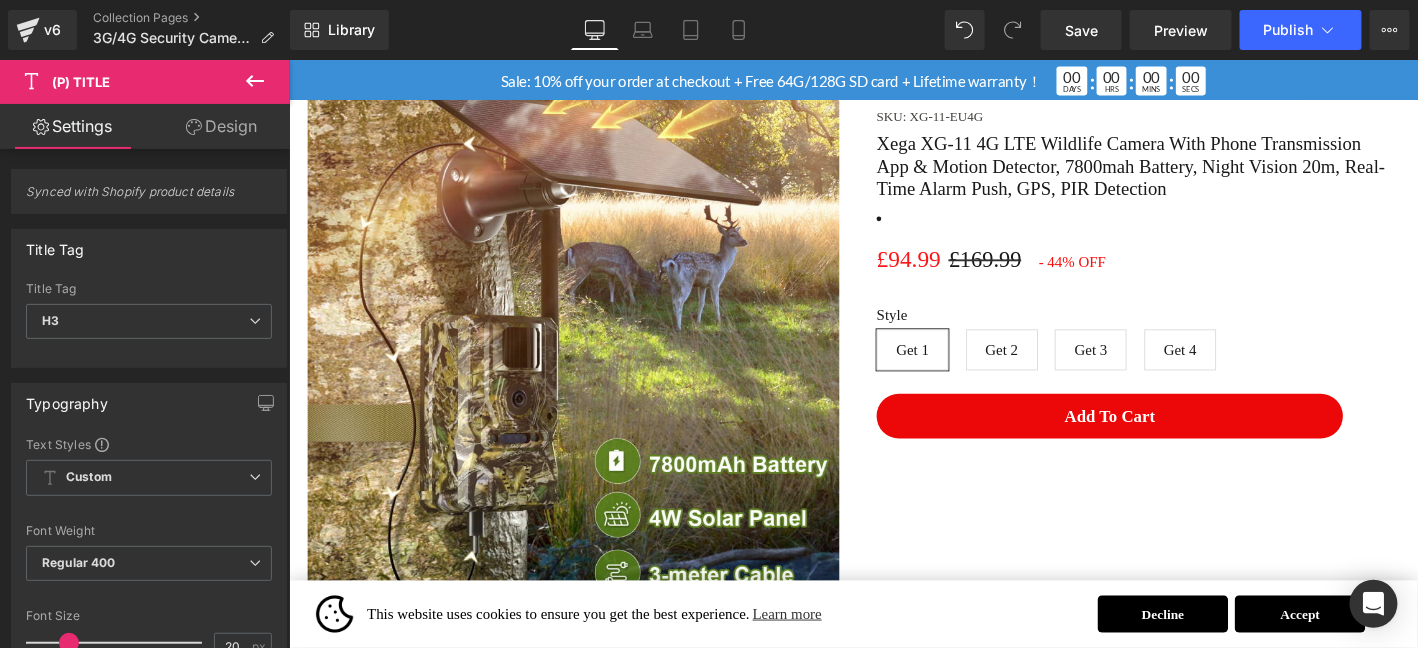scroll, scrollTop: 3761, scrollLeft: 0, axis: vertical 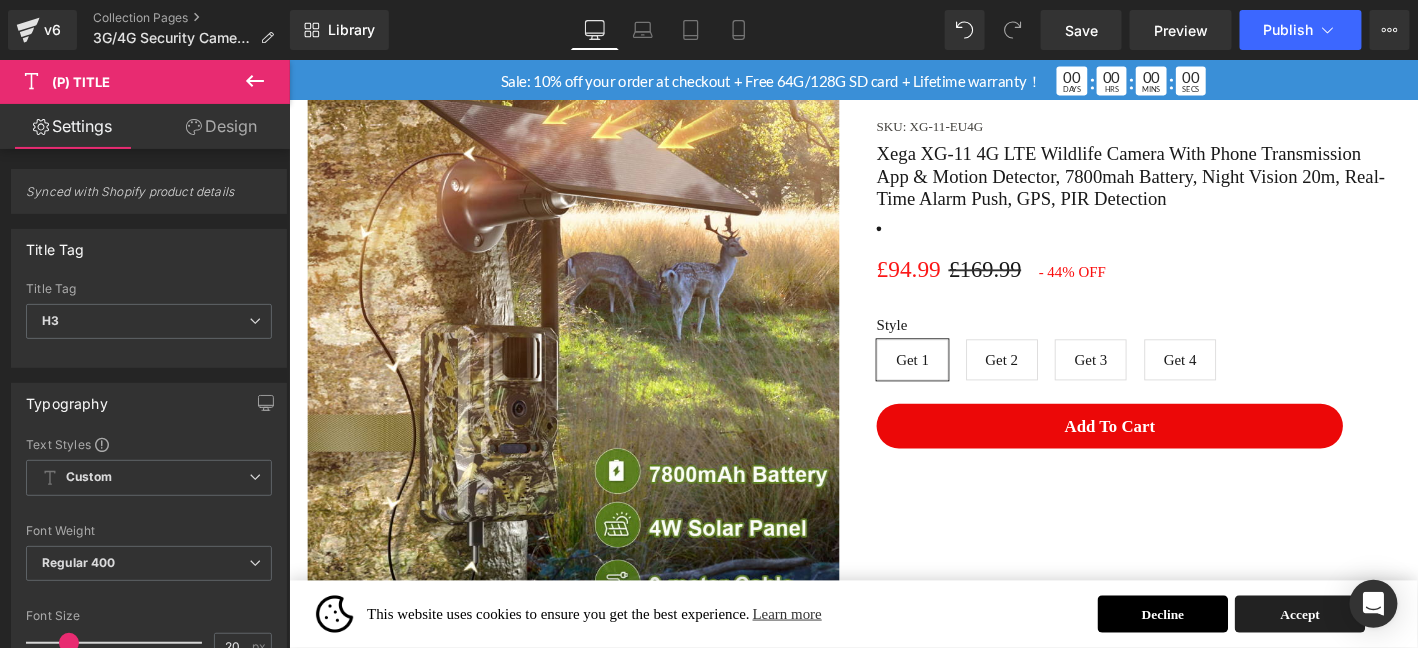 click on "Accept" at bounding box center (1372, 653) 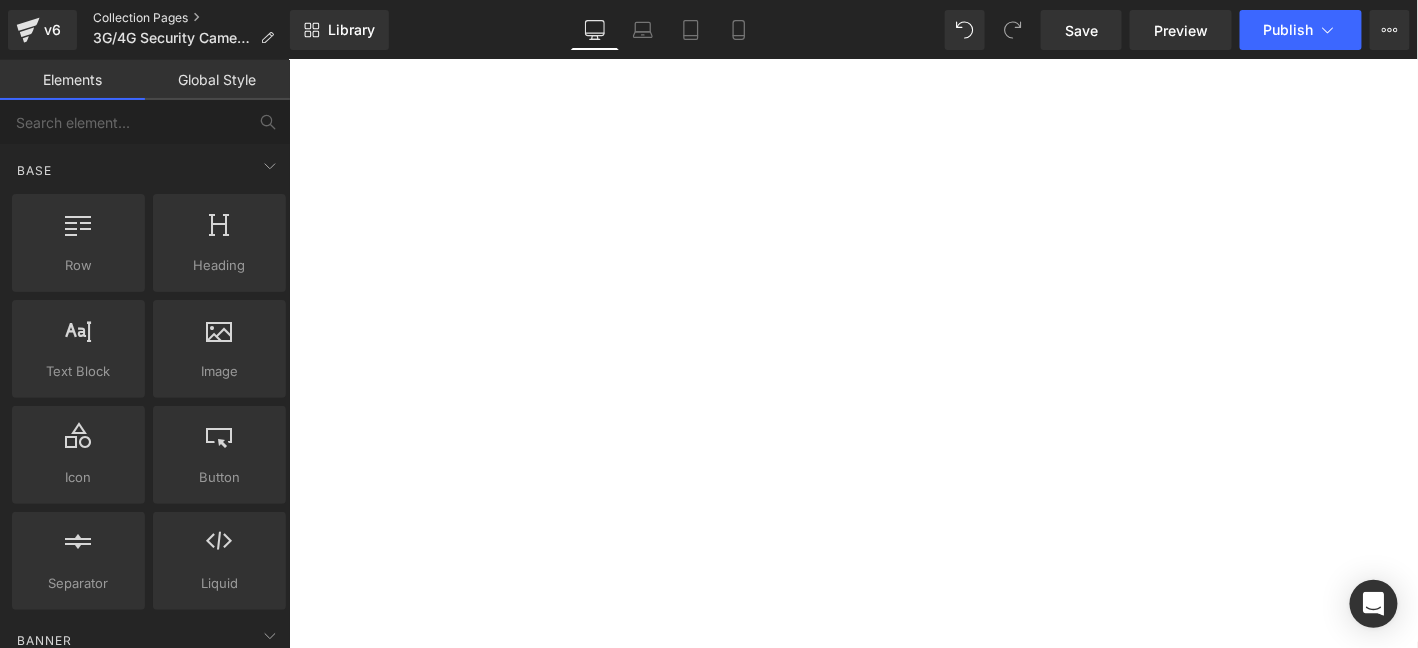 click on "Collection Pages" at bounding box center (191, 18) 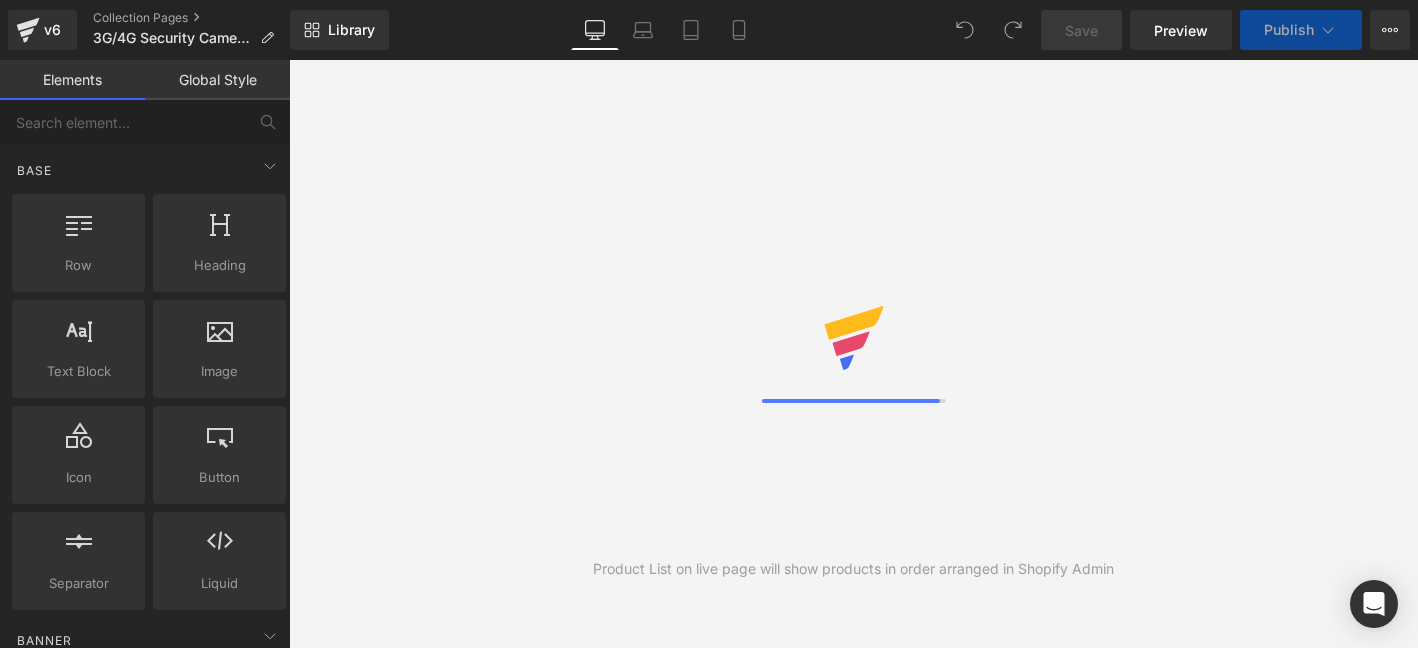 scroll, scrollTop: 0, scrollLeft: 0, axis: both 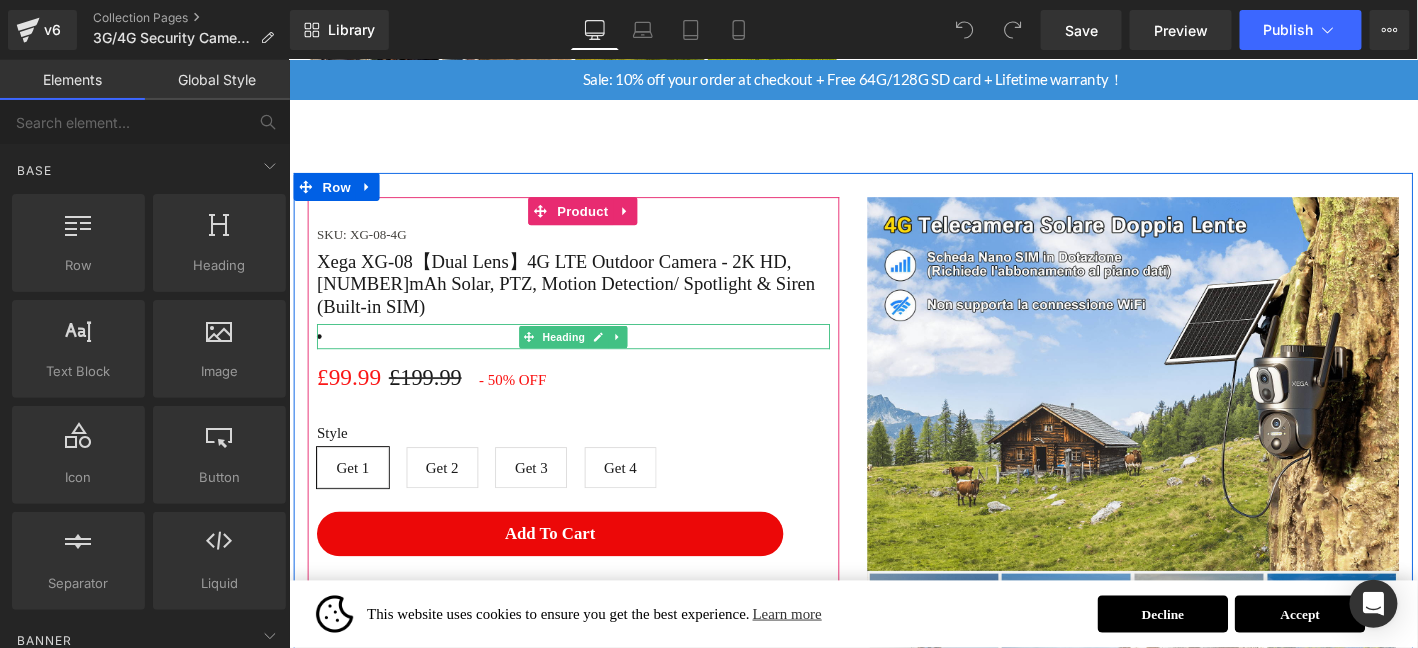 click at bounding box center (593, 355) 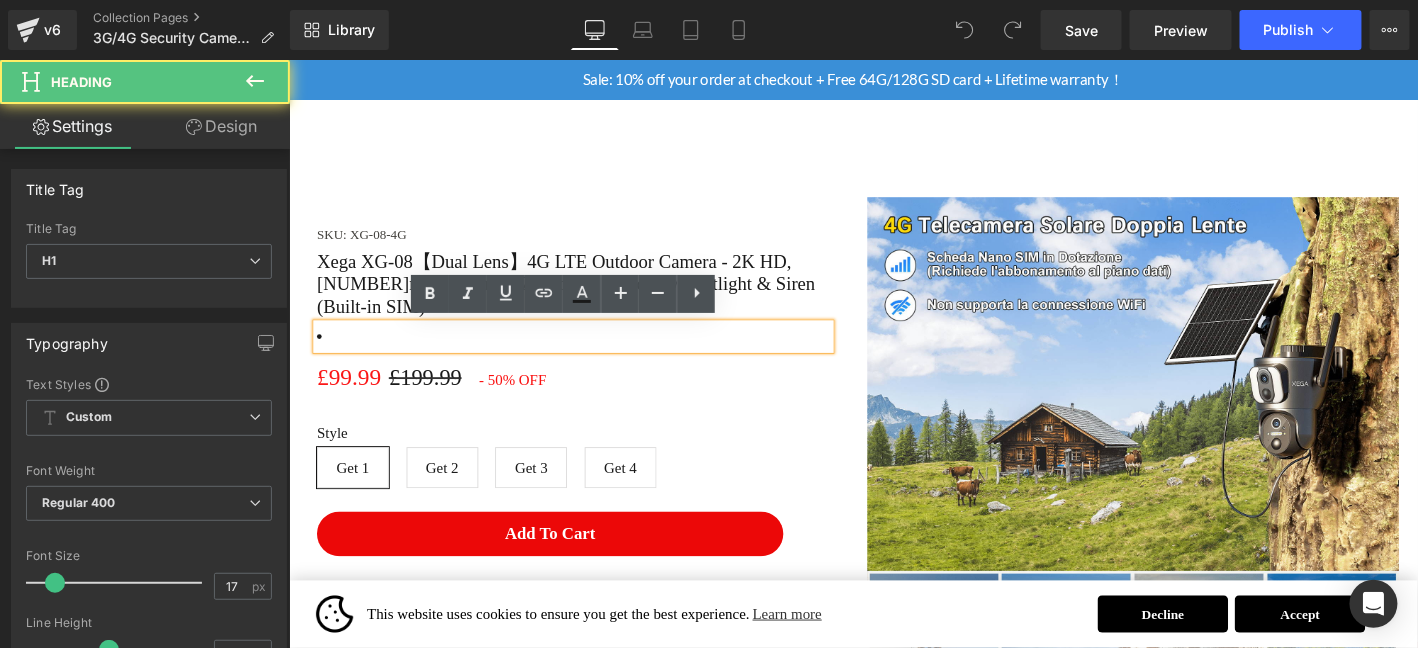 click at bounding box center [593, 355] 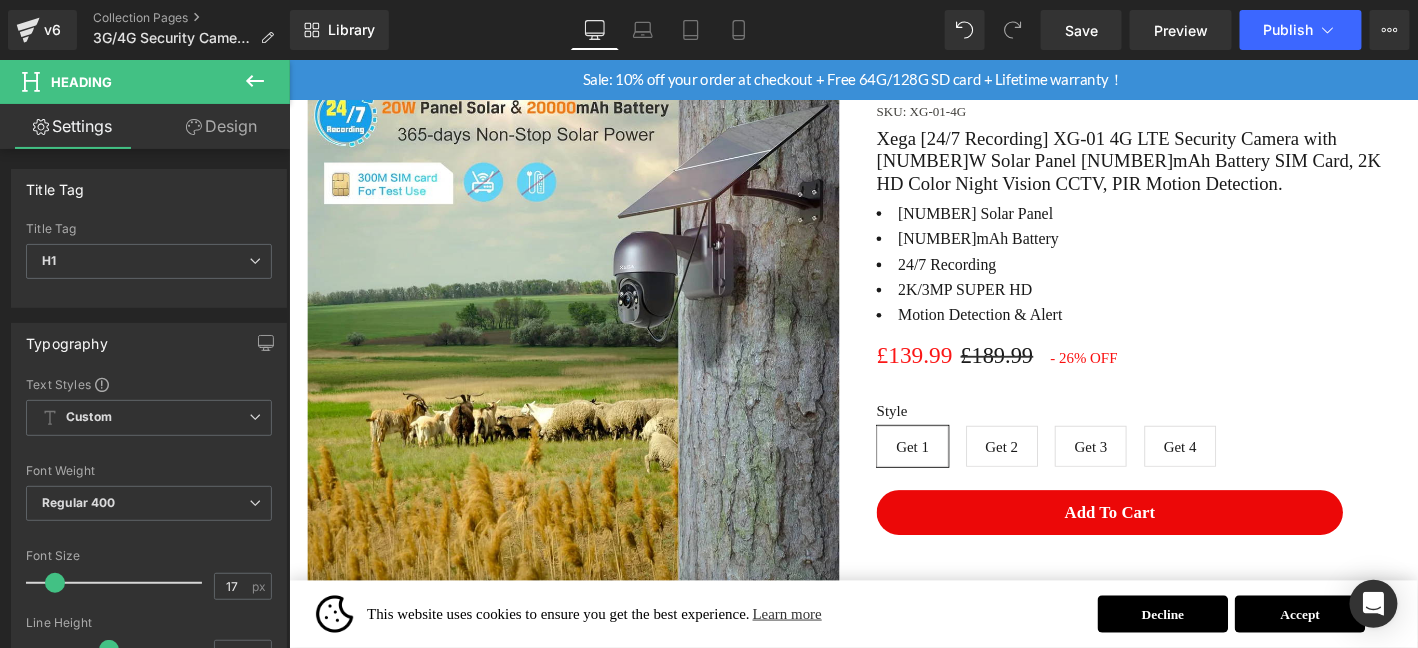 scroll, scrollTop: 1133, scrollLeft: 0, axis: vertical 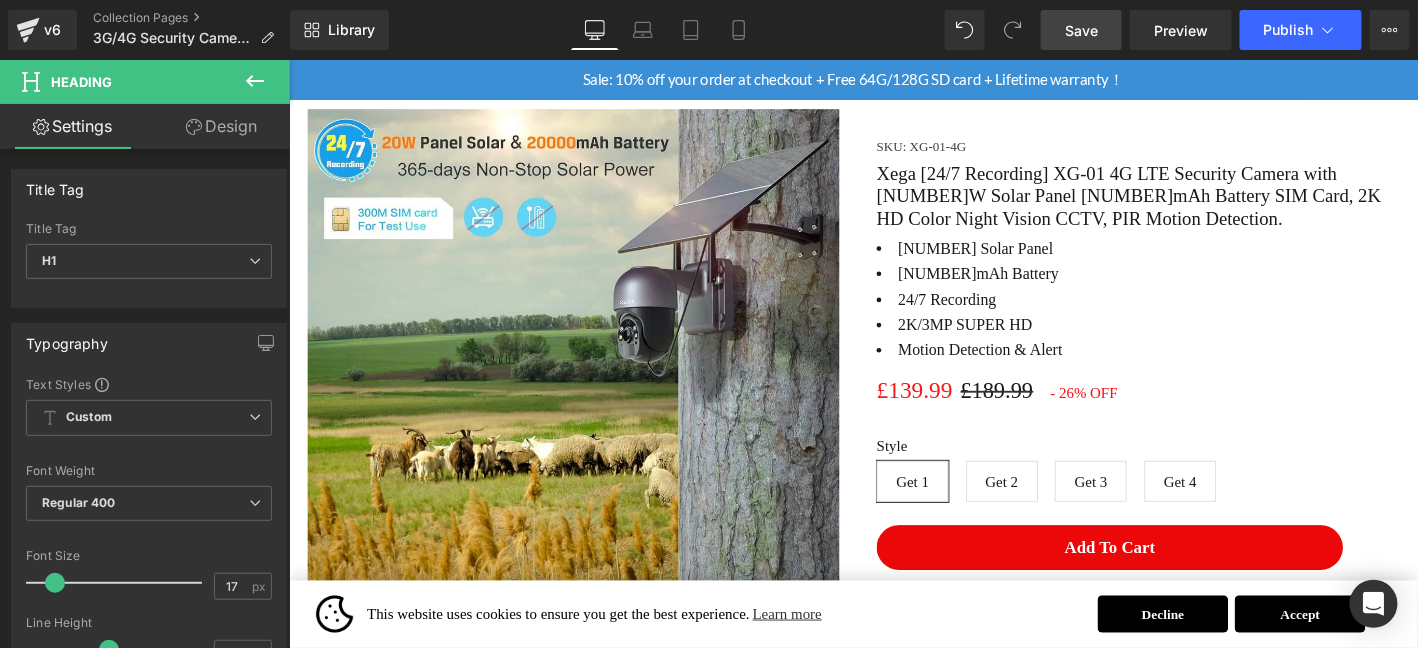 click on "Save" at bounding box center [1081, 30] 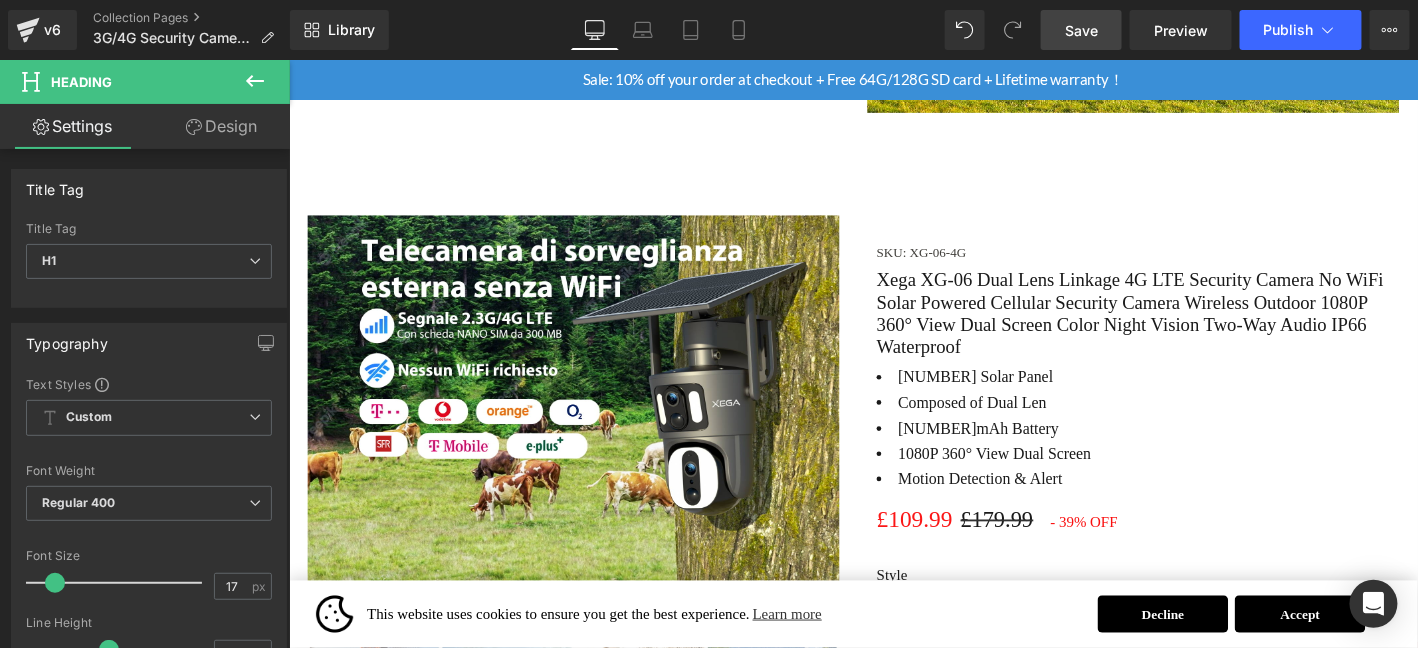 scroll, scrollTop: 2400, scrollLeft: 0, axis: vertical 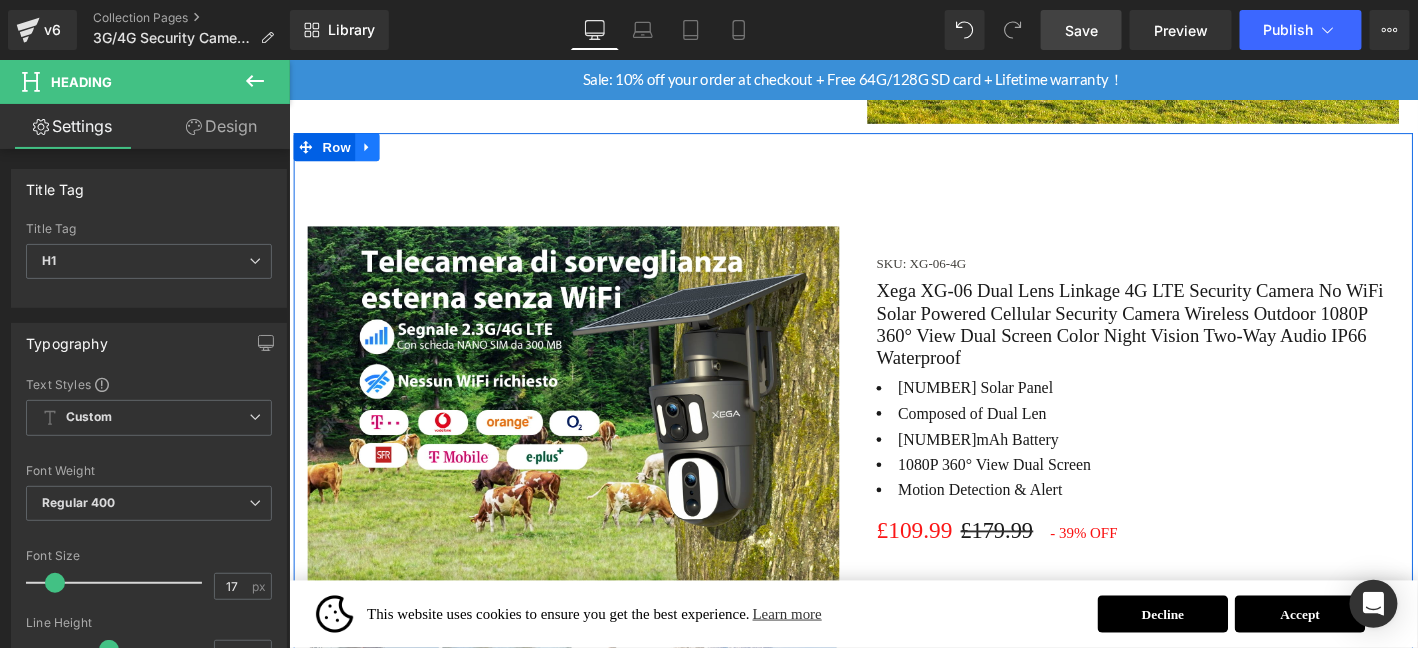 click at bounding box center [372, 152] 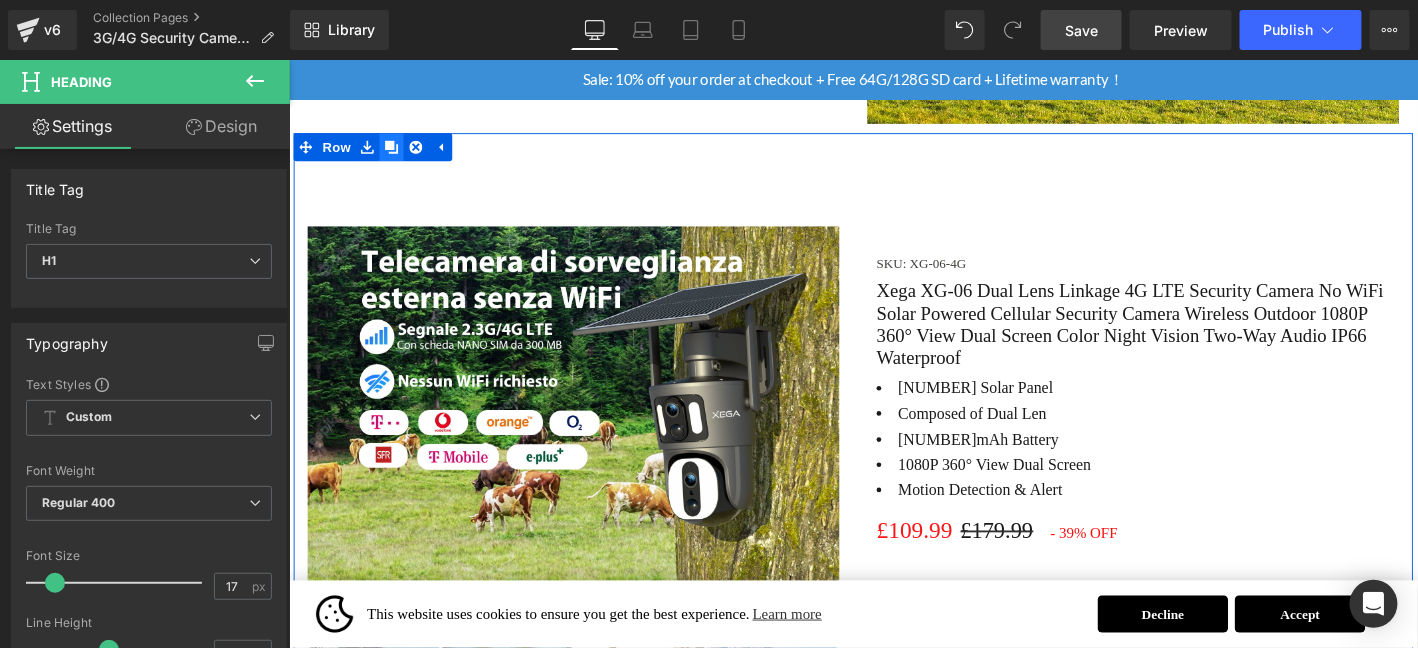 click 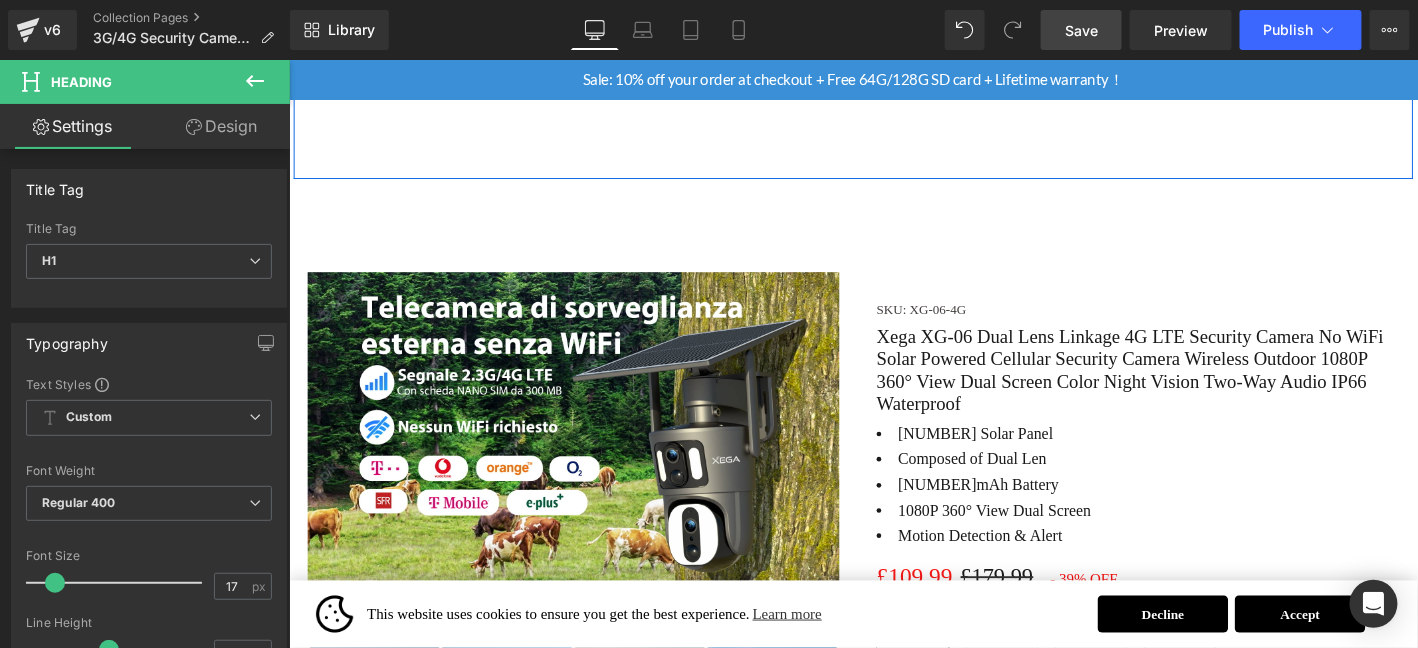 scroll, scrollTop: 3171, scrollLeft: 0, axis: vertical 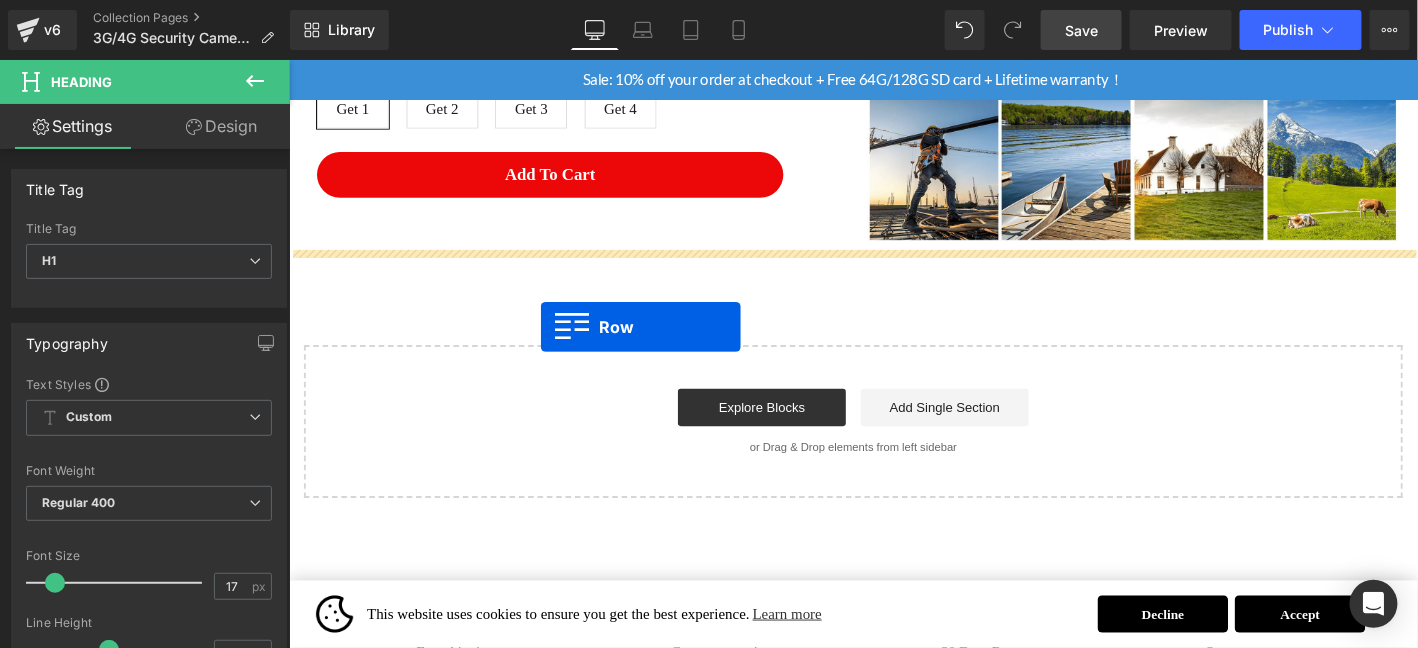 drag, startPoint x: 347, startPoint y: 153, endPoint x: 557, endPoint y: 345, distance: 284.54175 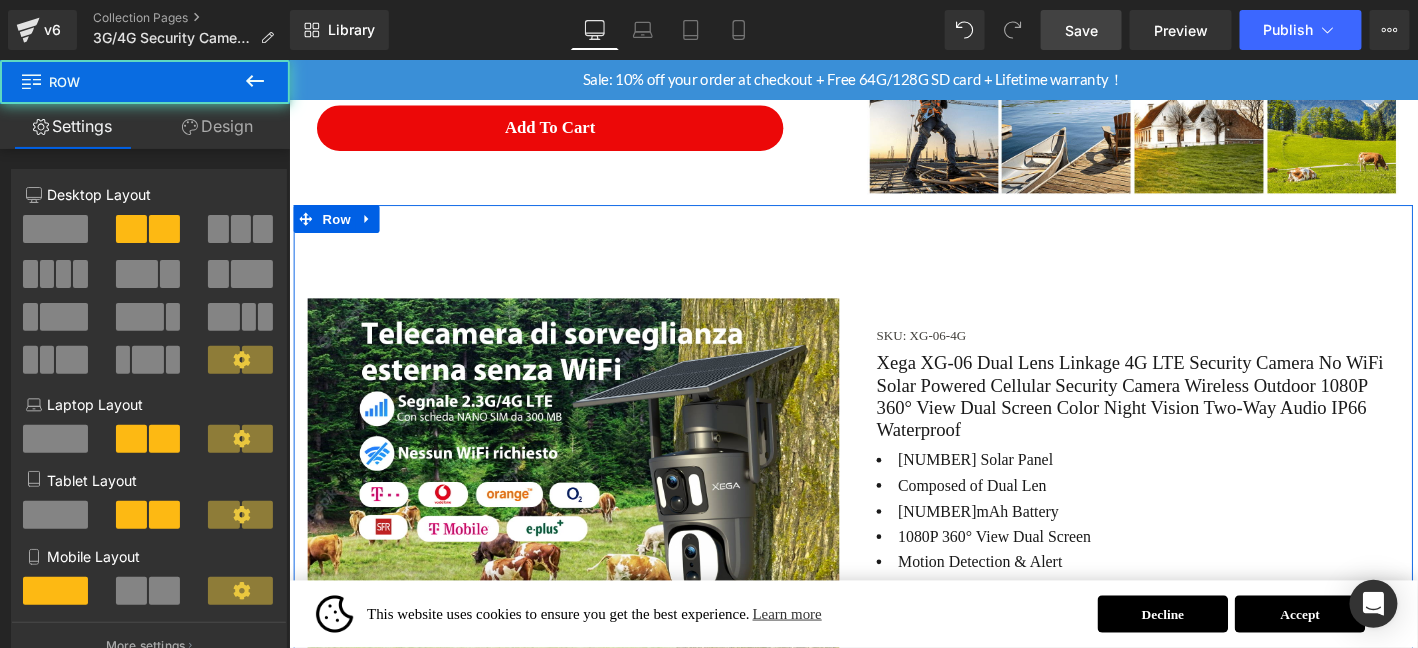 scroll, scrollTop: 3654, scrollLeft: 0, axis: vertical 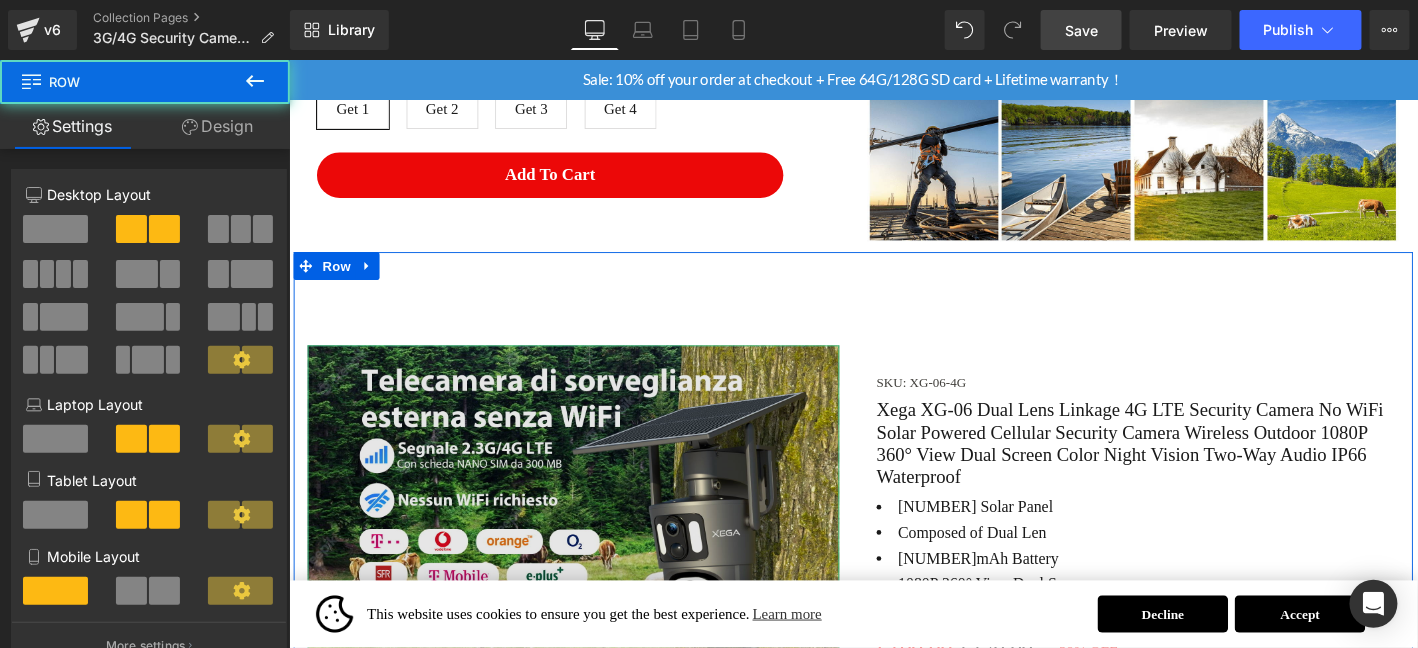 click at bounding box center (593, 650) 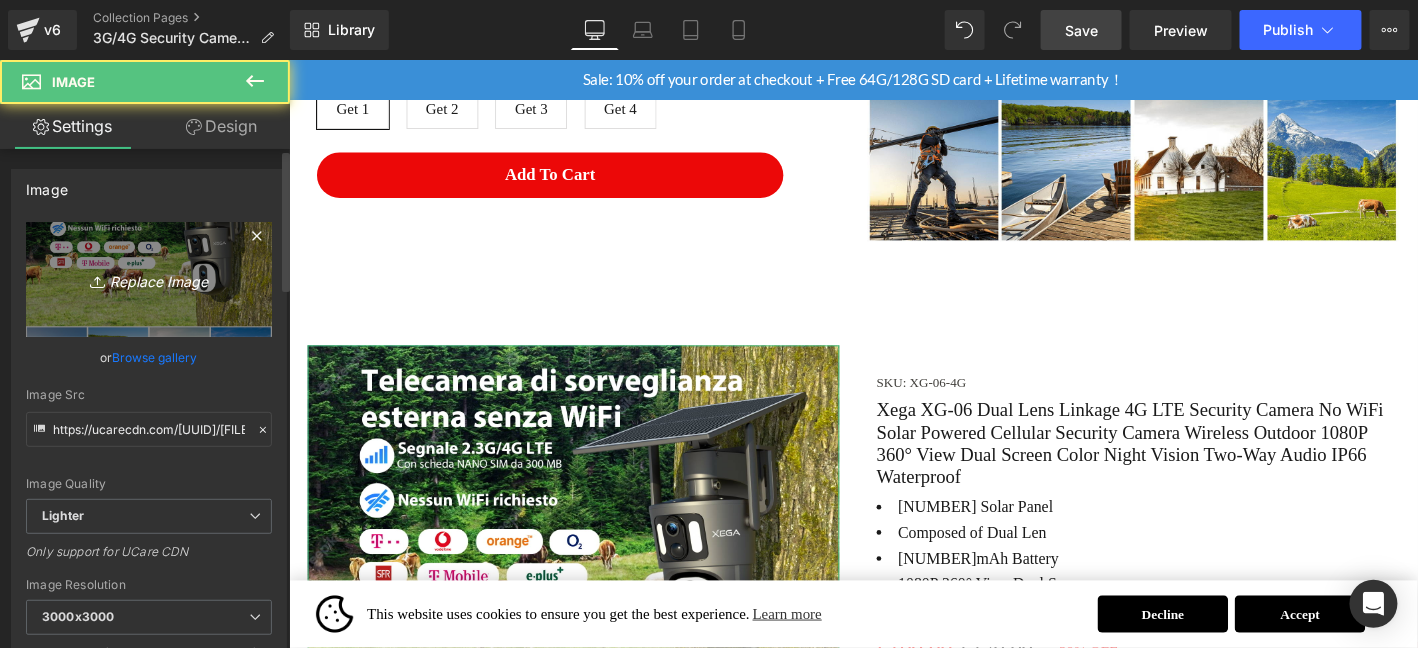 click on "Replace Image" at bounding box center [149, 279] 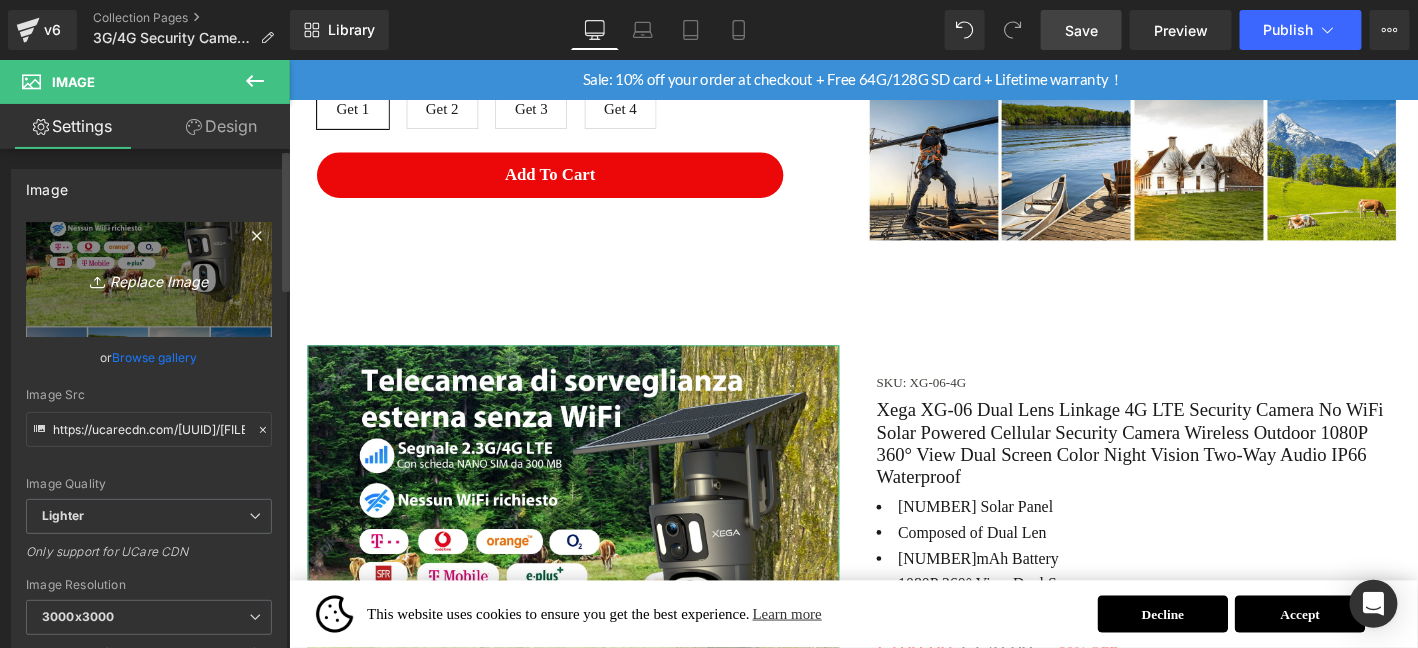 type on "C:\fakepath\[FILENAME]" 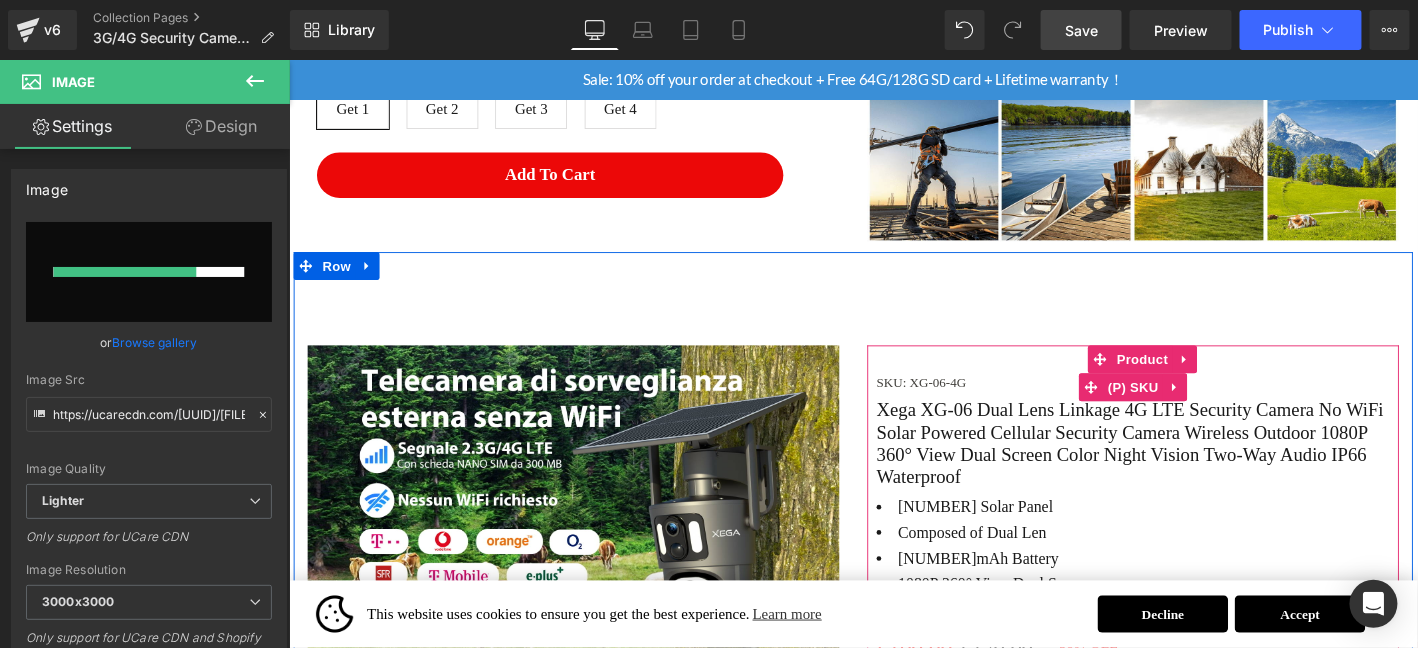 type 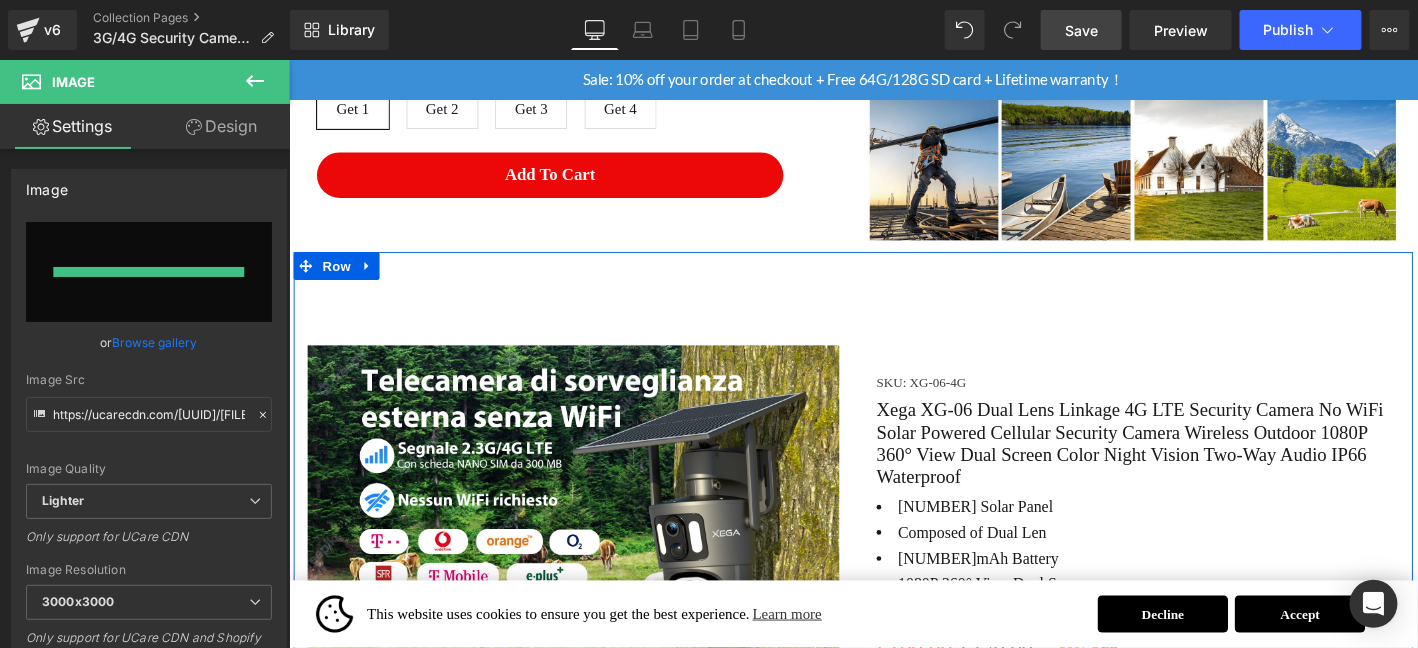 type on "https://ucarecdn.com/9c97e7f1-fa3e-4de9-ac26-eb1970ebeeeb/-/format/auto/-/preview/3000x3000/-/quality/lighter/222.png" 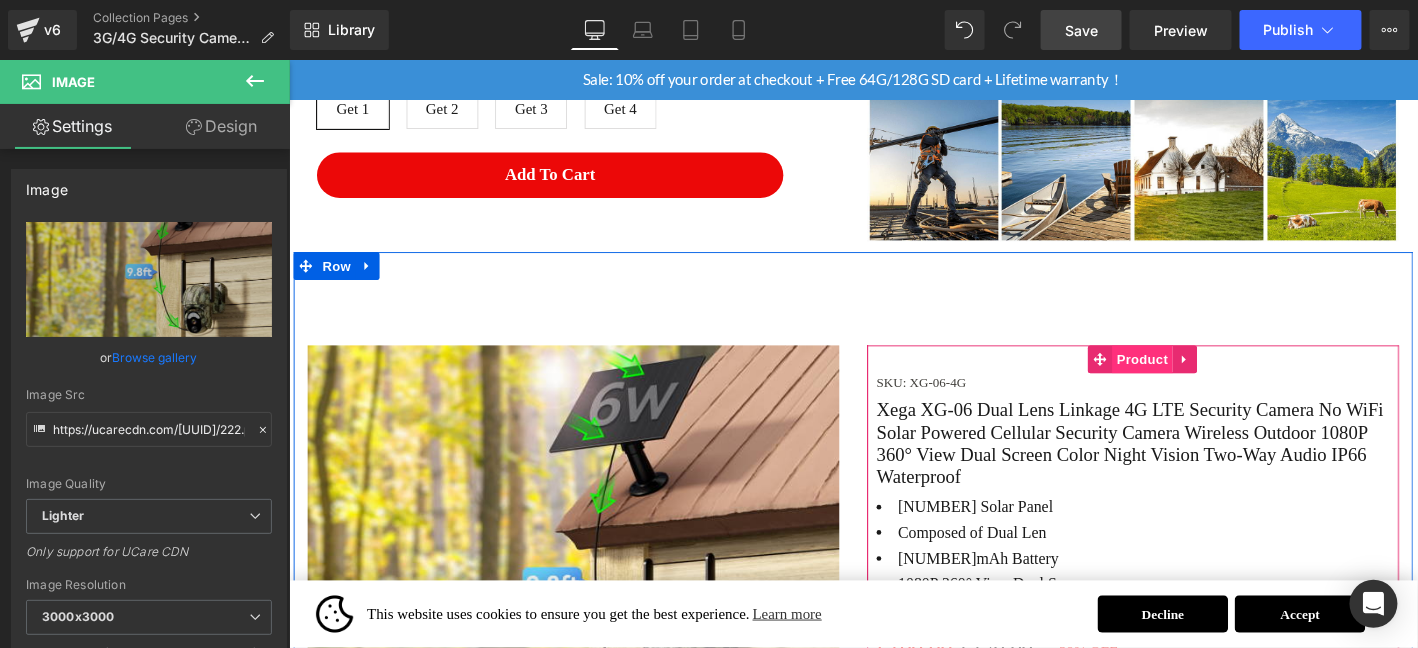 click on "Product" at bounding box center [1203, 380] 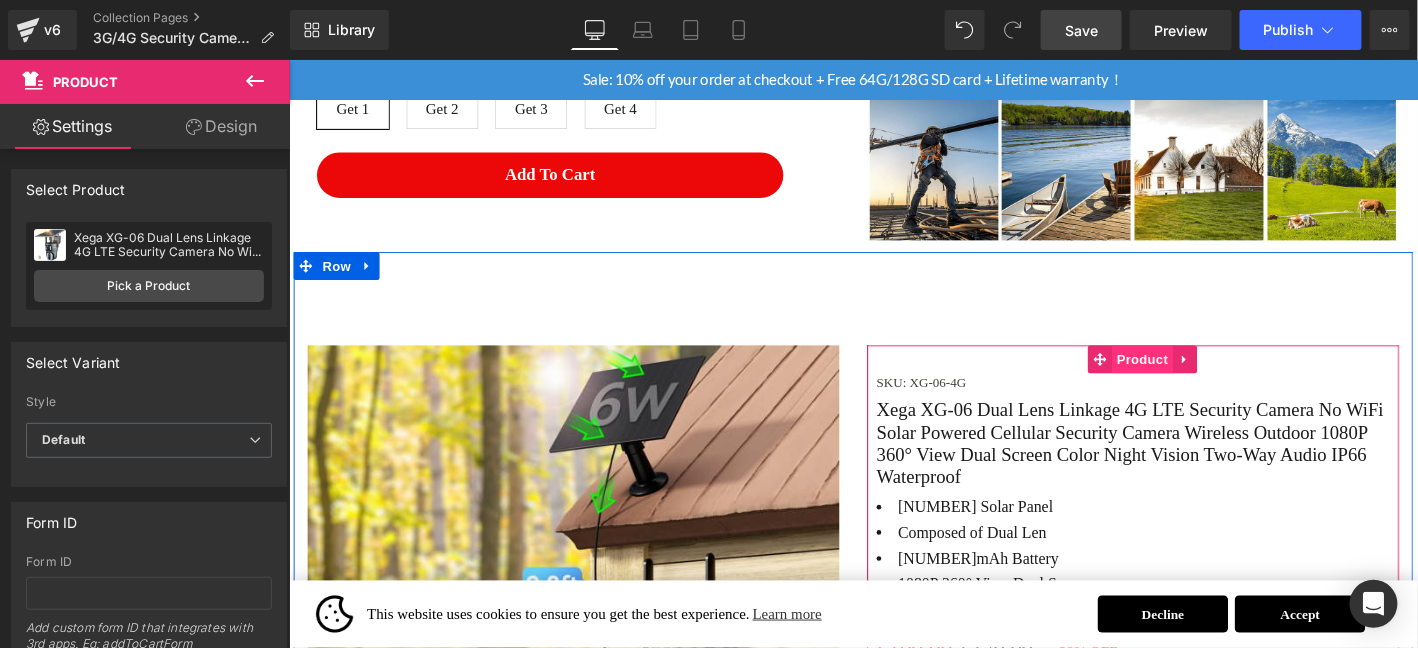 click on "Product" at bounding box center (1203, 380) 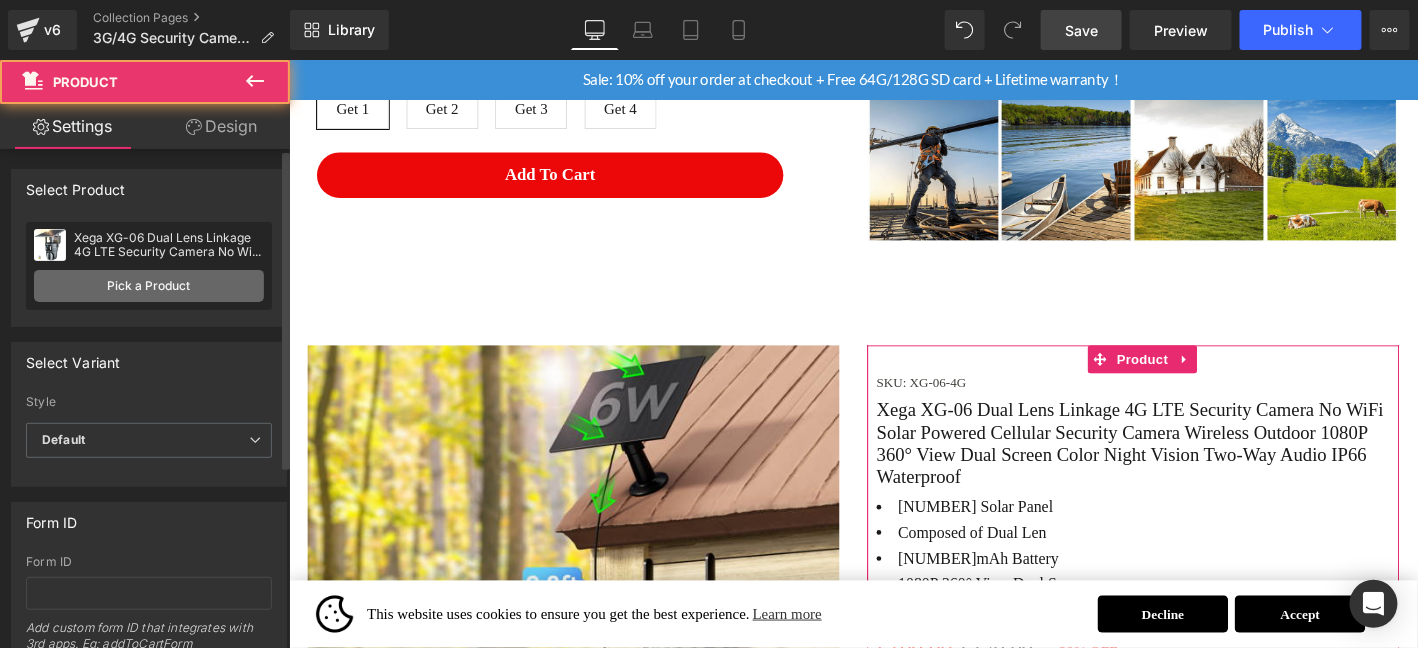 click on "Pick a Product" at bounding box center (149, 286) 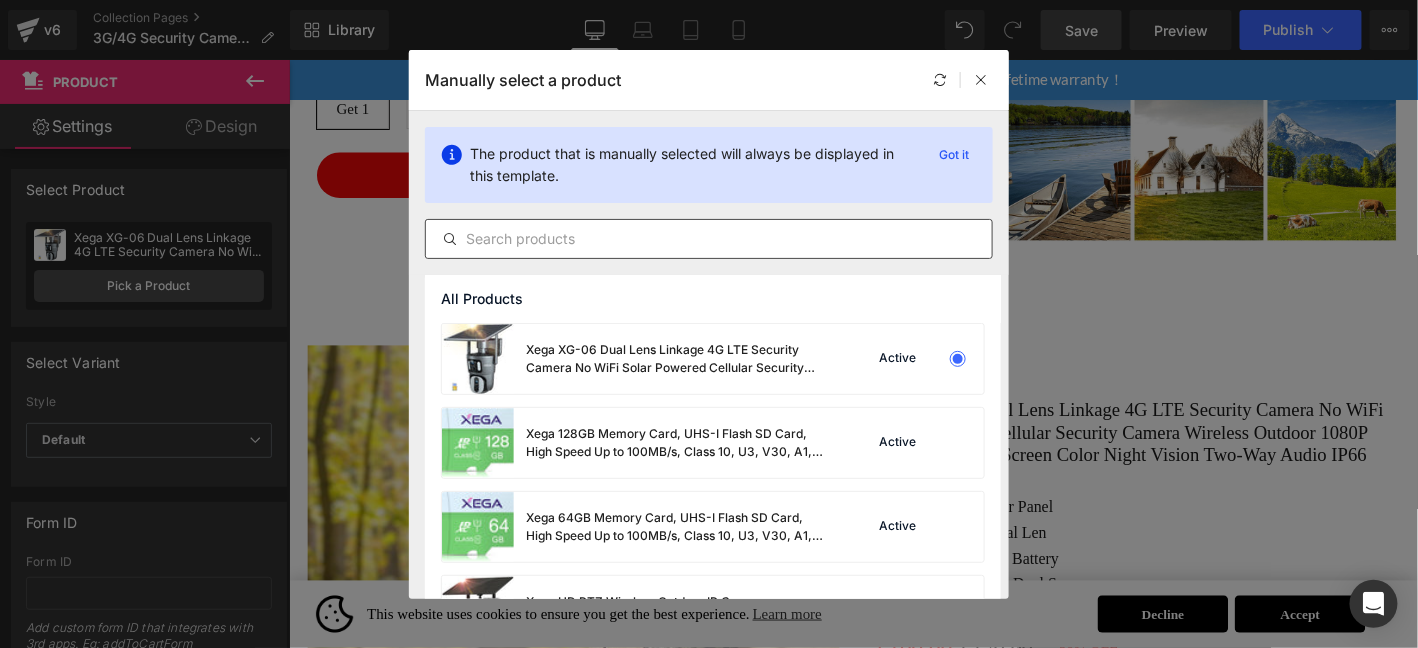 click at bounding box center (709, 239) 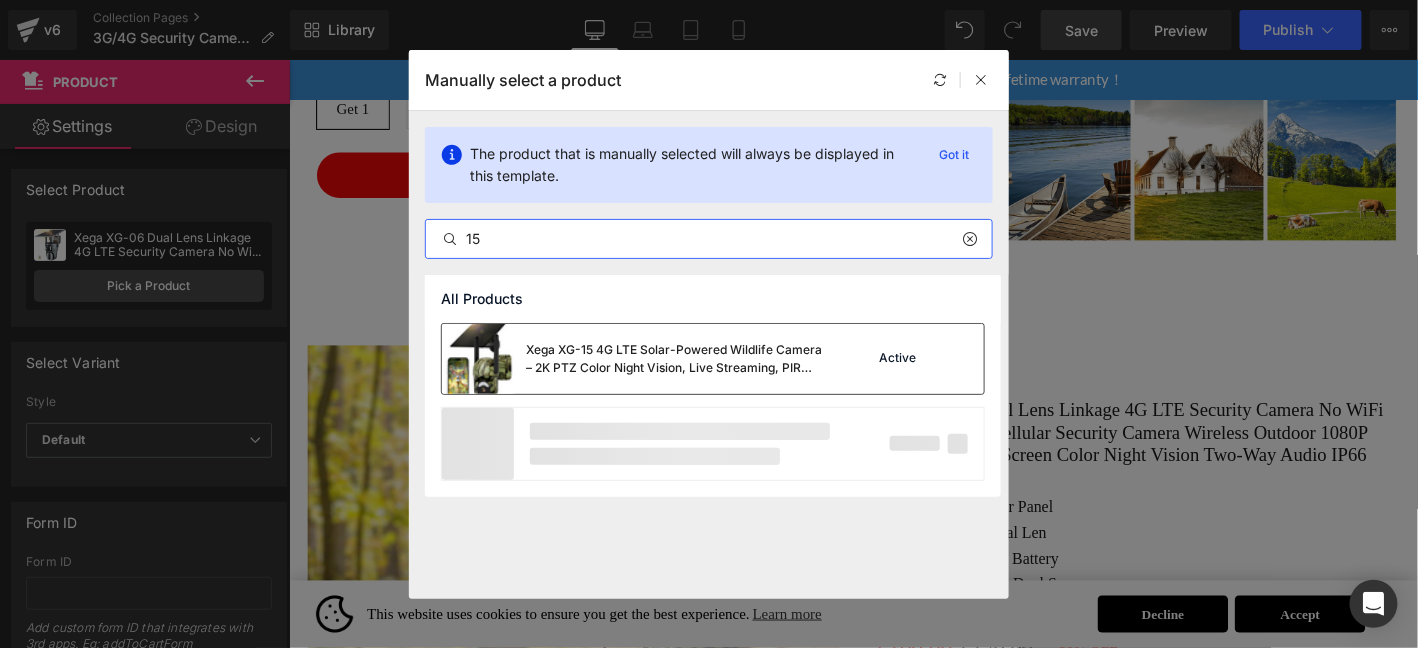 type on "15" 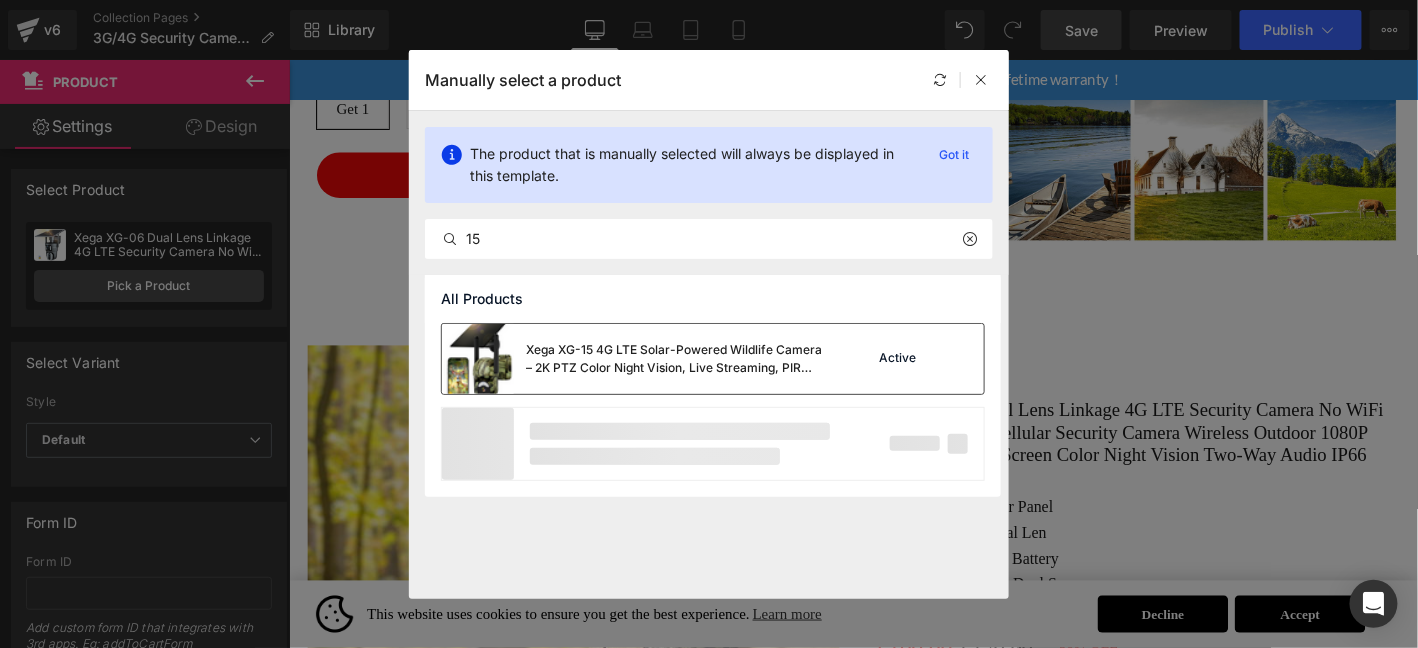 click on "Xega XG-15 4G LTE Solar-Powered Wildlife Camera – 2K PTZ Color Night Vision, Live Streaming, PIR Motion Detection, Cloud Storage/TF Card." at bounding box center (676, 359) 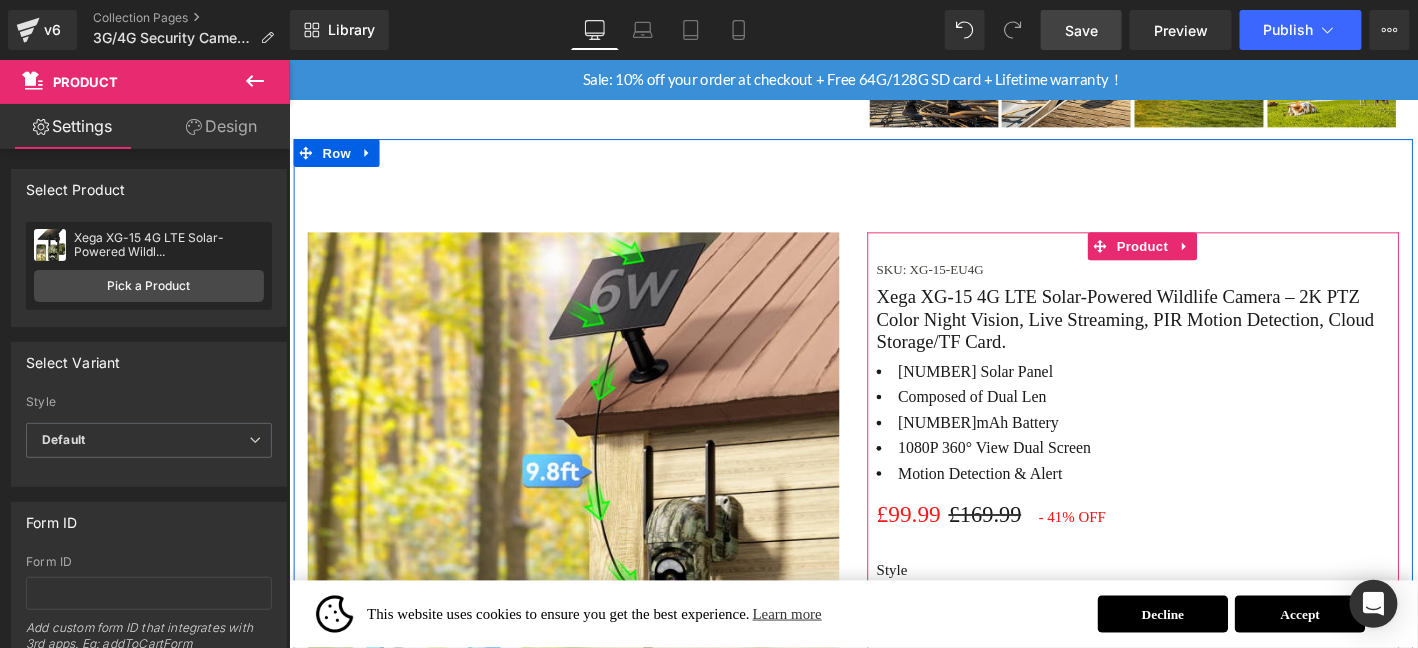 scroll, scrollTop: 3788, scrollLeft: 0, axis: vertical 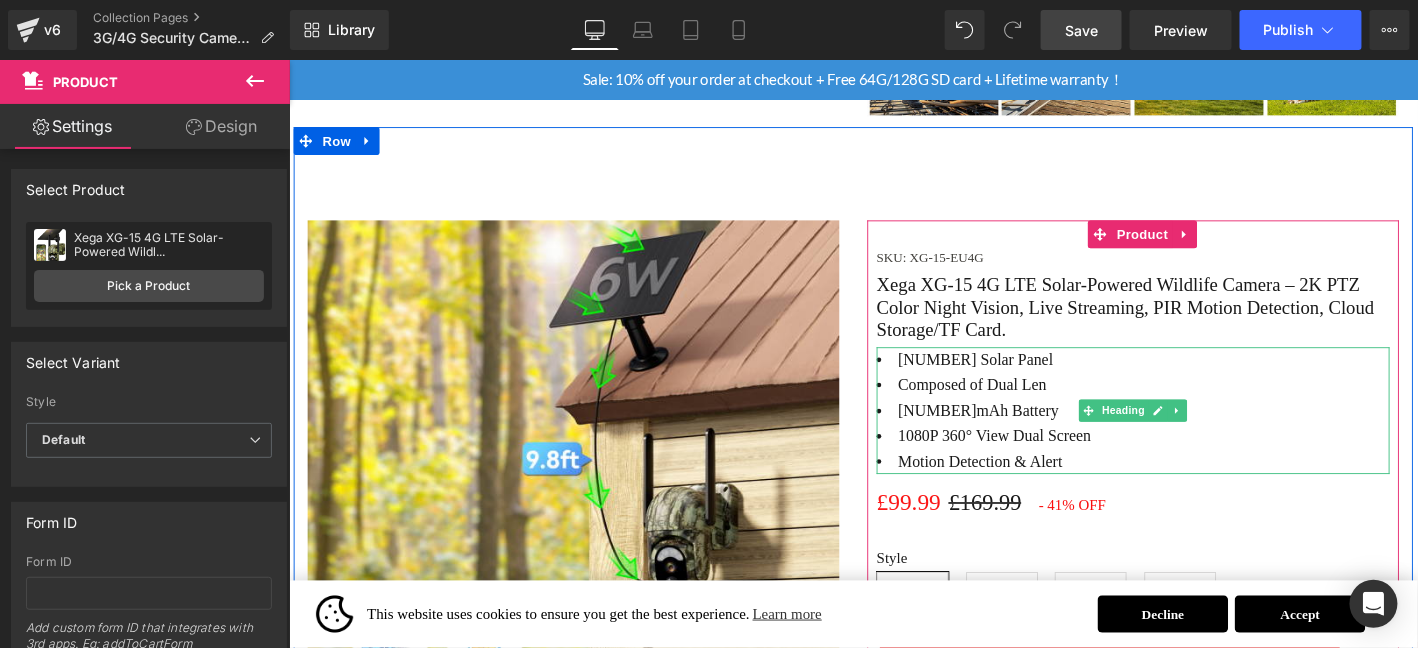 click on "1080P 360° View Dual Screen" at bounding box center [1193, 462] 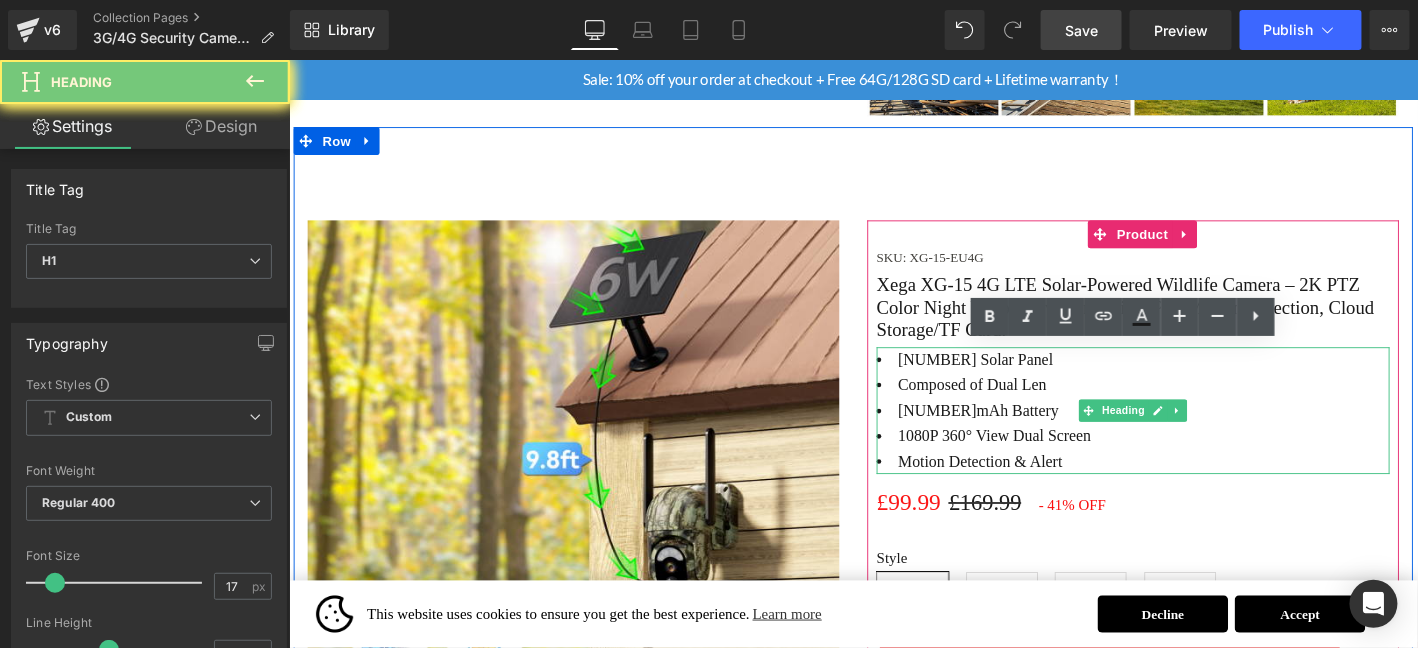 click on "1080P 360° View Dual Screen" at bounding box center (1193, 462) 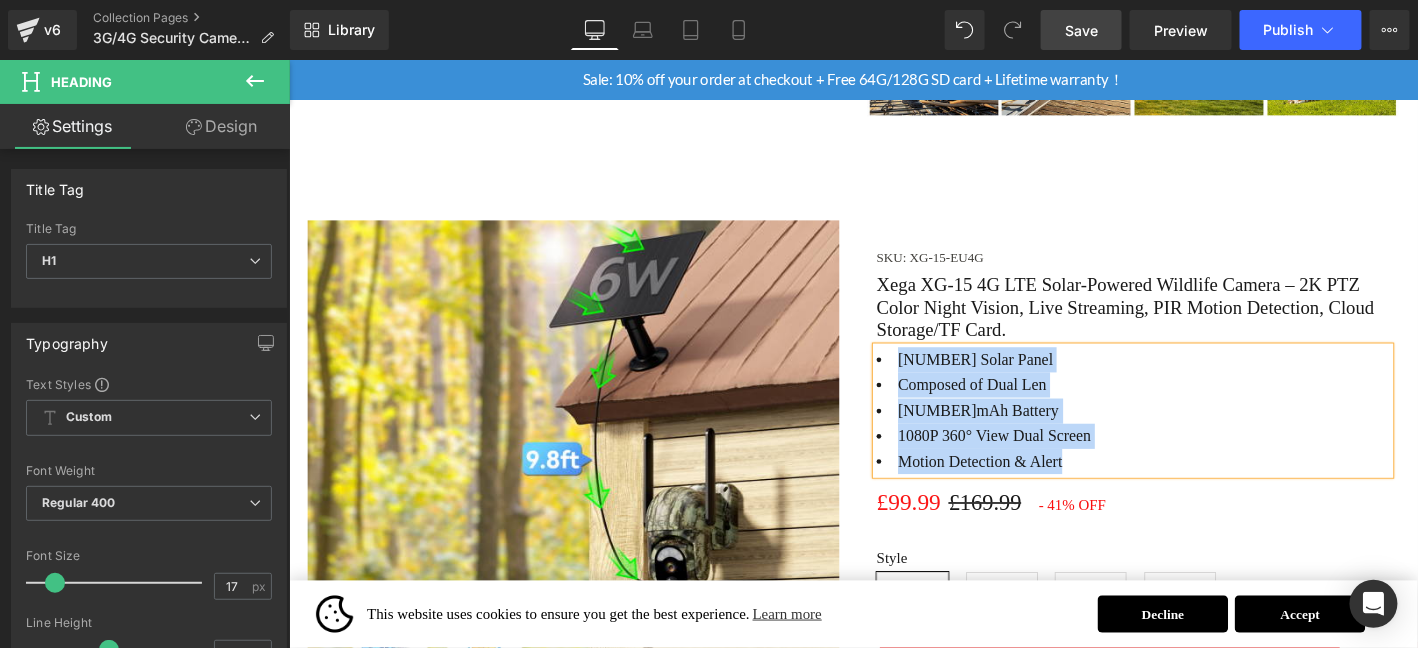 paste 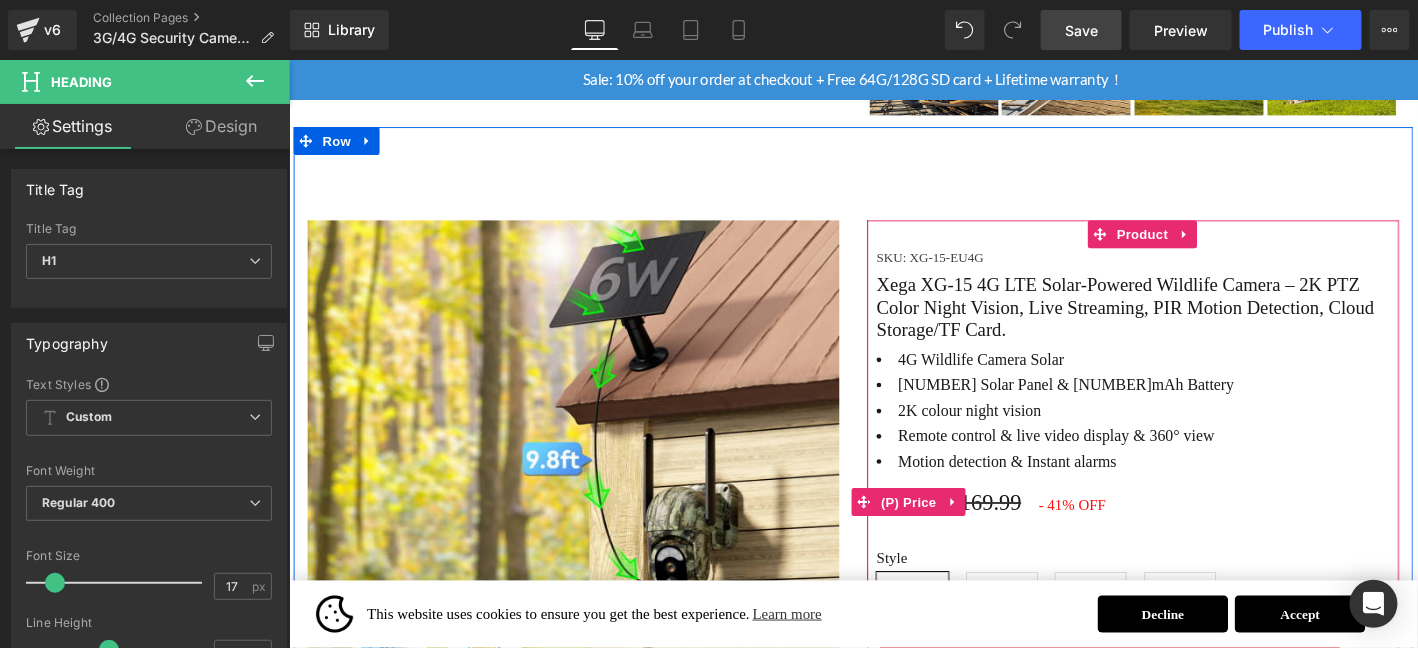 click on "£99.99
£169.99
-
41%
OFF" at bounding box center (1193, 533) 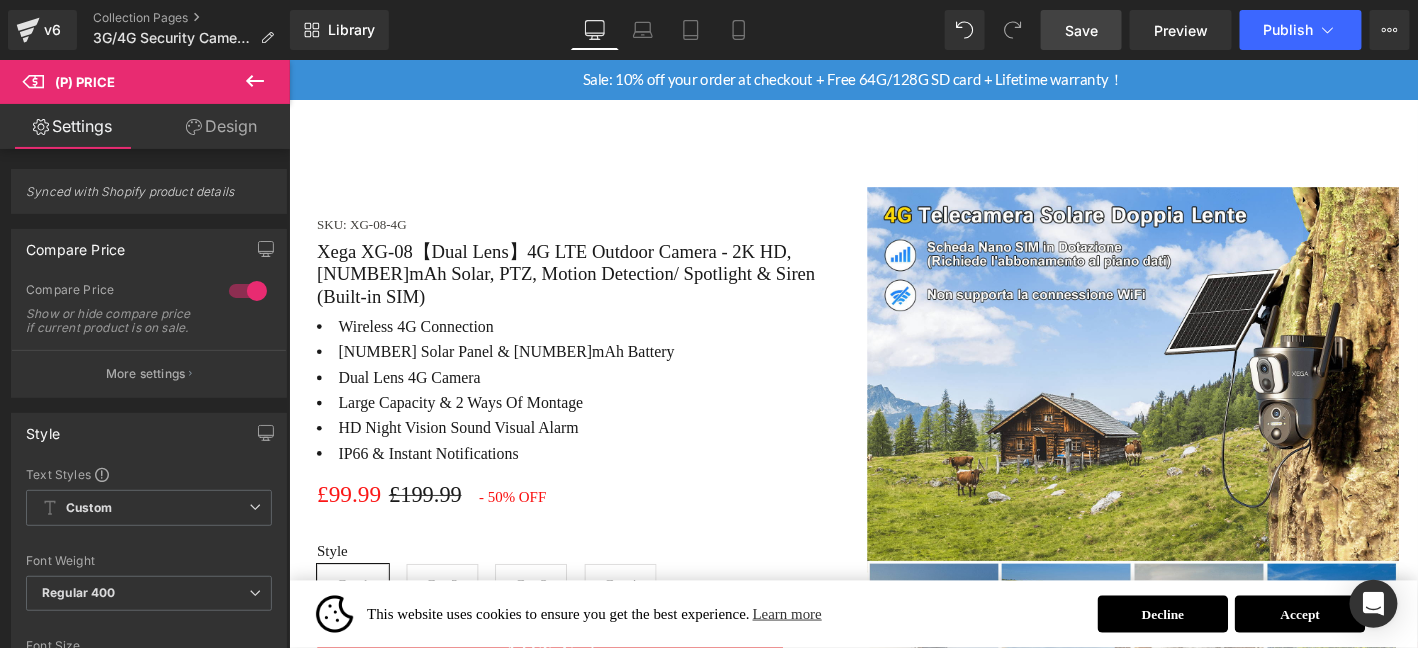 scroll, scrollTop: 3055, scrollLeft: 0, axis: vertical 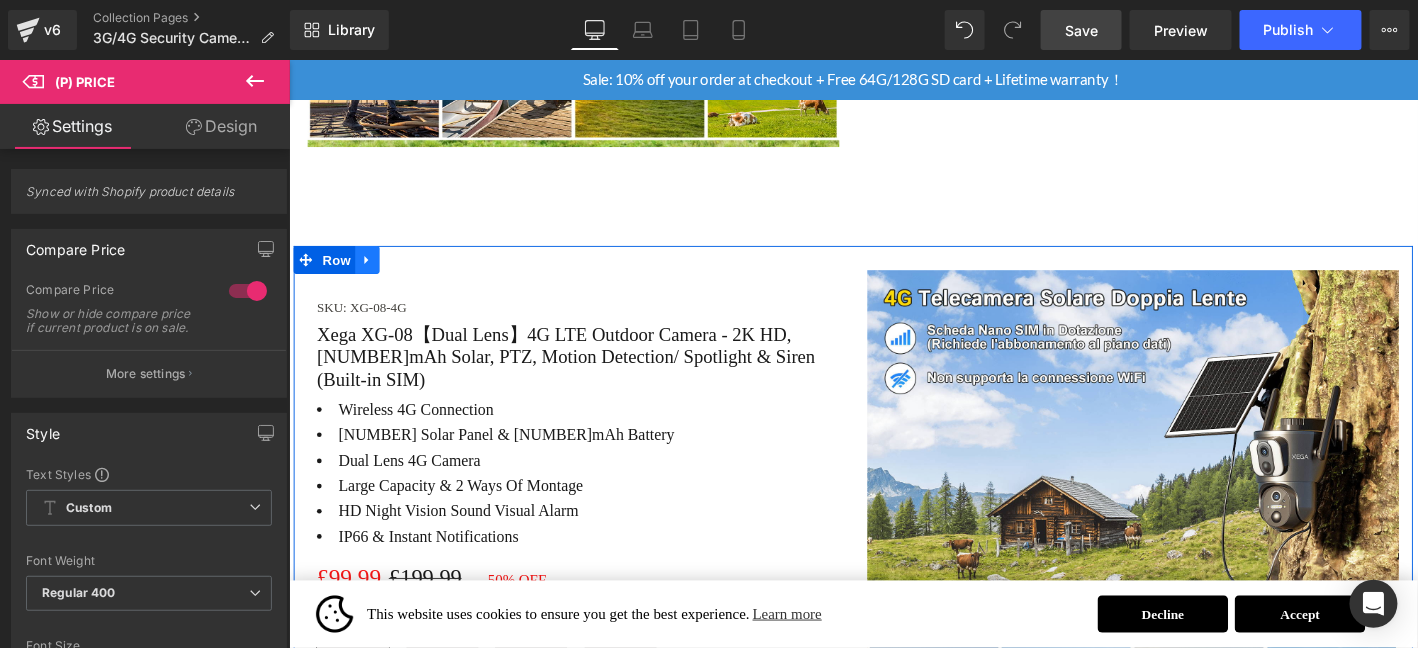 click 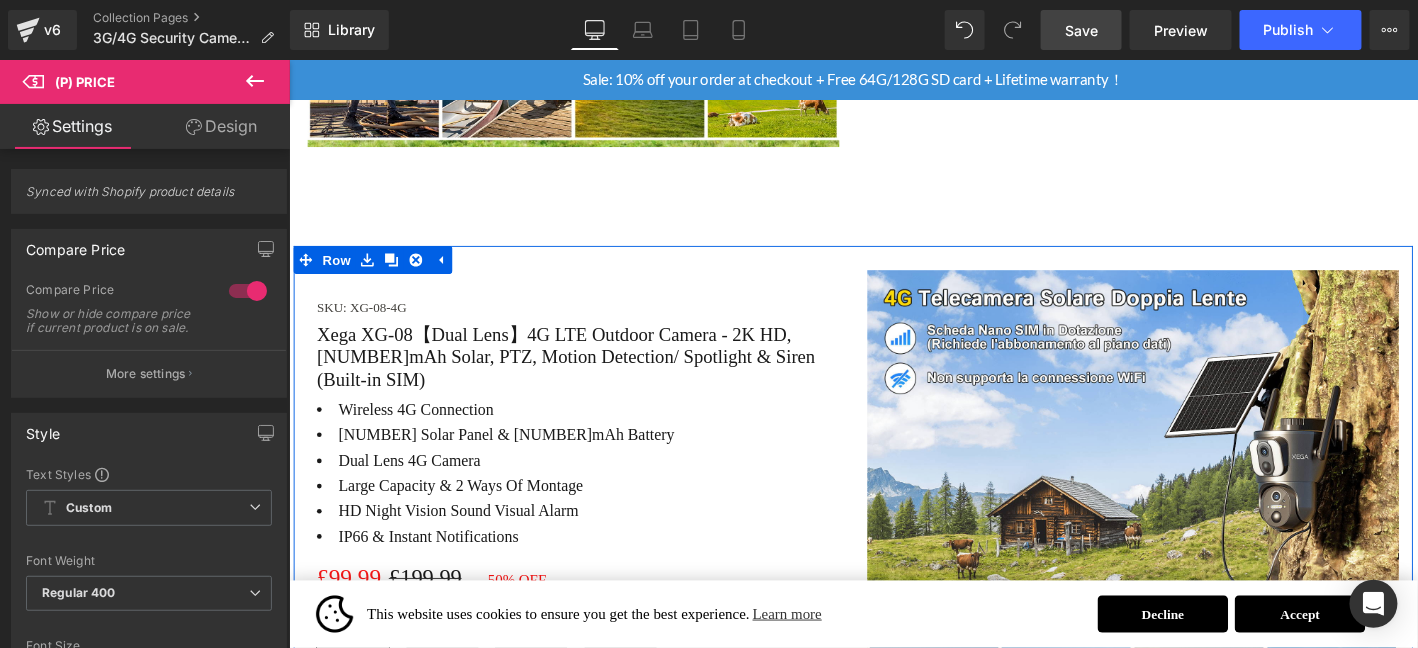 click 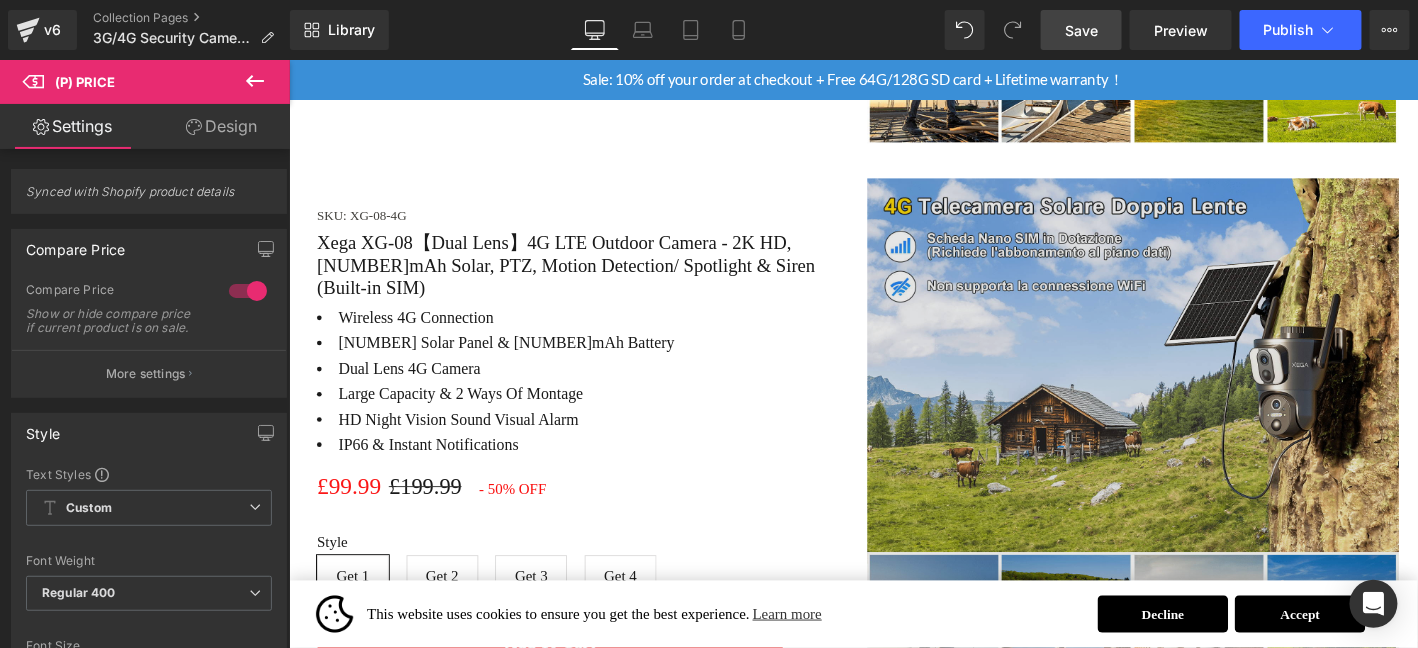 scroll, scrollTop: 3777, scrollLeft: 0, axis: vertical 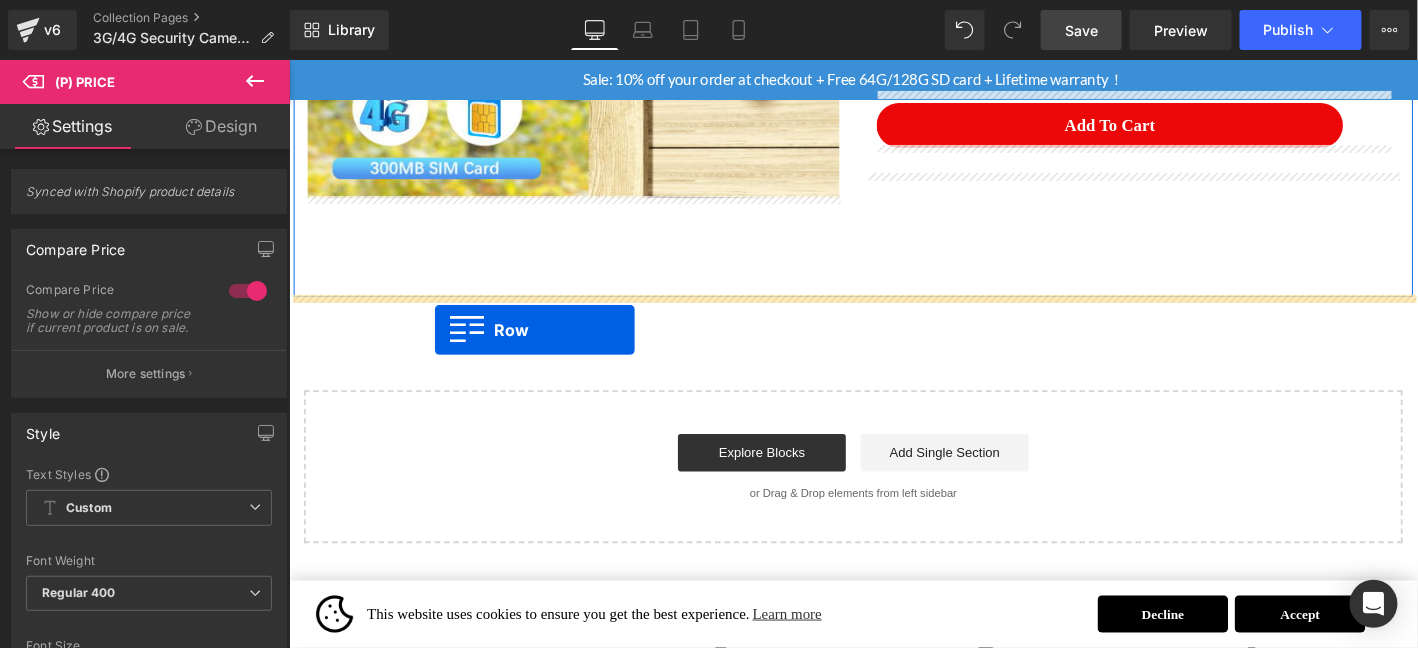 drag, startPoint x: 344, startPoint y: 145, endPoint x: 444, endPoint y: 348, distance: 226.29405 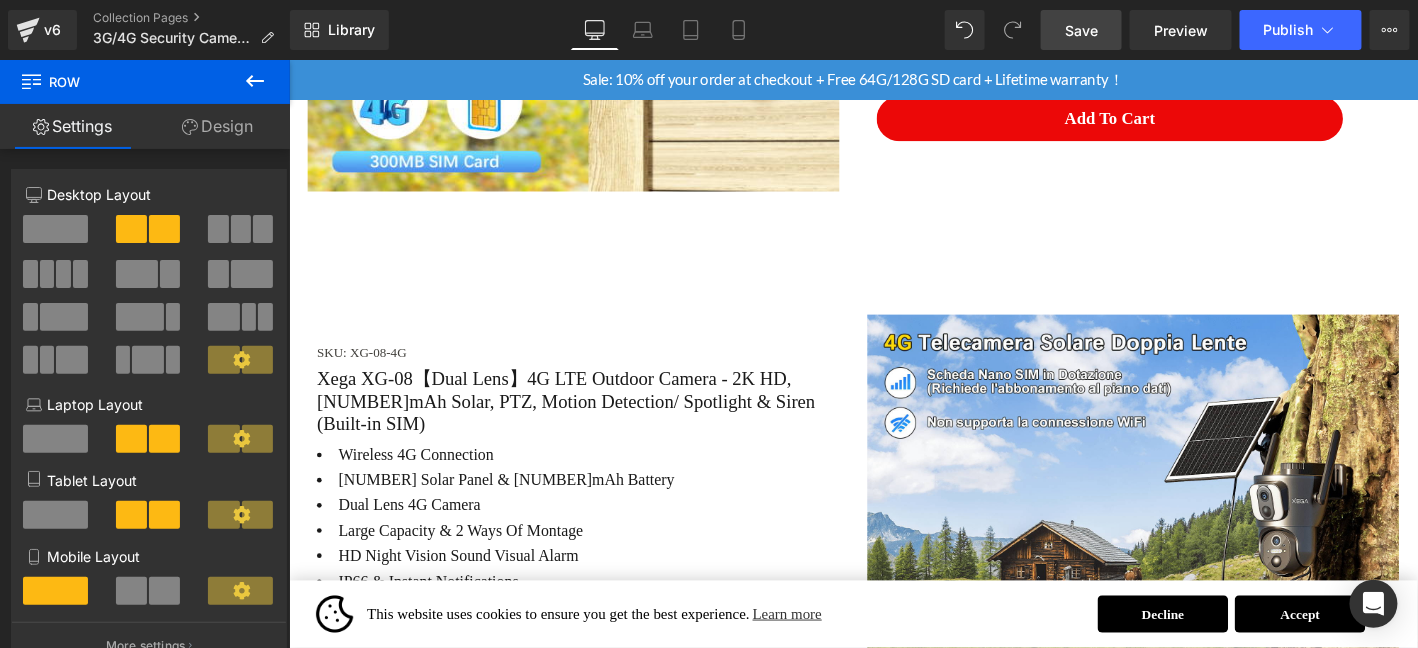 scroll, scrollTop: 4426, scrollLeft: 0, axis: vertical 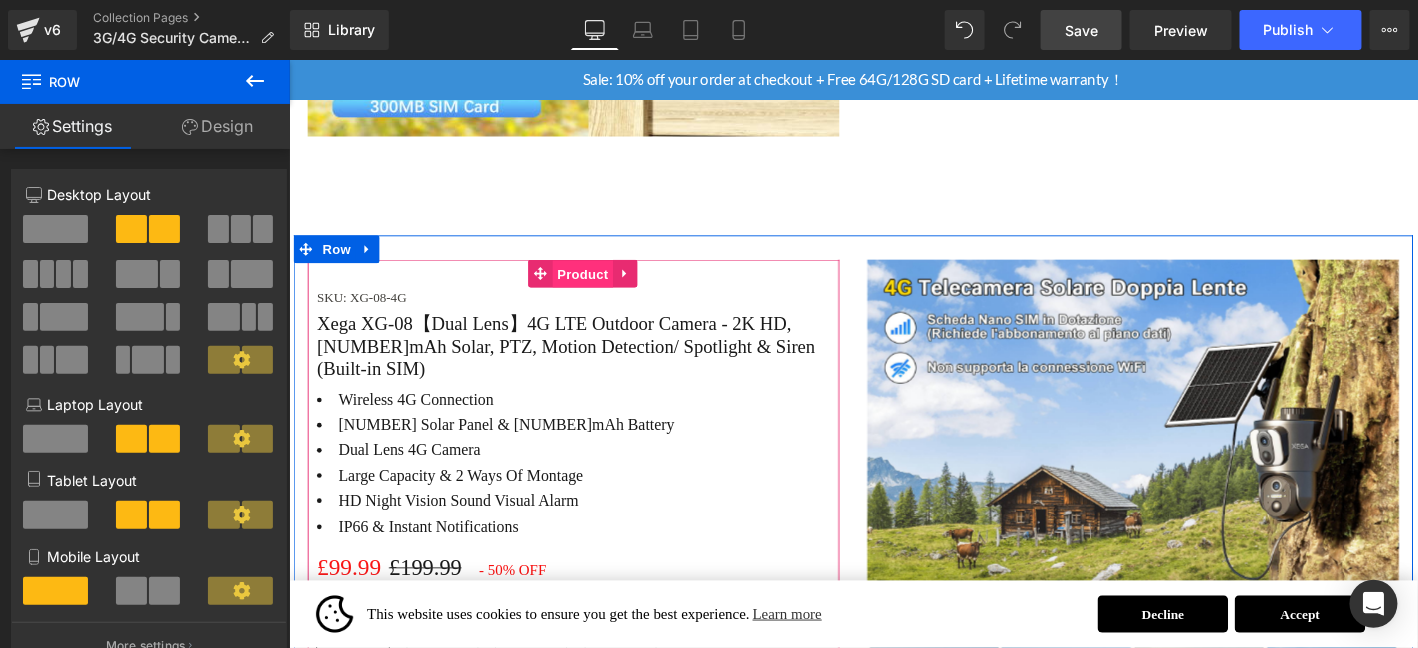 click on "Product" at bounding box center (603, 289) 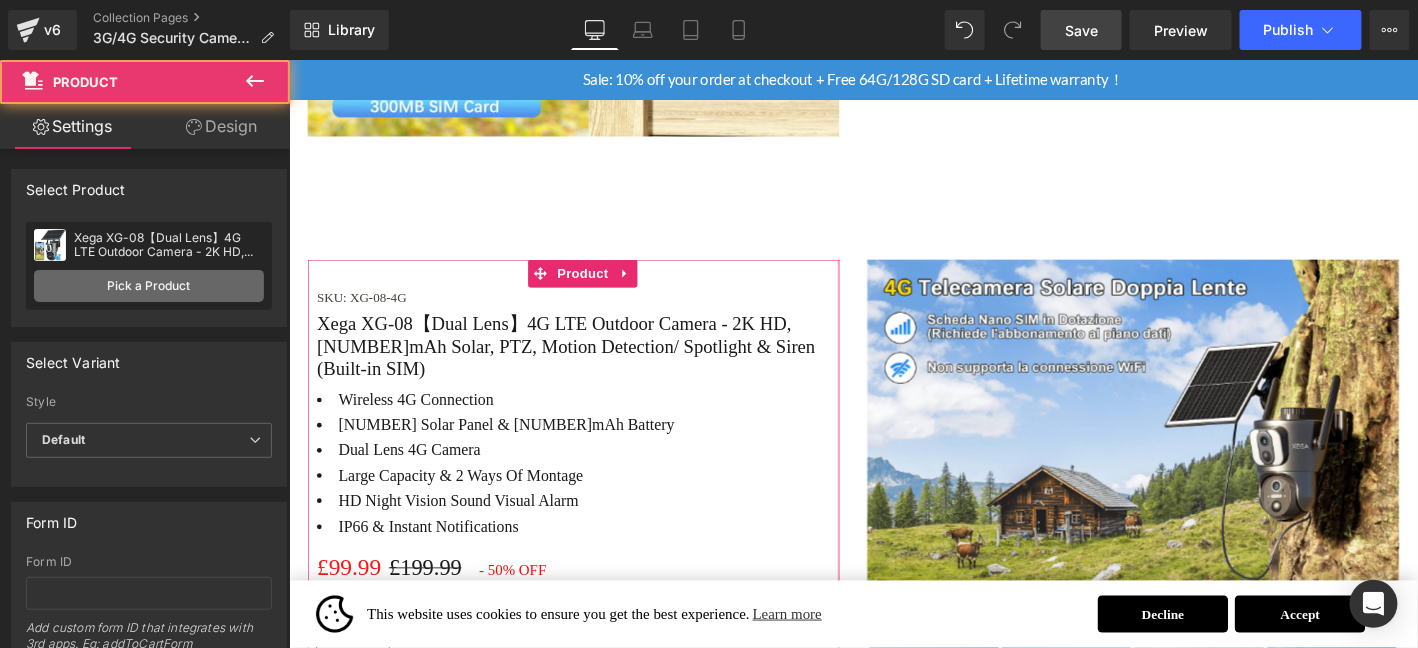 click on "Pick a Product" at bounding box center [149, 286] 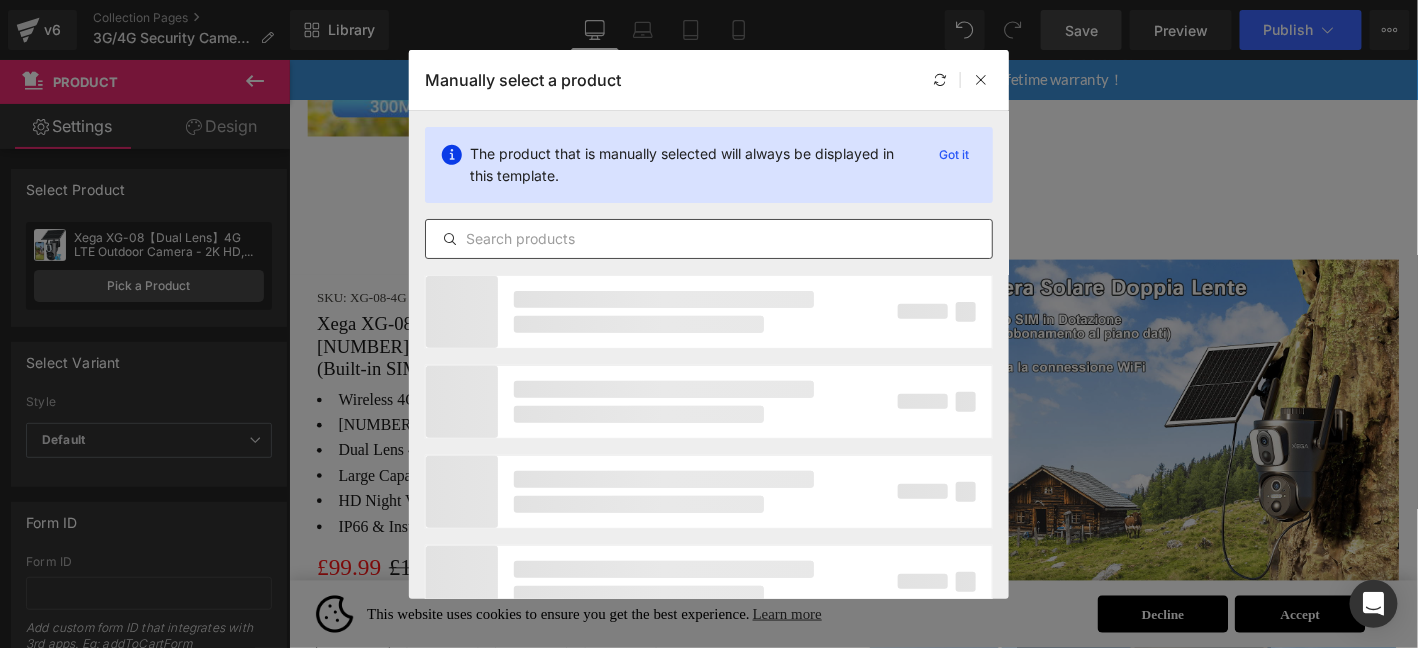 click at bounding box center [709, 239] 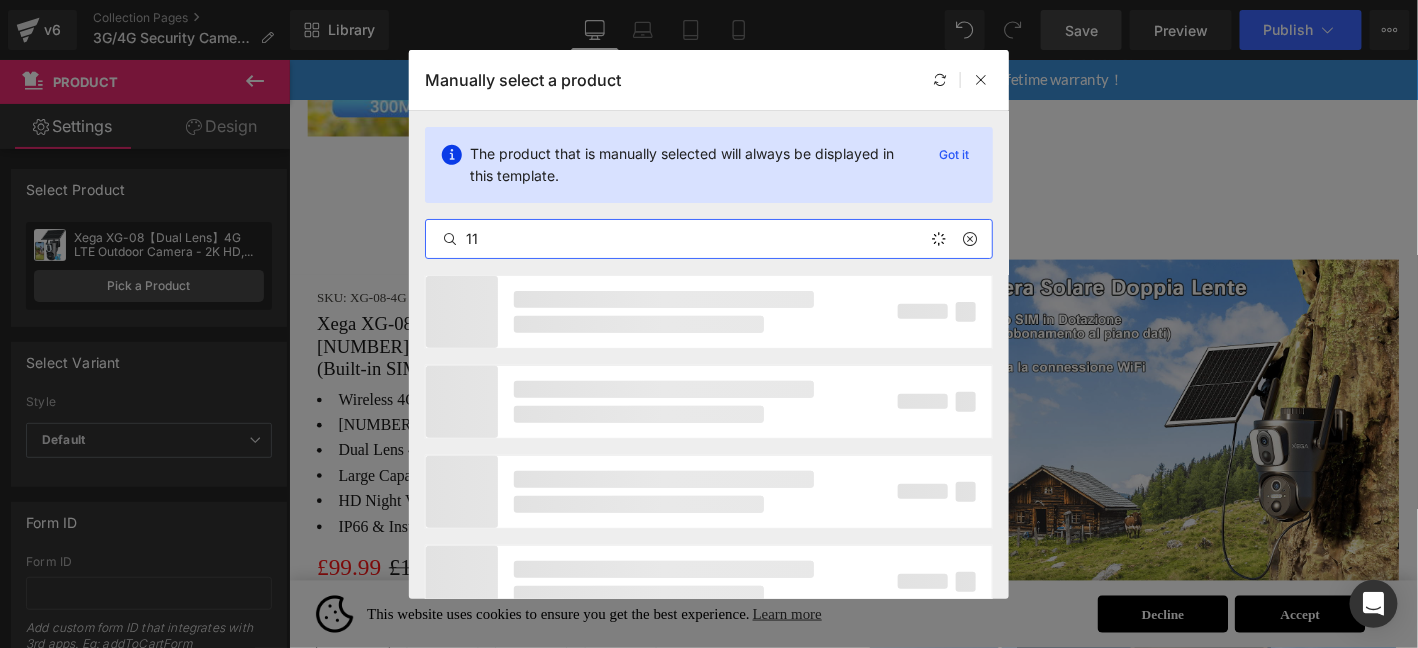 type on "11" 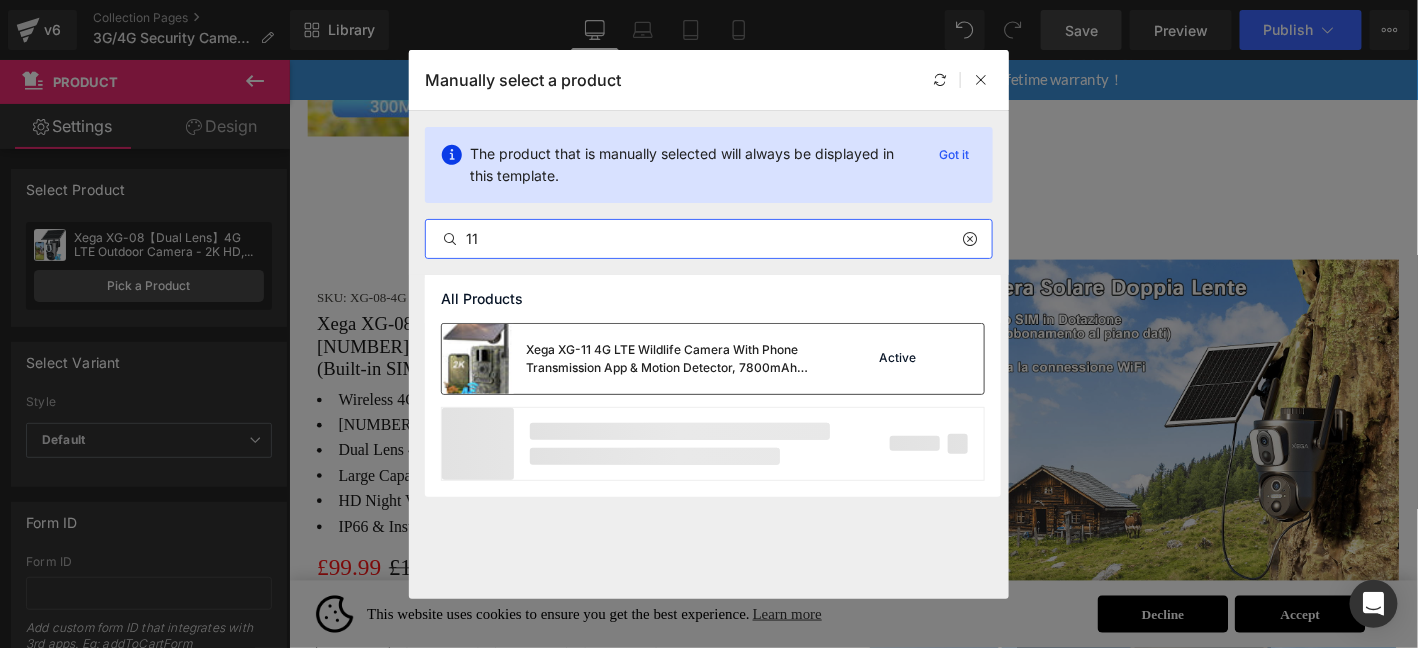 click on "Active" at bounding box center [917, 359] 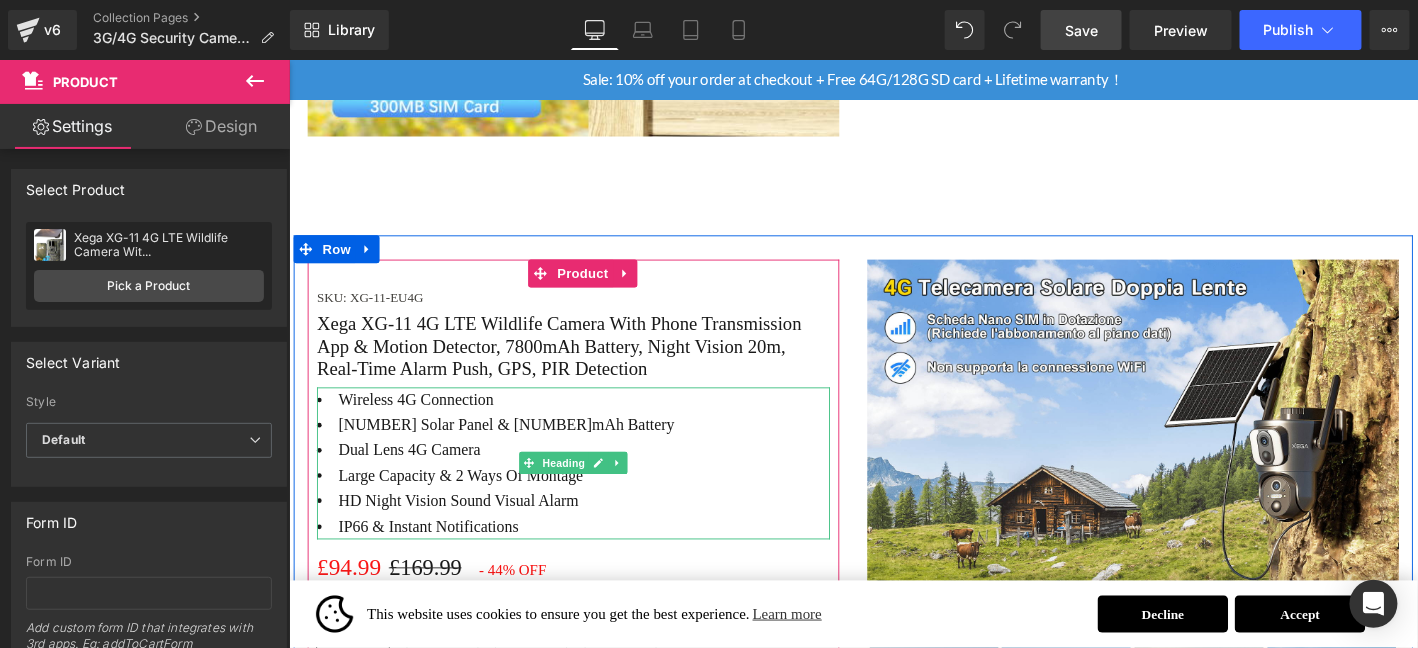 click on "Wireless 4G Connection" at bounding box center (593, 423) 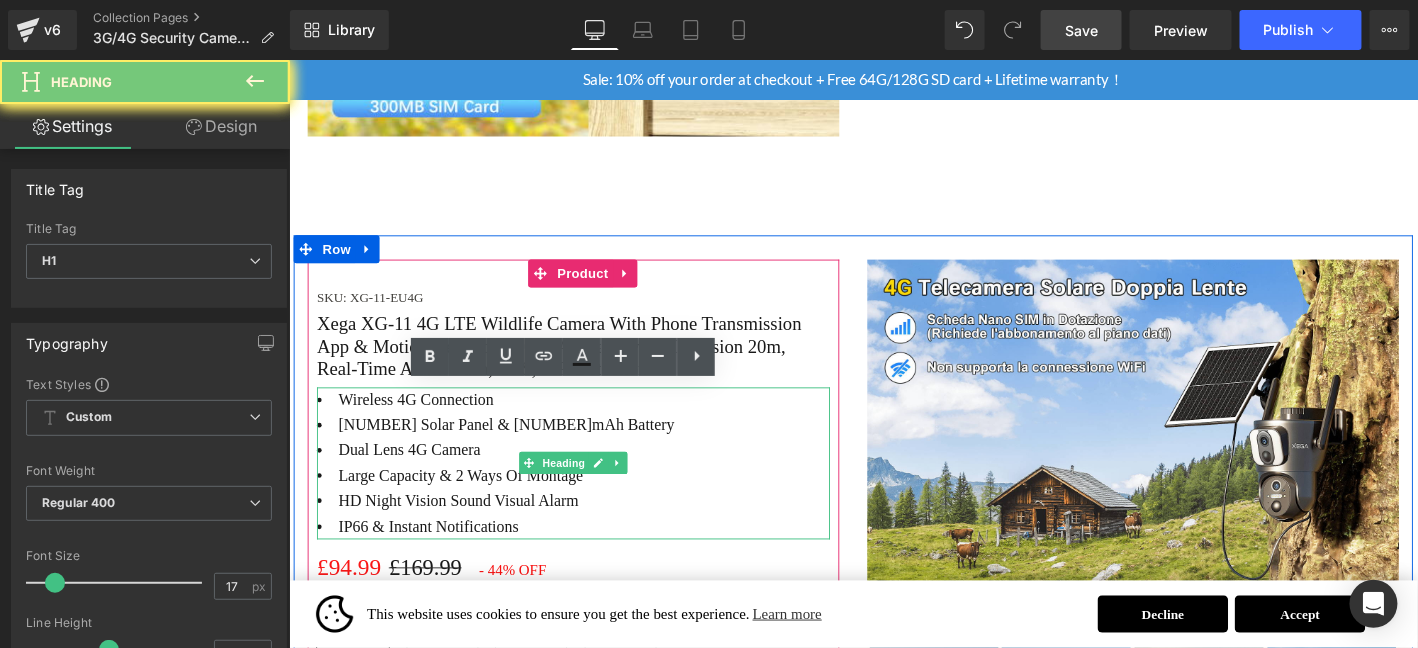 click on "Wireless 4G Connection" at bounding box center [593, 423] 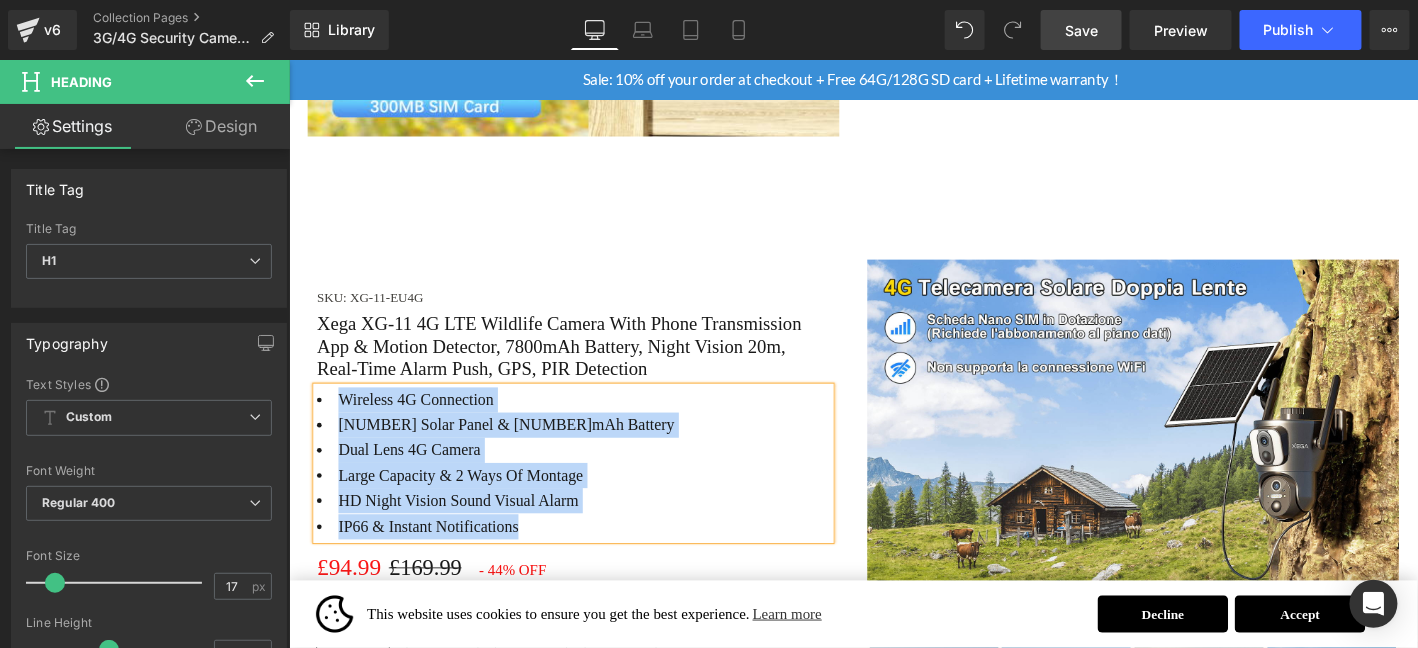 paste 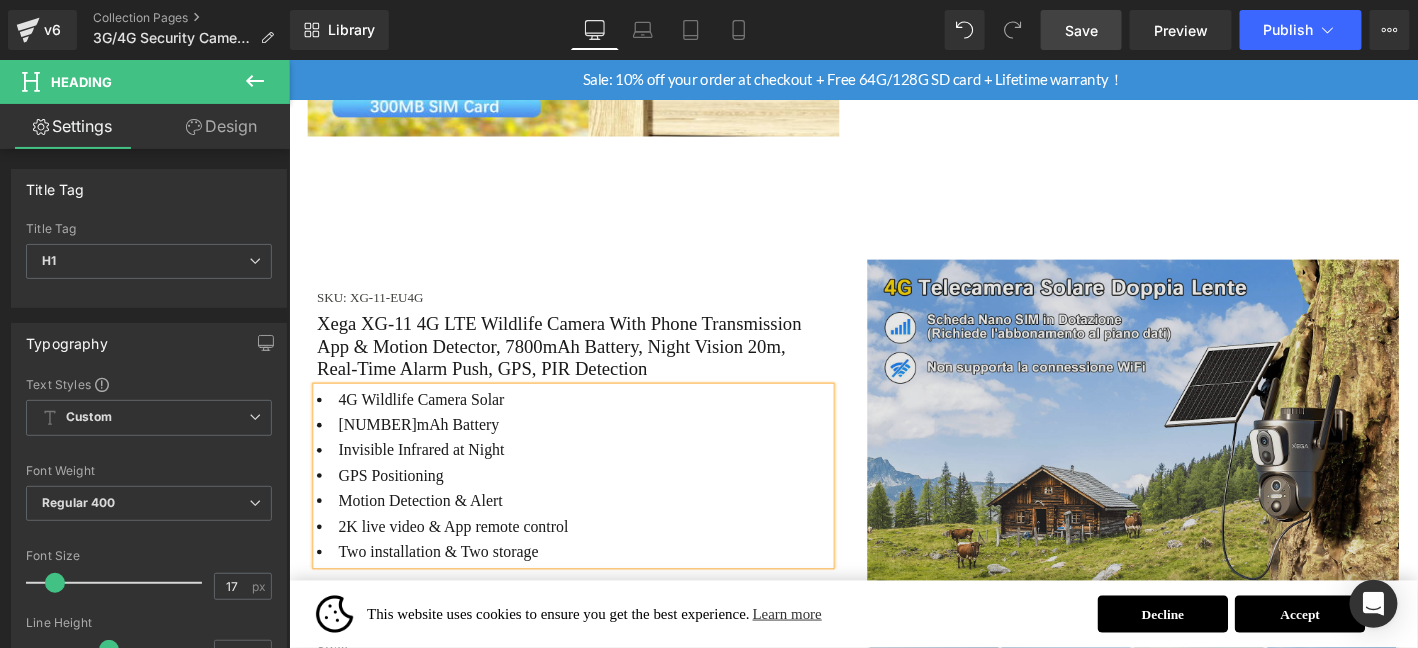 click at bounding box center (1193, 558) 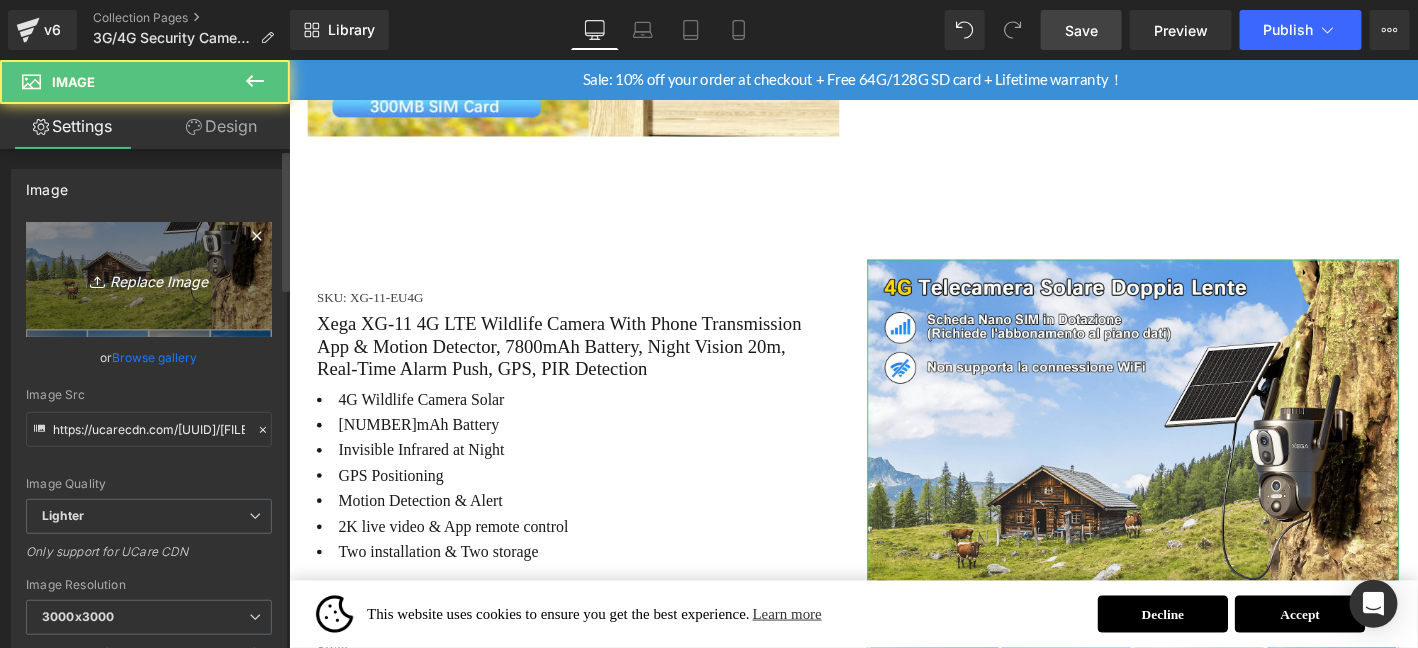 click on "Replace Image" at bounding box center [149, 279] 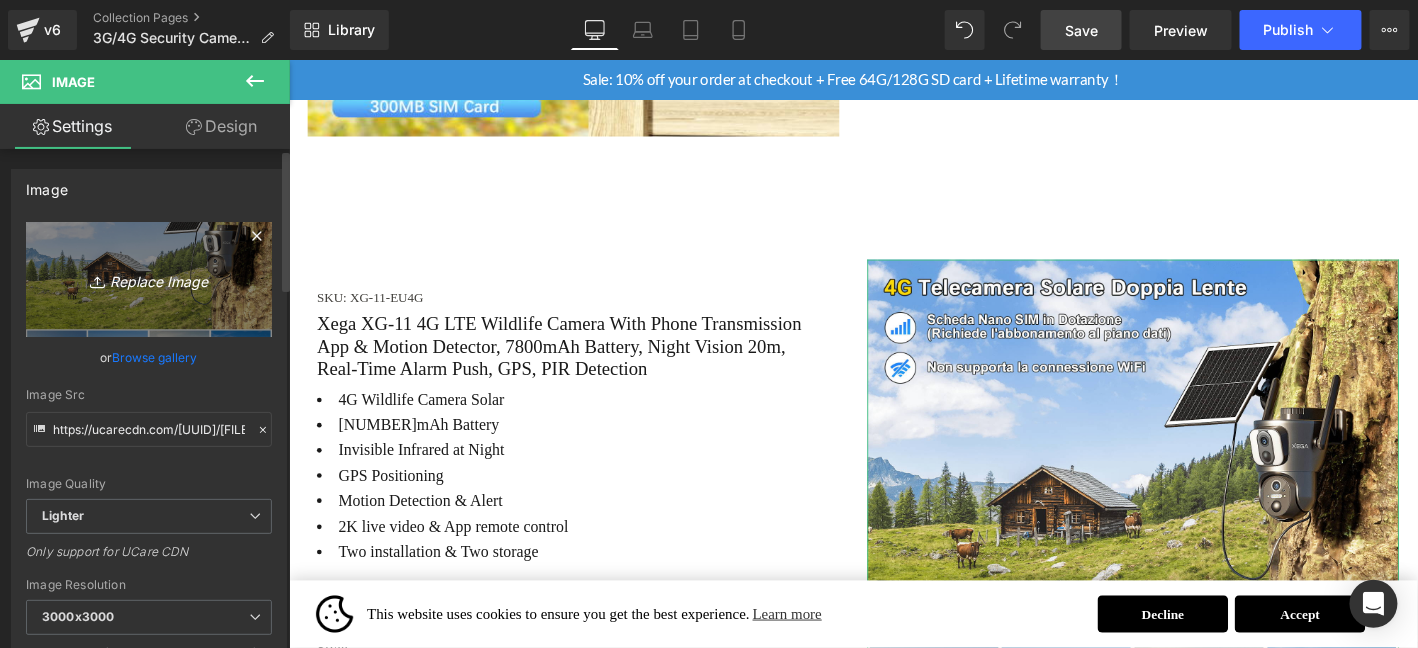 type on "C:\fakepath\[FILENAME]" 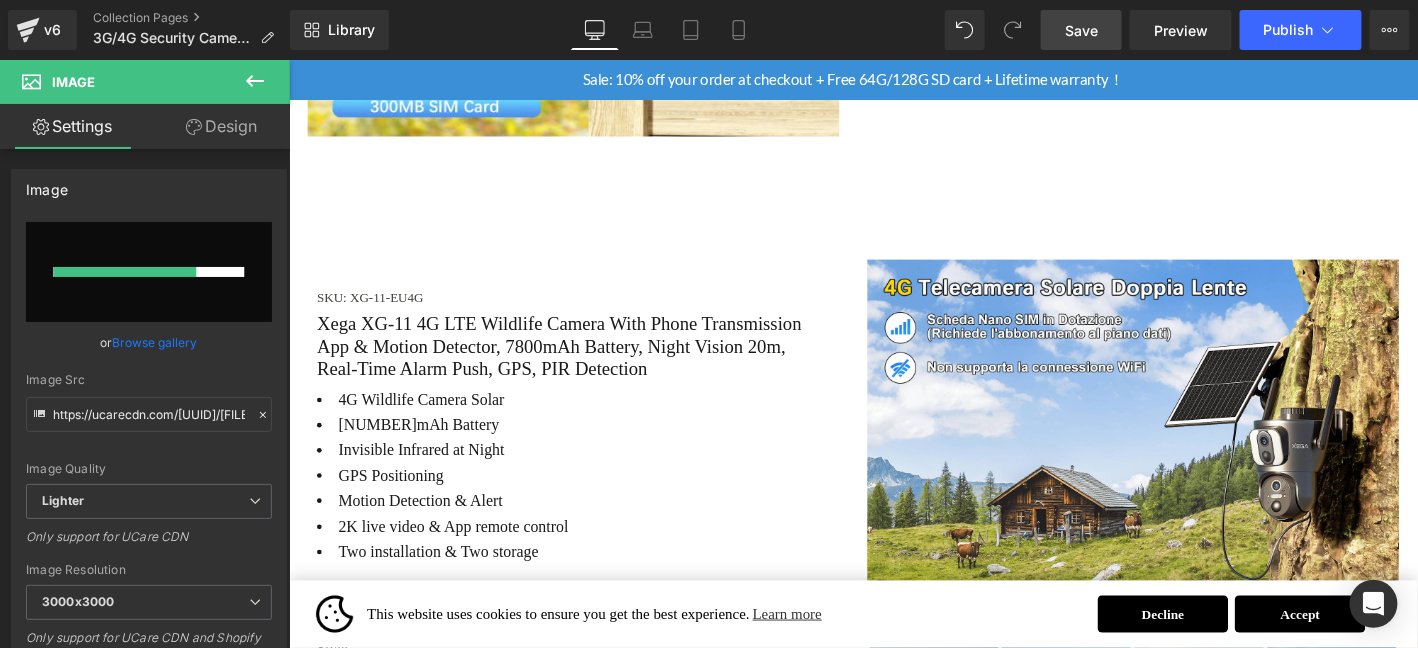 type 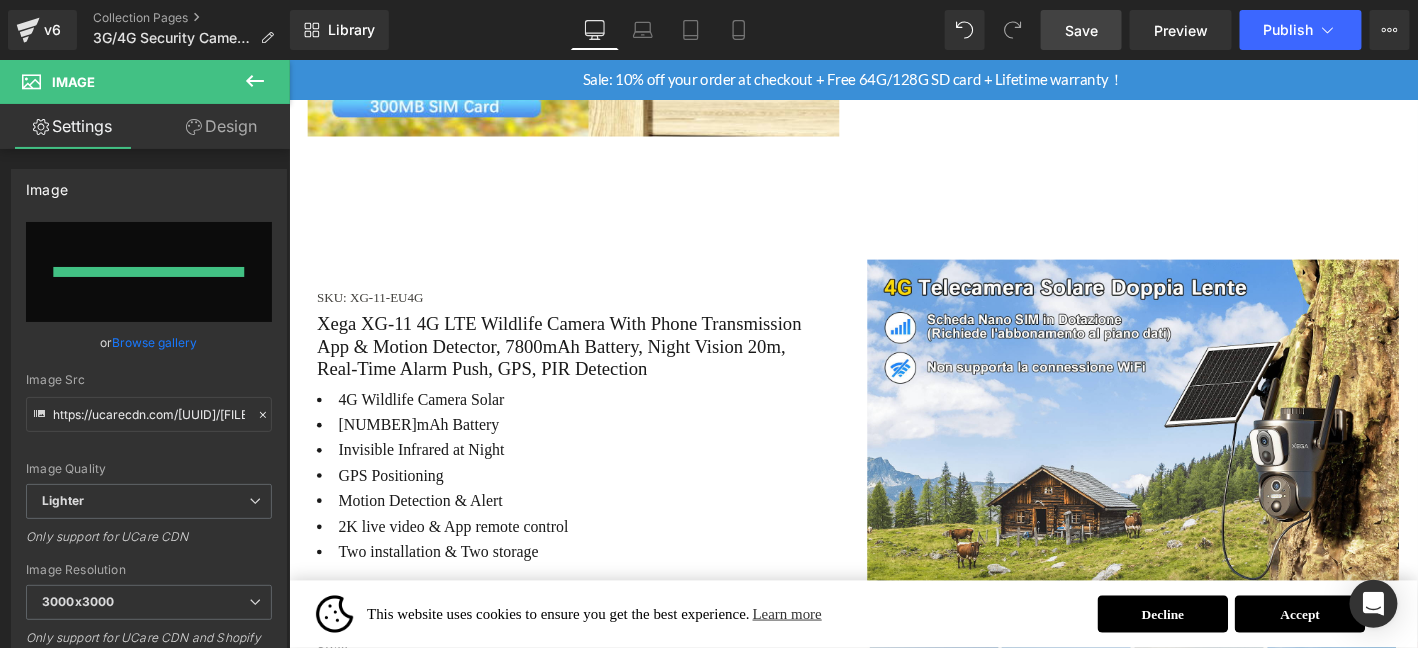 type on "https://ucarecdn.com/511125b1-a533-4769-8d1f-b4bf2eec5e9d/-/format/auto/-/preview/3000x3000/-/quality/lighter/111.png" 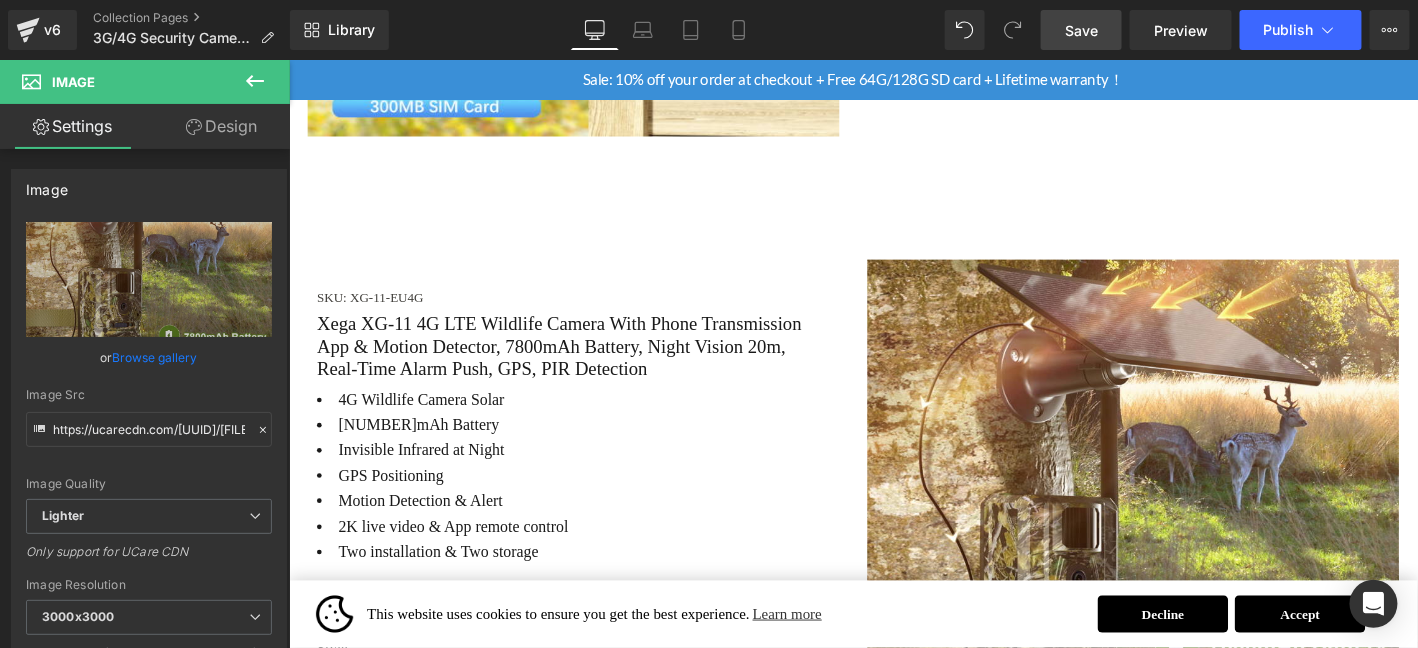 click on "Save" at bounding box center [1081, 30] 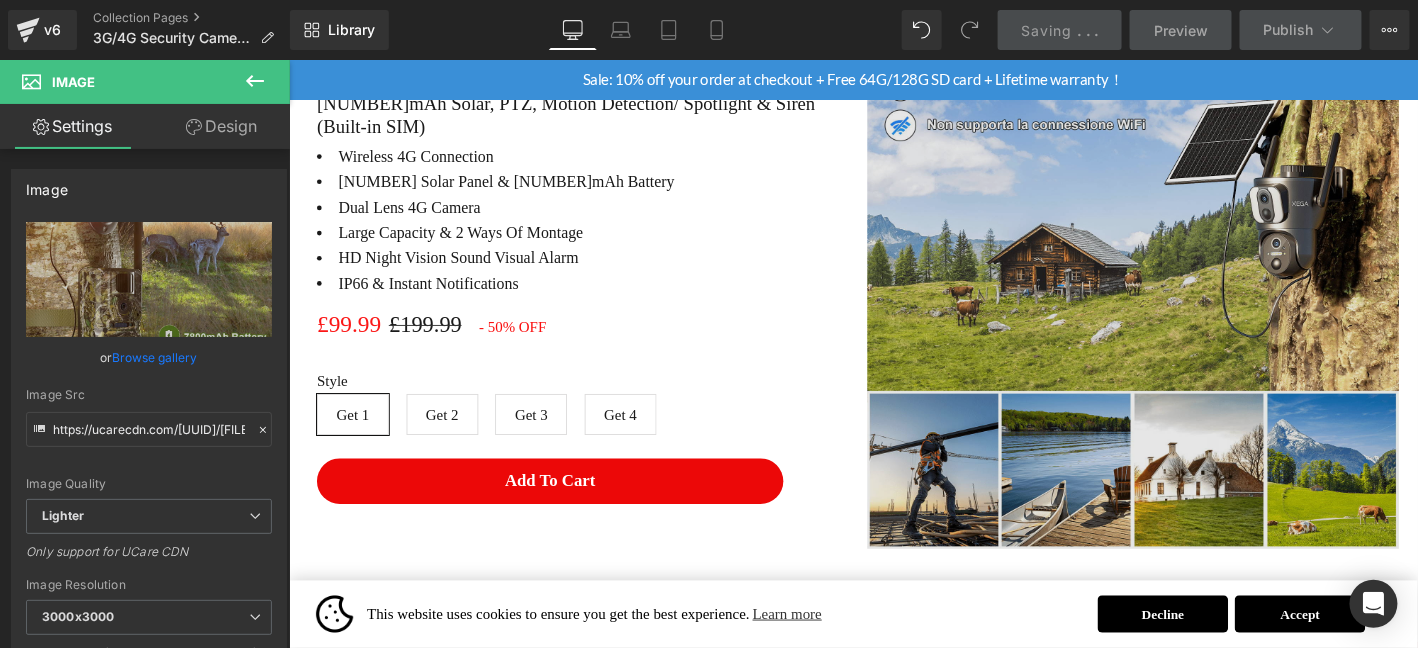 scroll, scrollTop: 3193, scrollLeft: 0, axis: vertical 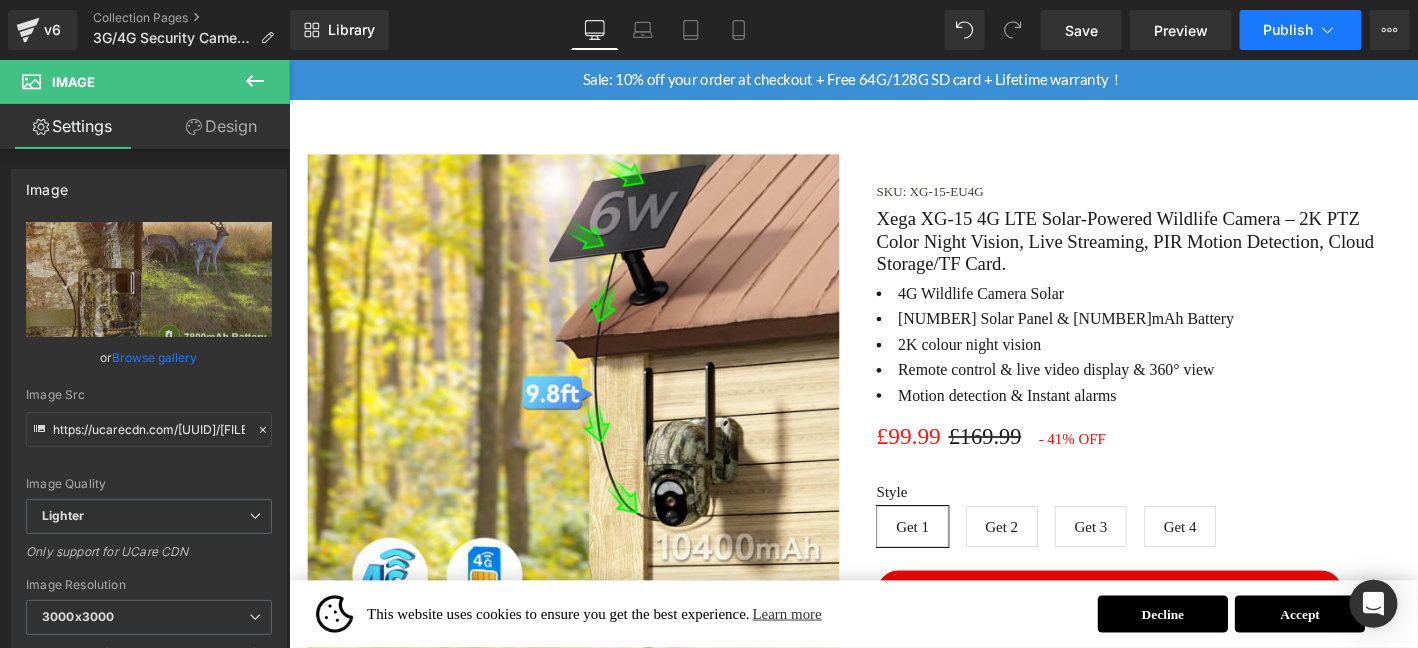 click on "Publish" at bounding box center (1289, 30) 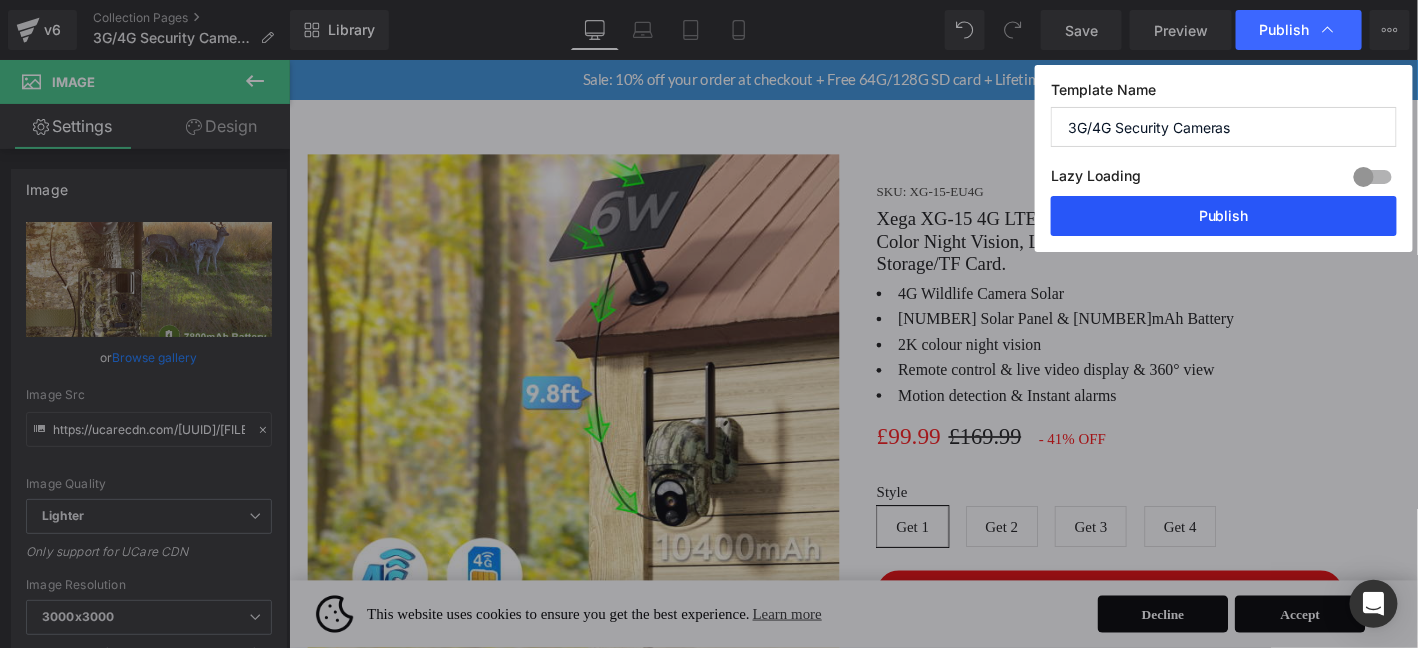 click on "Publish" at bounding box center (1224, 216) 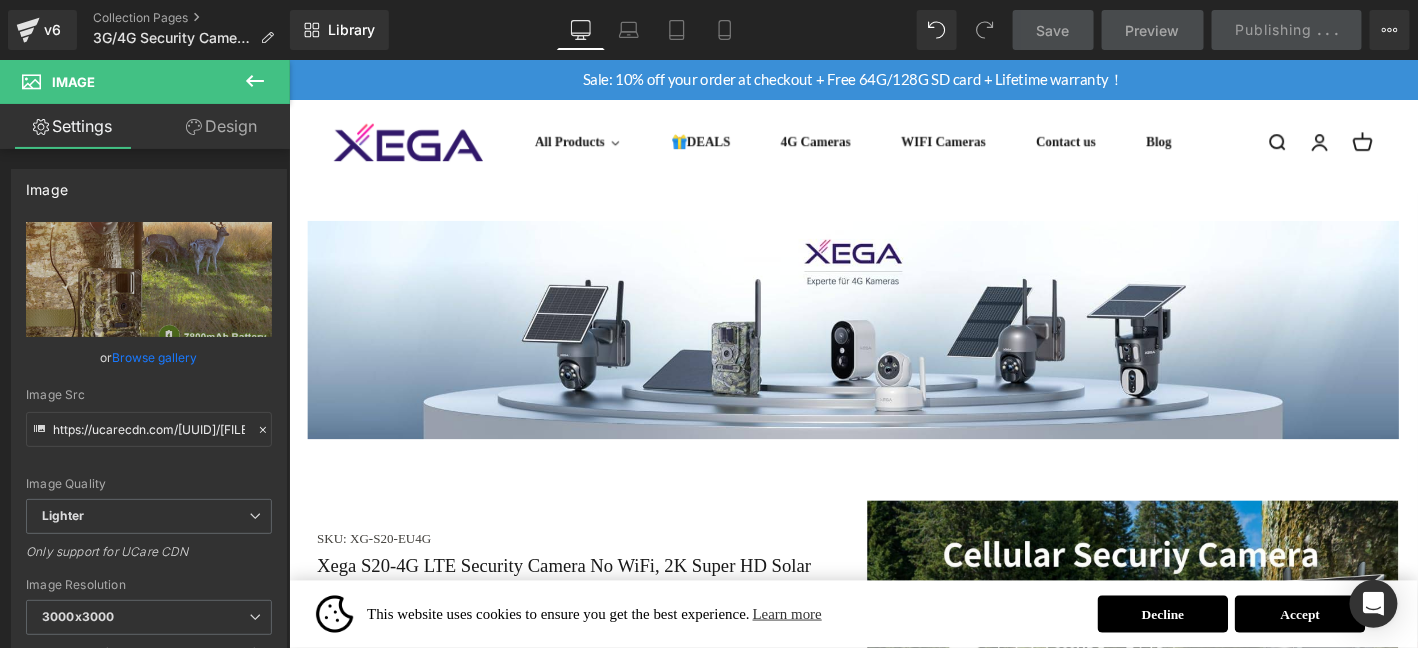 scroll, scrollTop: 0, scrollLeft: 0, axis: both 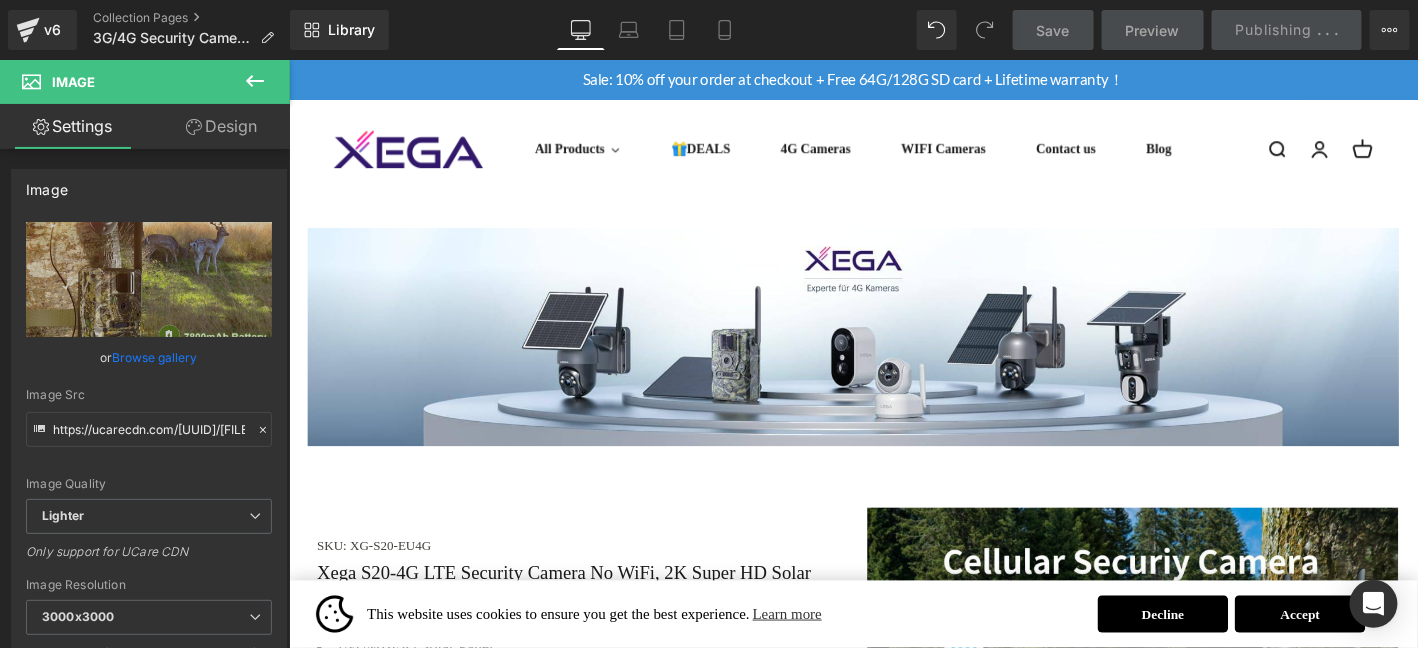 click at bounding box center (255, 82) 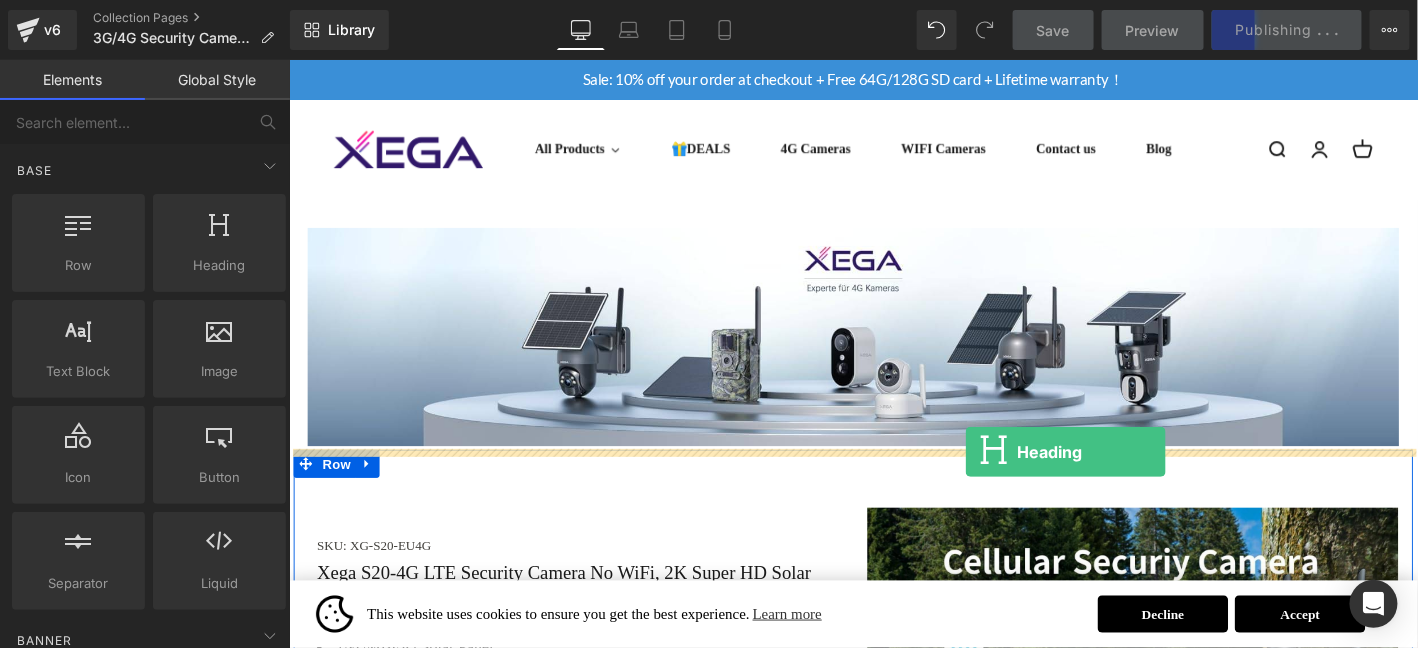 drag, startPoint x: 539, startPoint y: 316, endPoint x: 1013, endPoint y: 479, distance: 501.24344 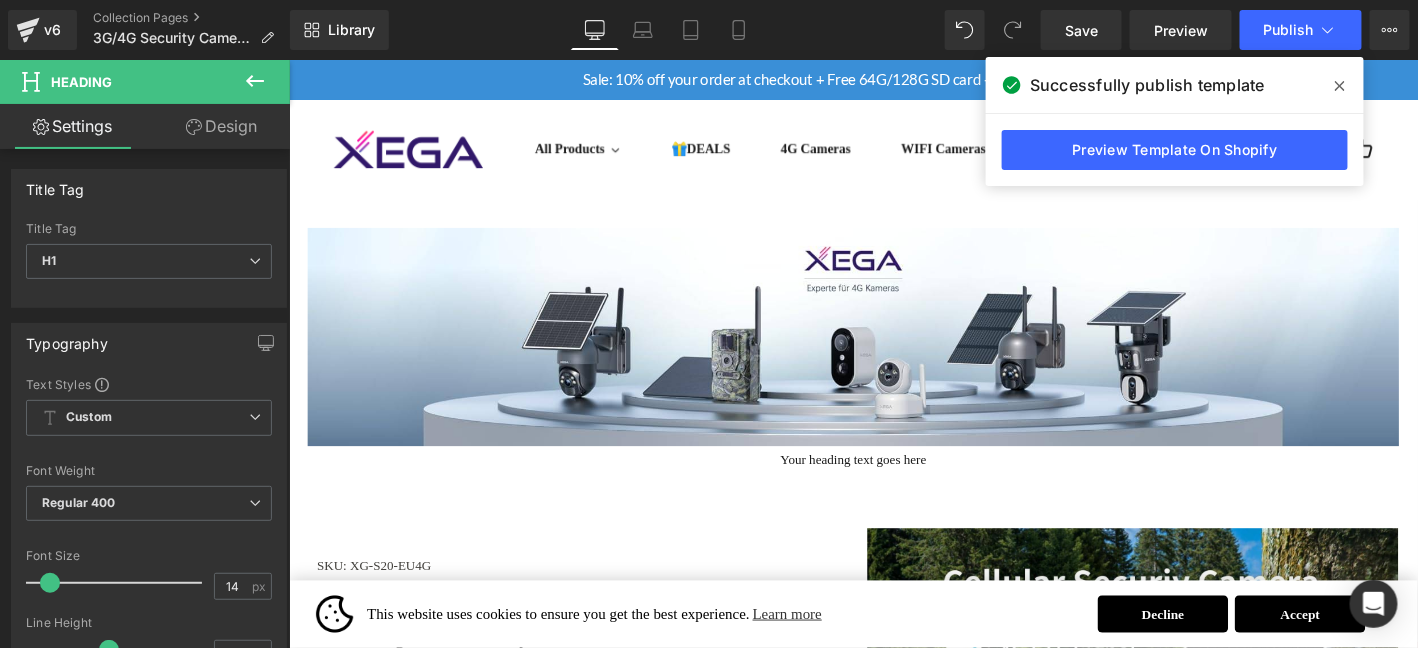 click 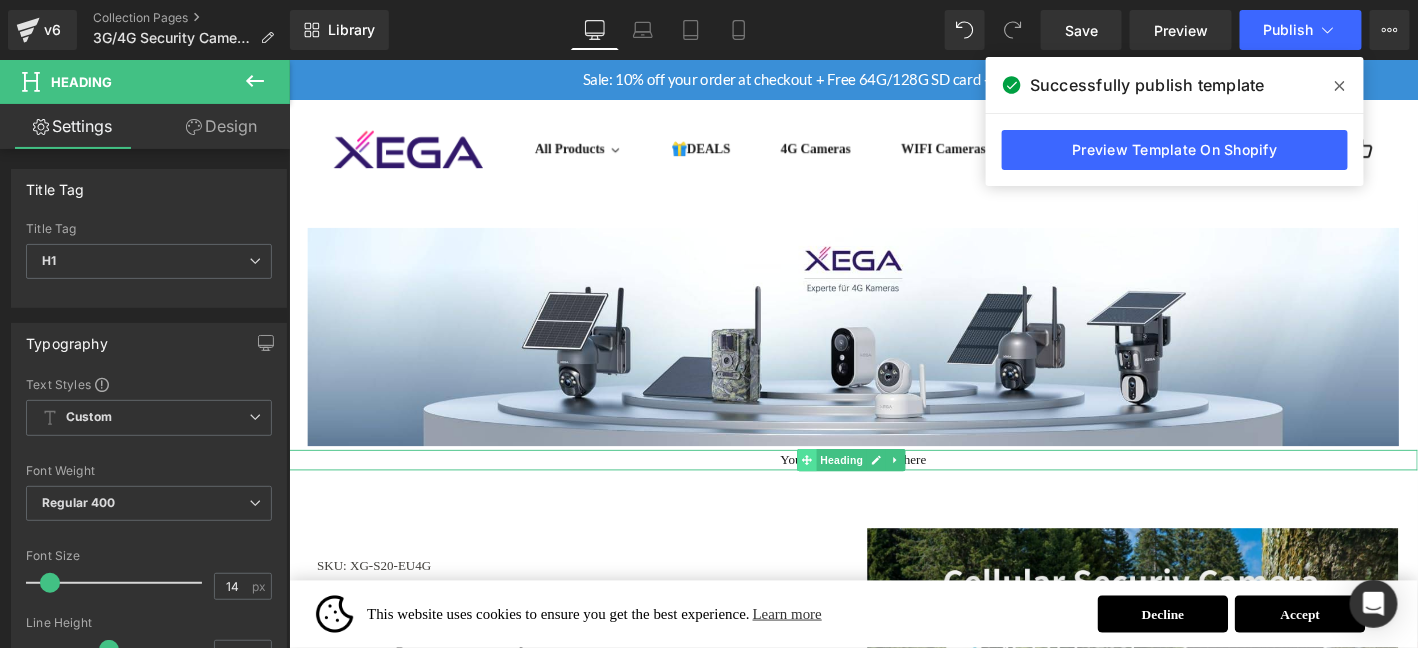 click 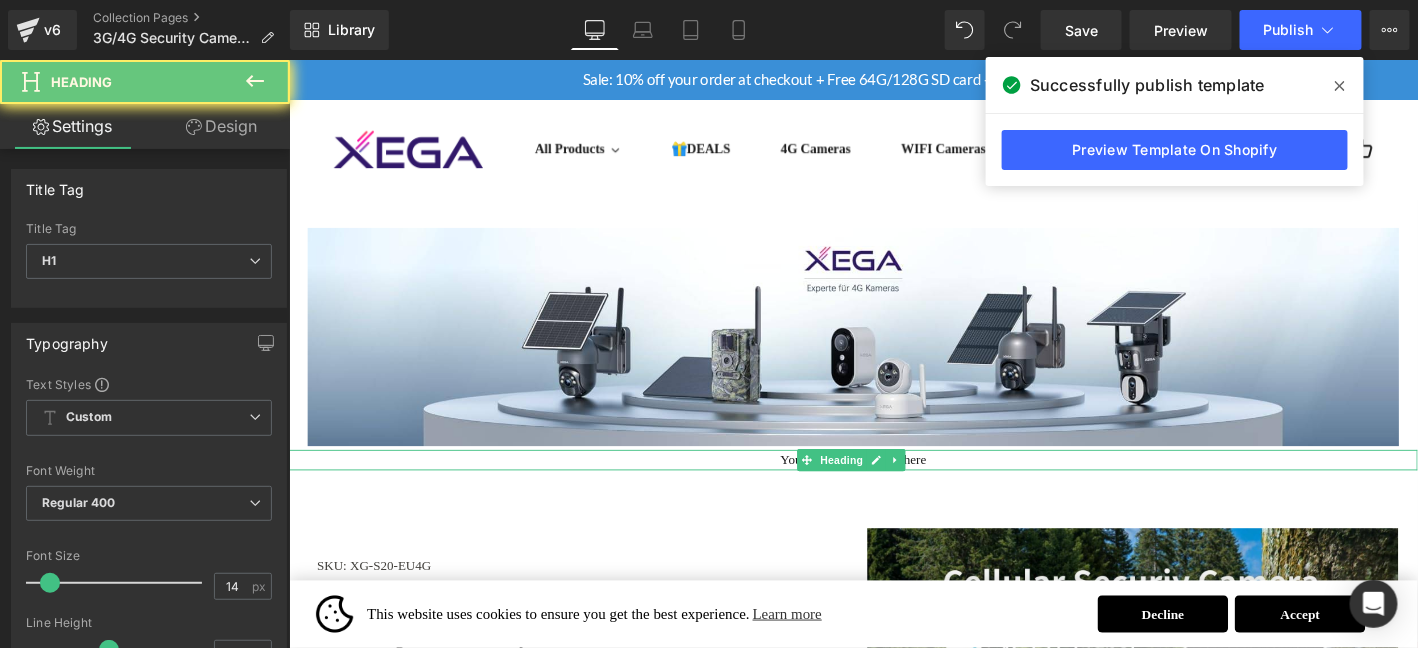 click on "Your heading text goes here" at bounding box center (893, 488) 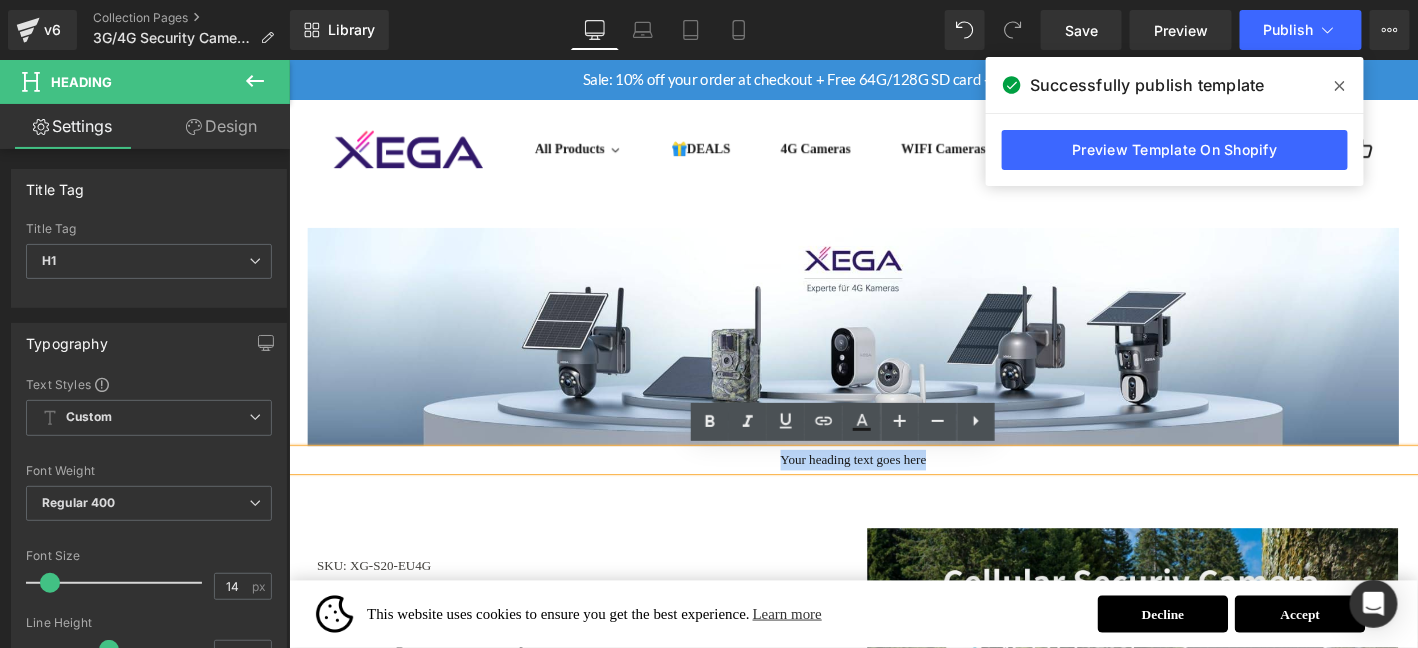 paste 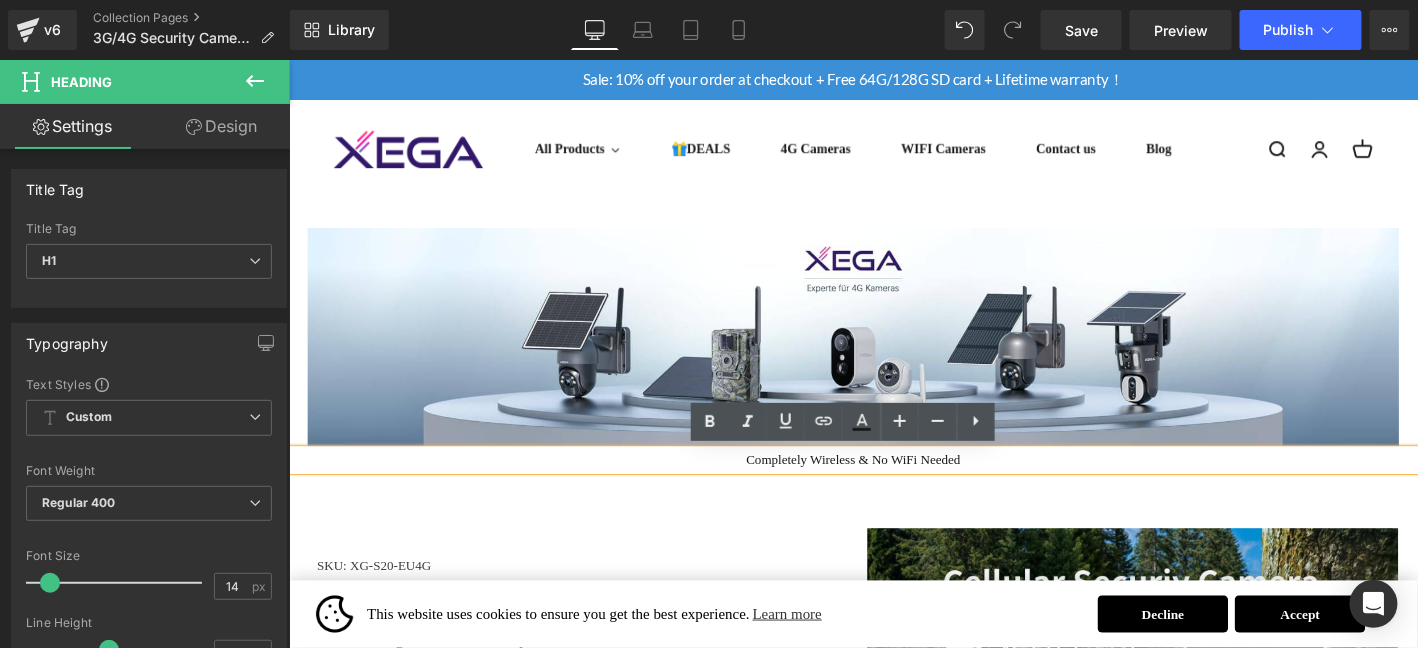 click on "Completely Wireless & No WiFi Needed" at bounding box center (893, 488) 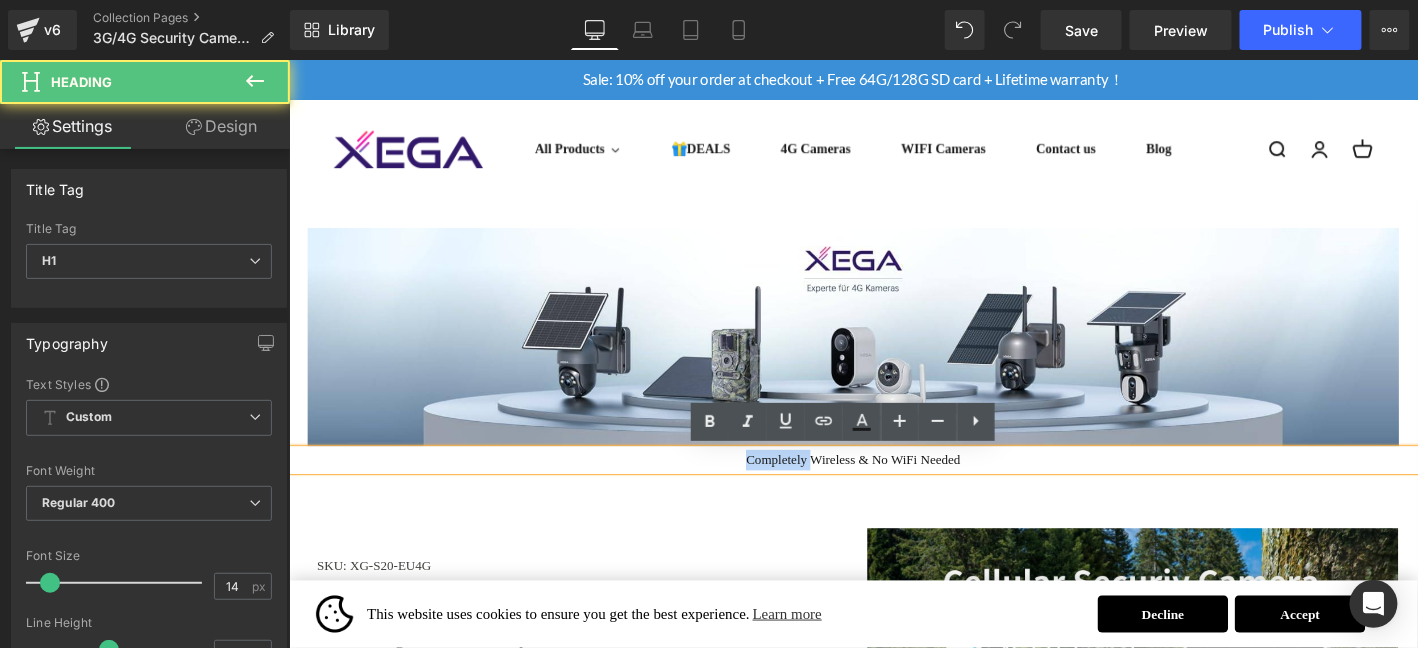 click on "Completely Wireless & No WiFi Needed" at bounding box center (893, 488) 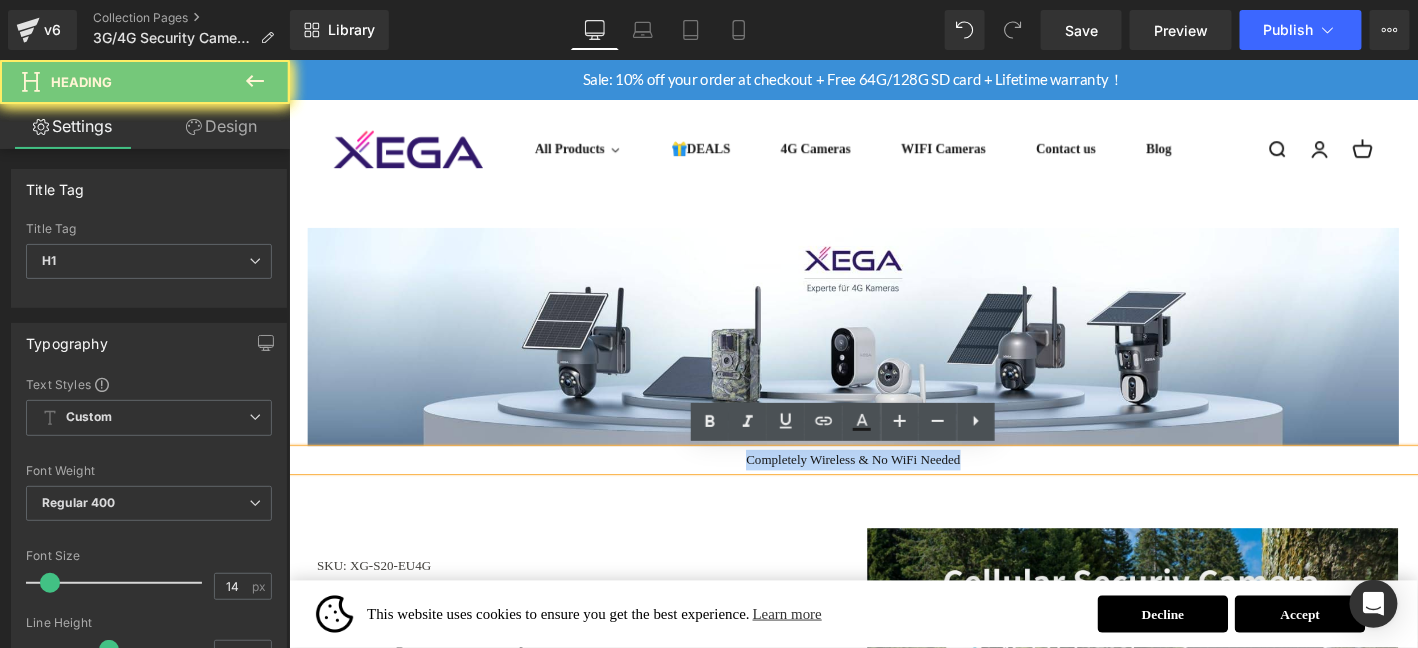 click on "Completely Wireless & No WiFi Needed" at bounding box center (893, 488) 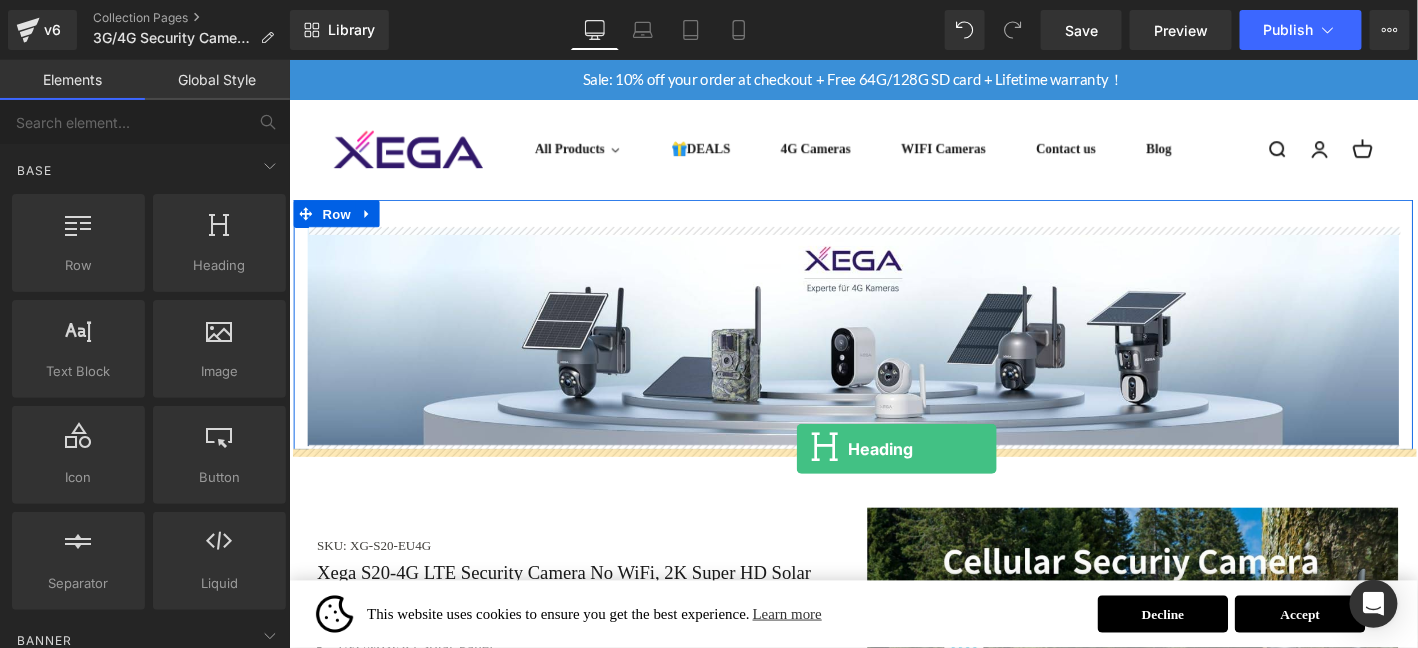 drag, startPoint x: 568, startPoint y: 331, endPoint x: 832, endPoint y: 476, distance: 301.19928 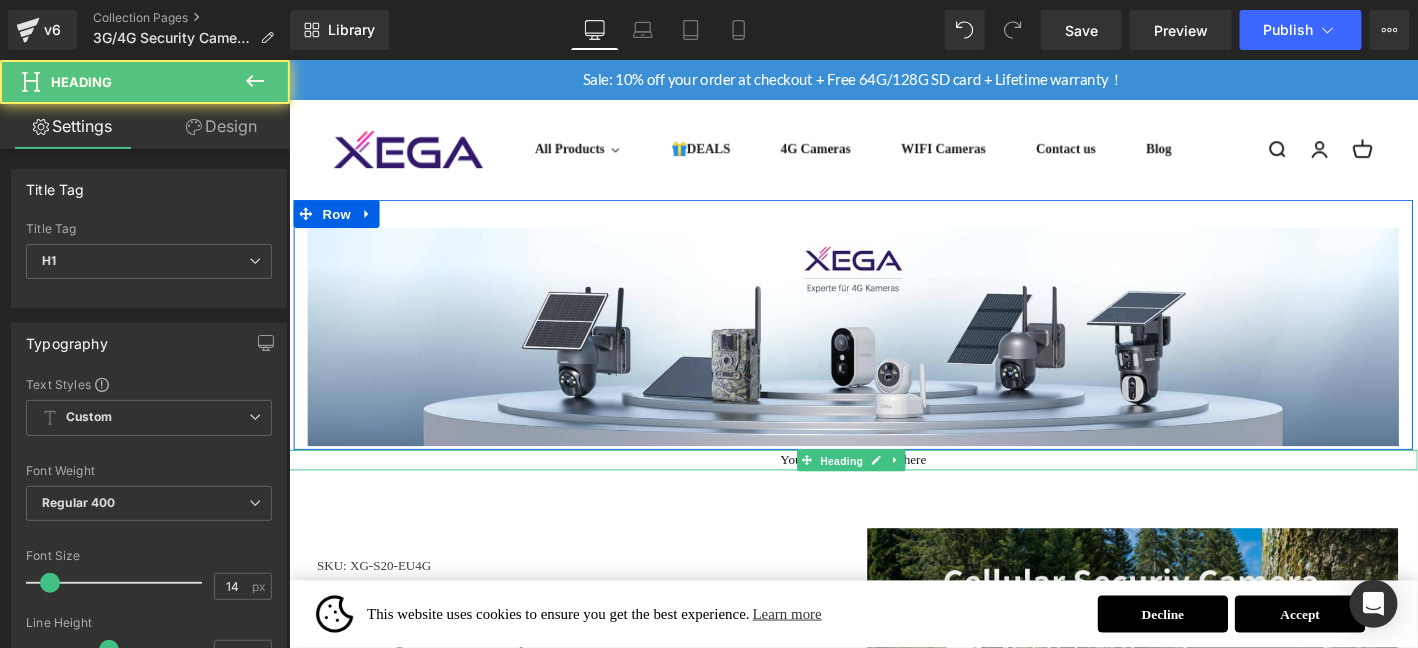 click on "Heading" at bounding box center (881, 488) 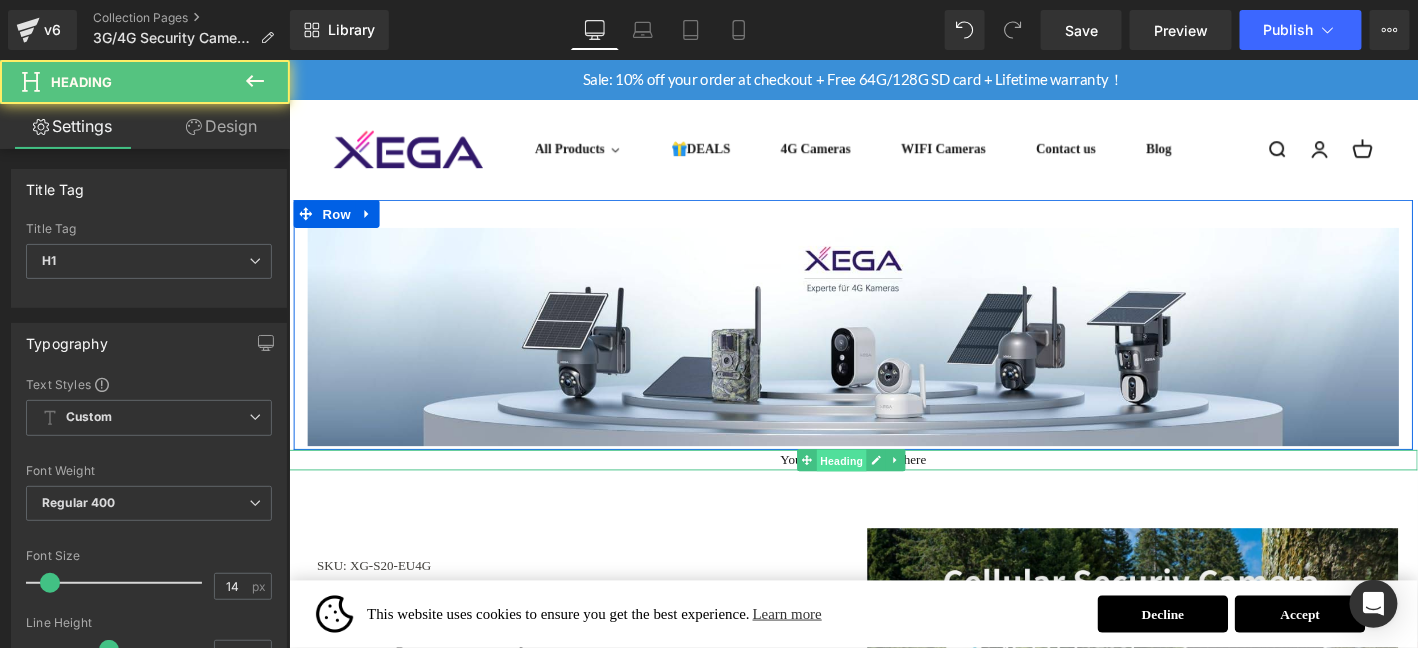 click on "Heading" at bounding box center (881, 488) 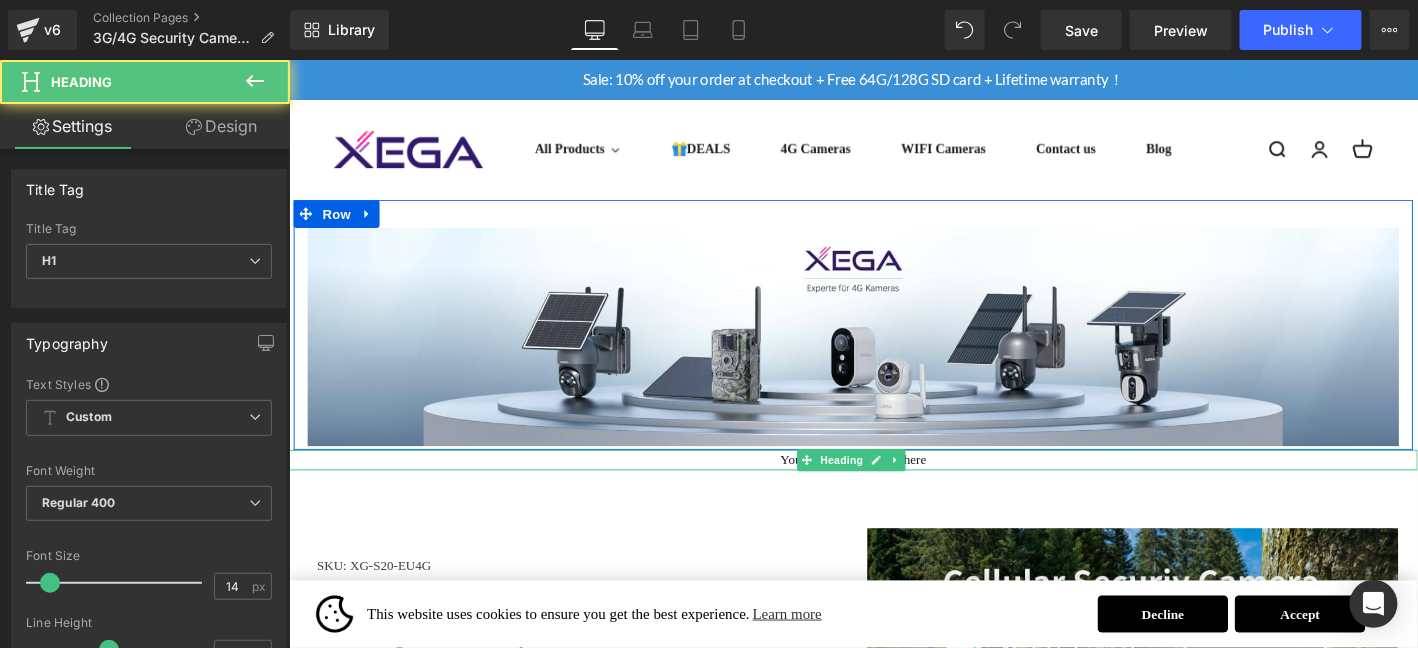 click on "Your heading text goes here" at bounding box center (893, 488) 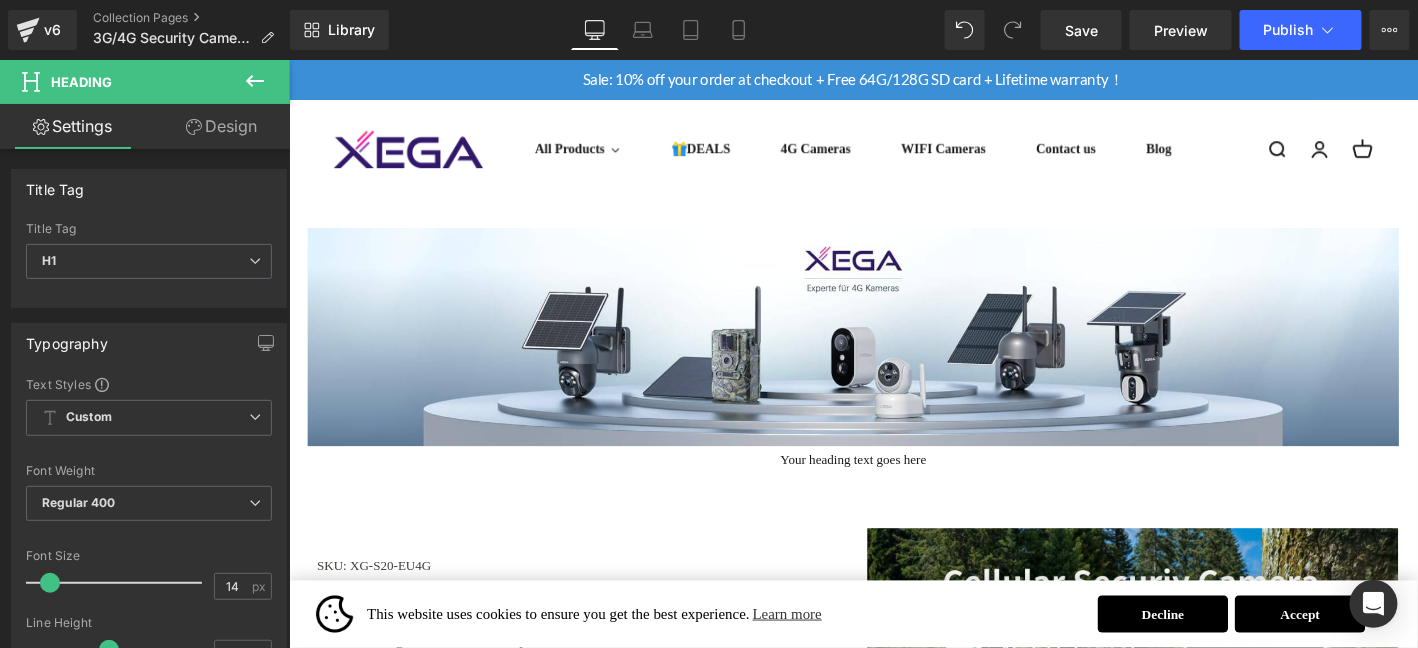 click on "Design" at bounding box center (221, 126) 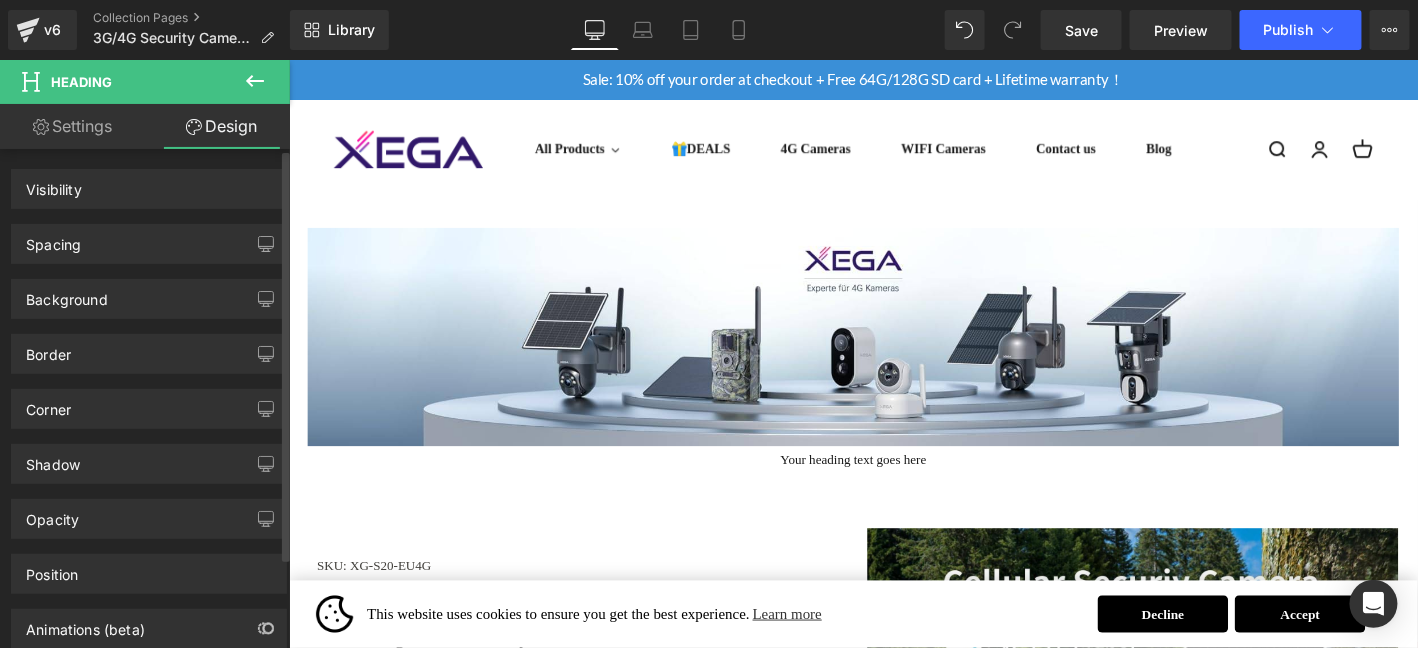 click on "Spacing" at bounding box center [149, 244] 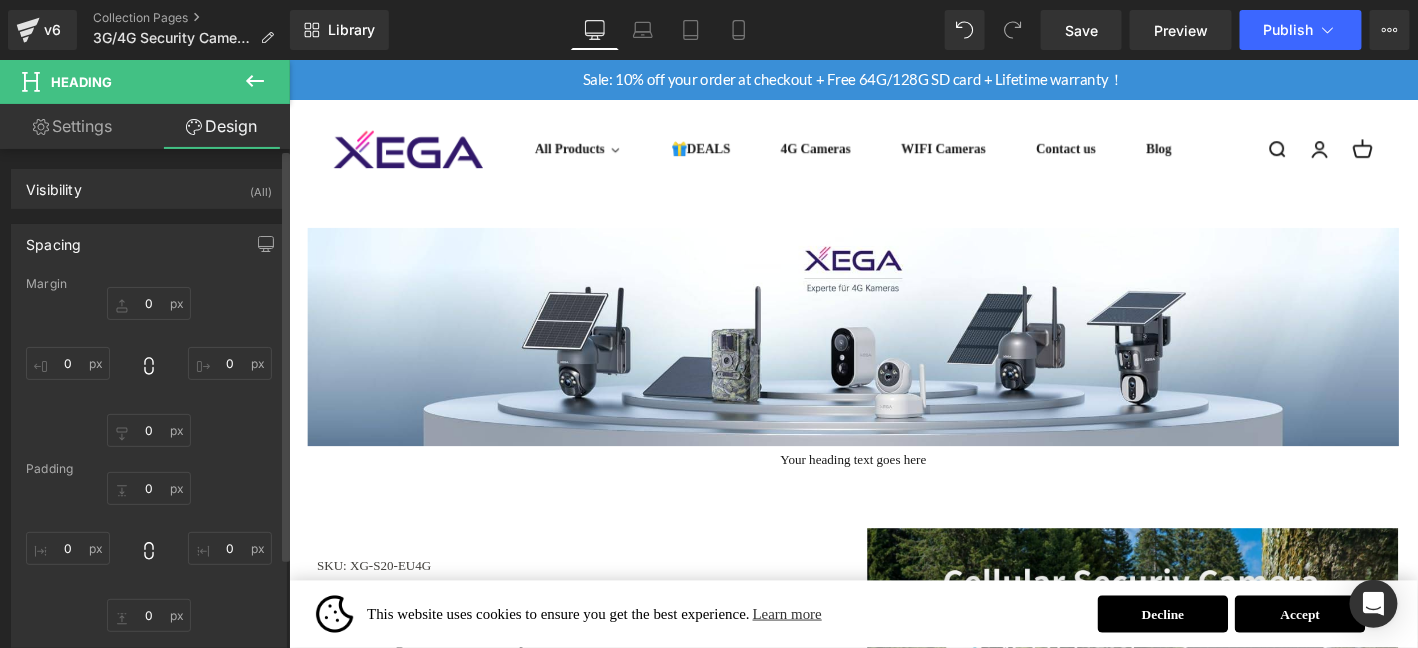 type on "0" 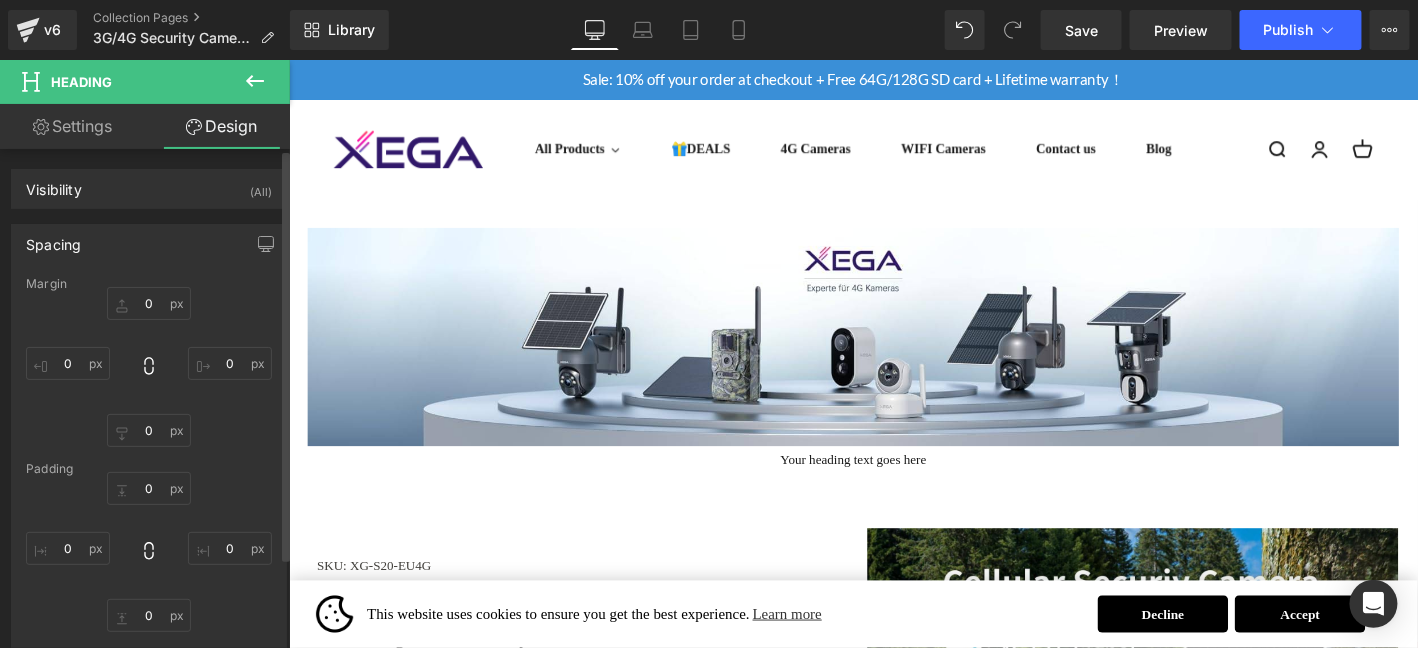 type on "0" 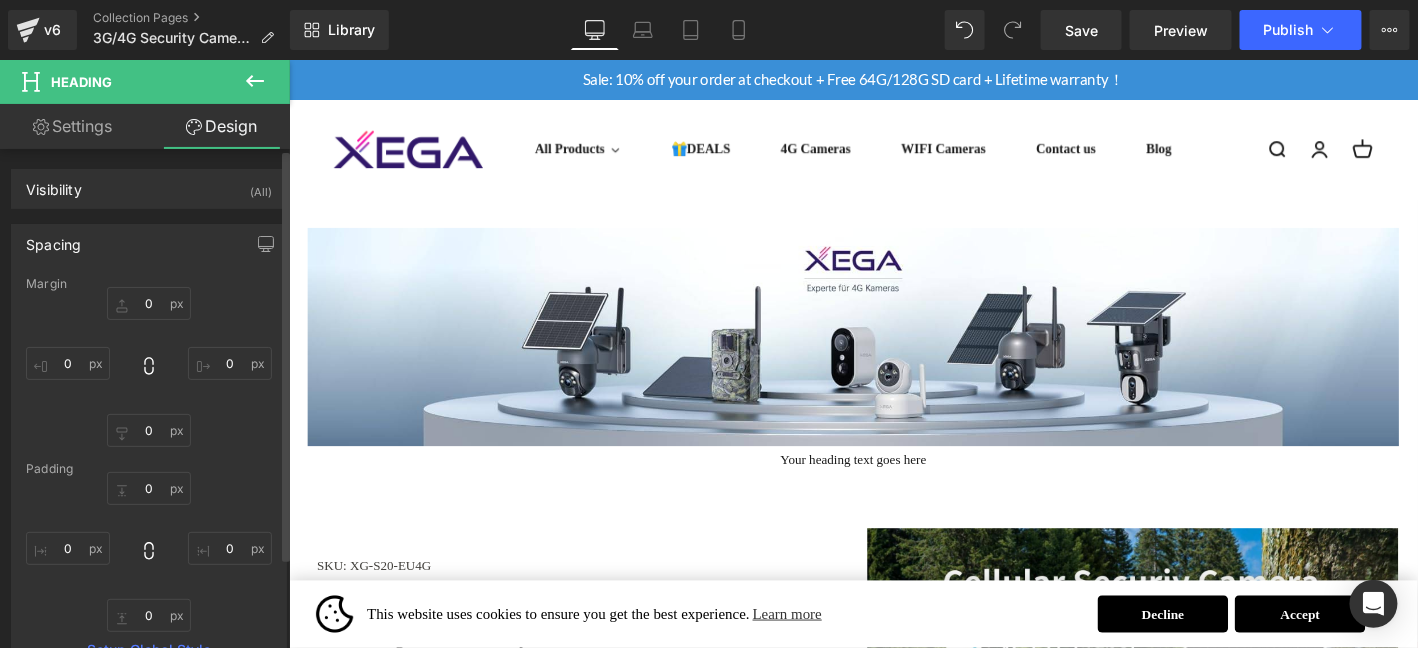 click on "Margin" at bounding box center [149, 284] 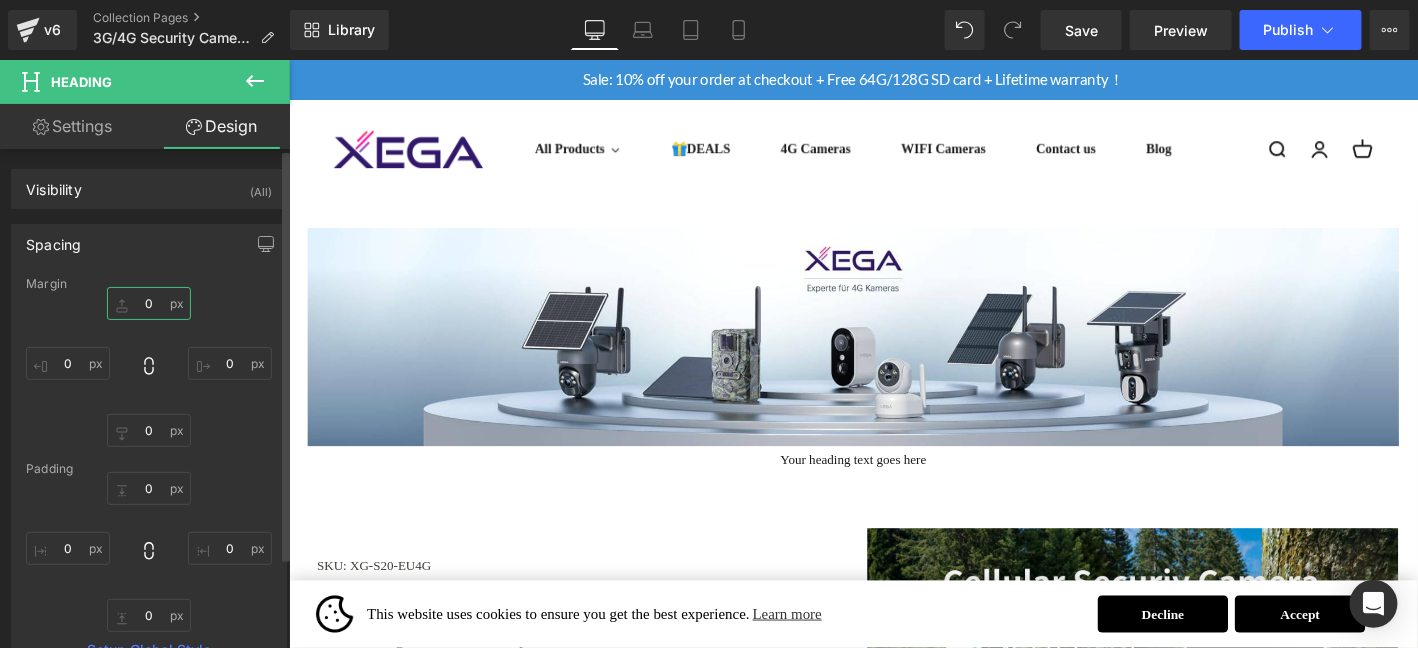 click on "0" at bounding box center (149, 303) 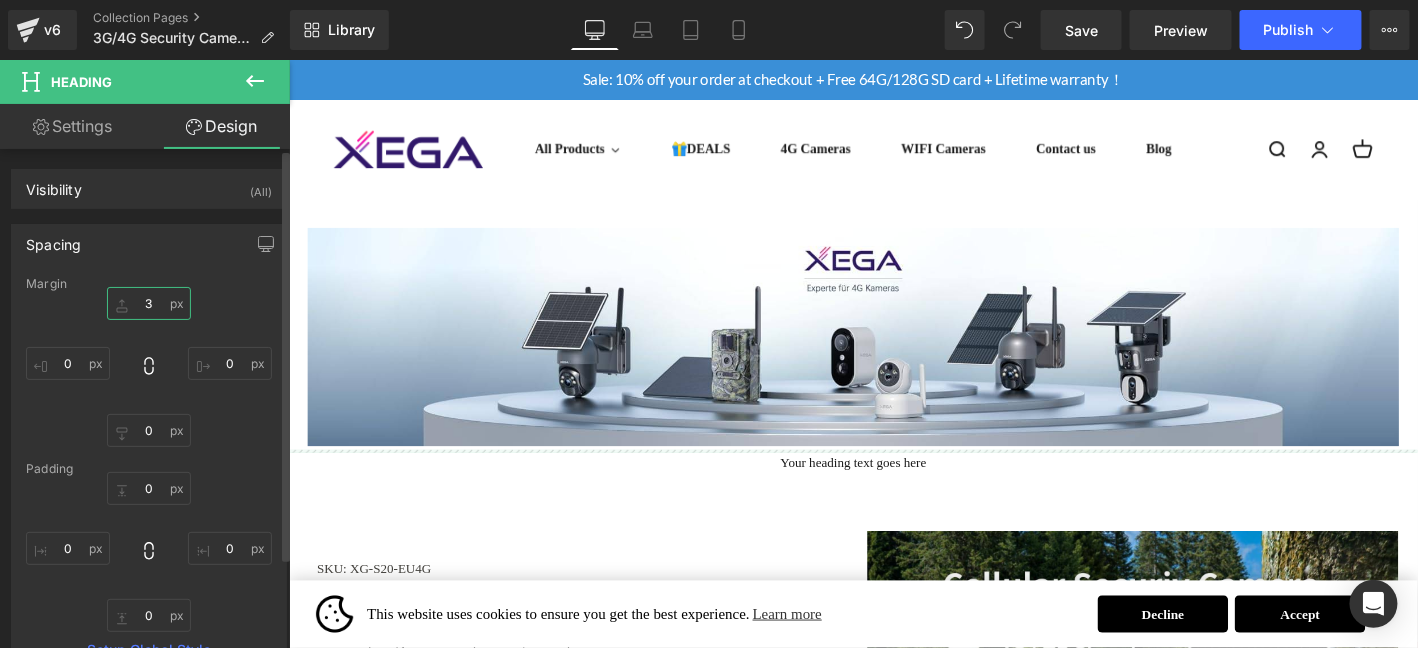 type on "30" 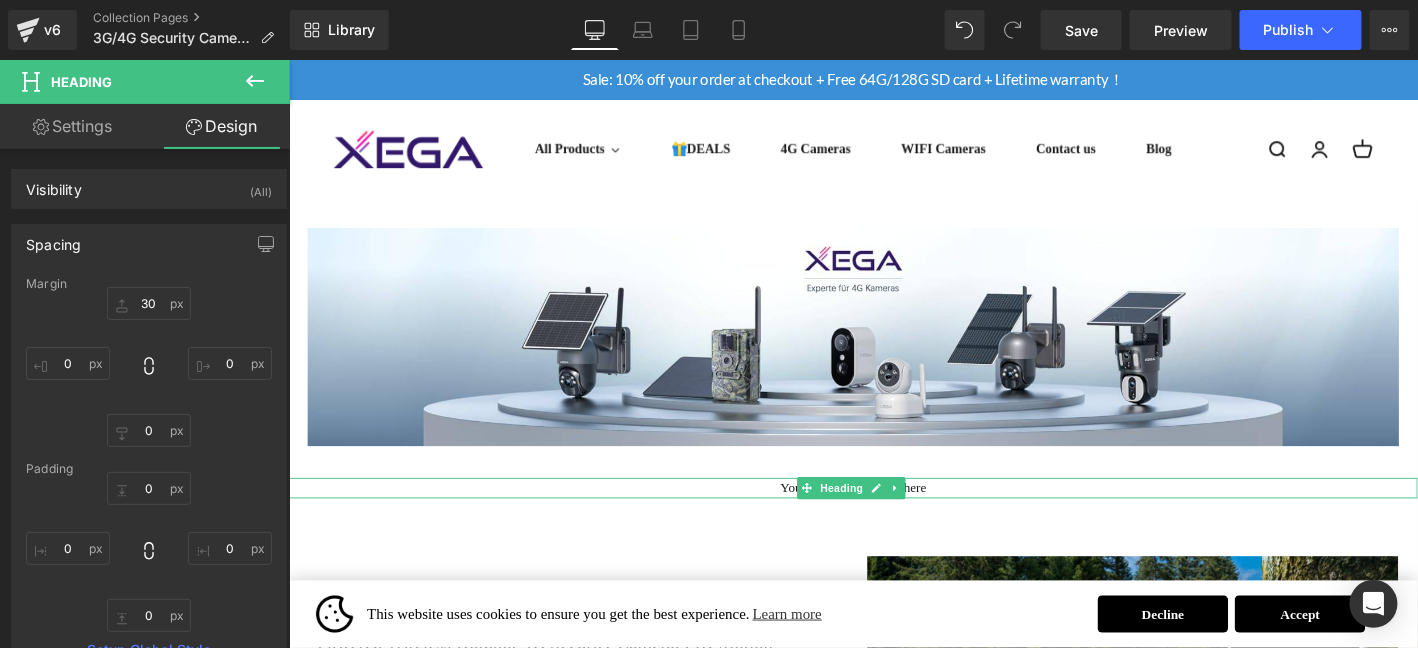 click on "Heading" at bounding box center [881, 518] 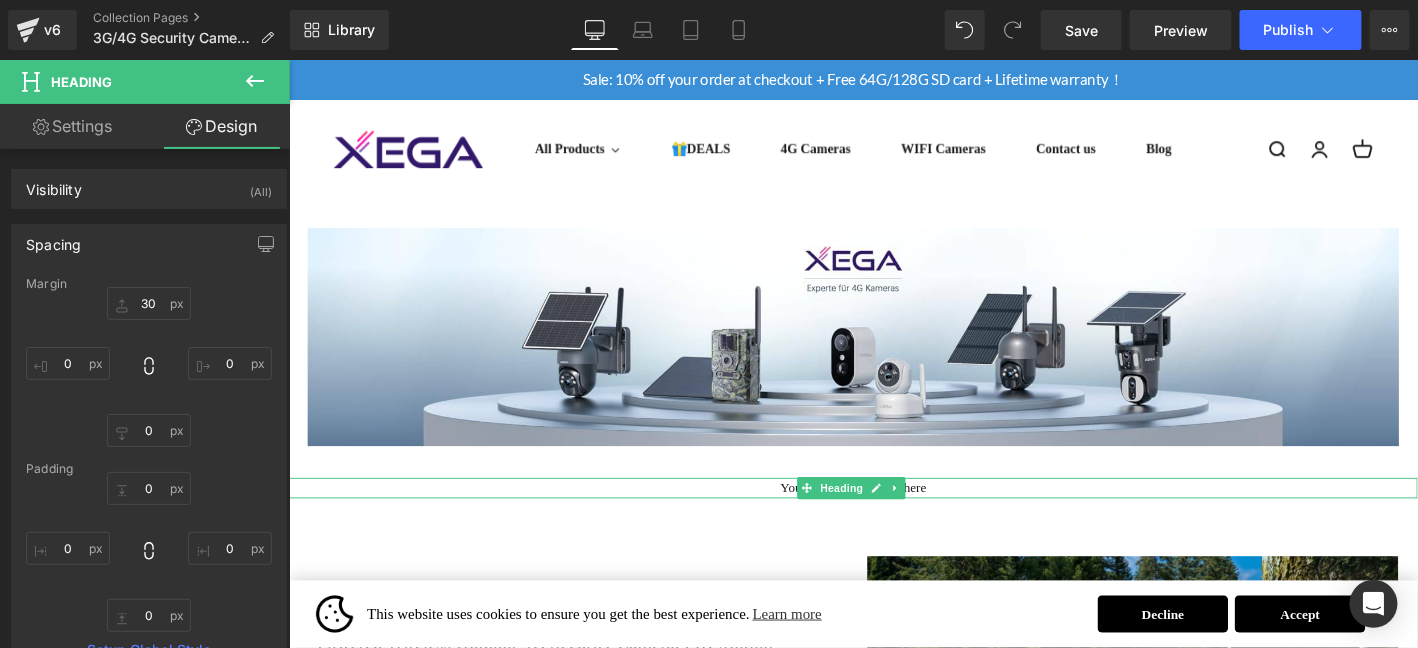 click on "Your heading text goes here" at bounding box center (893, 518) 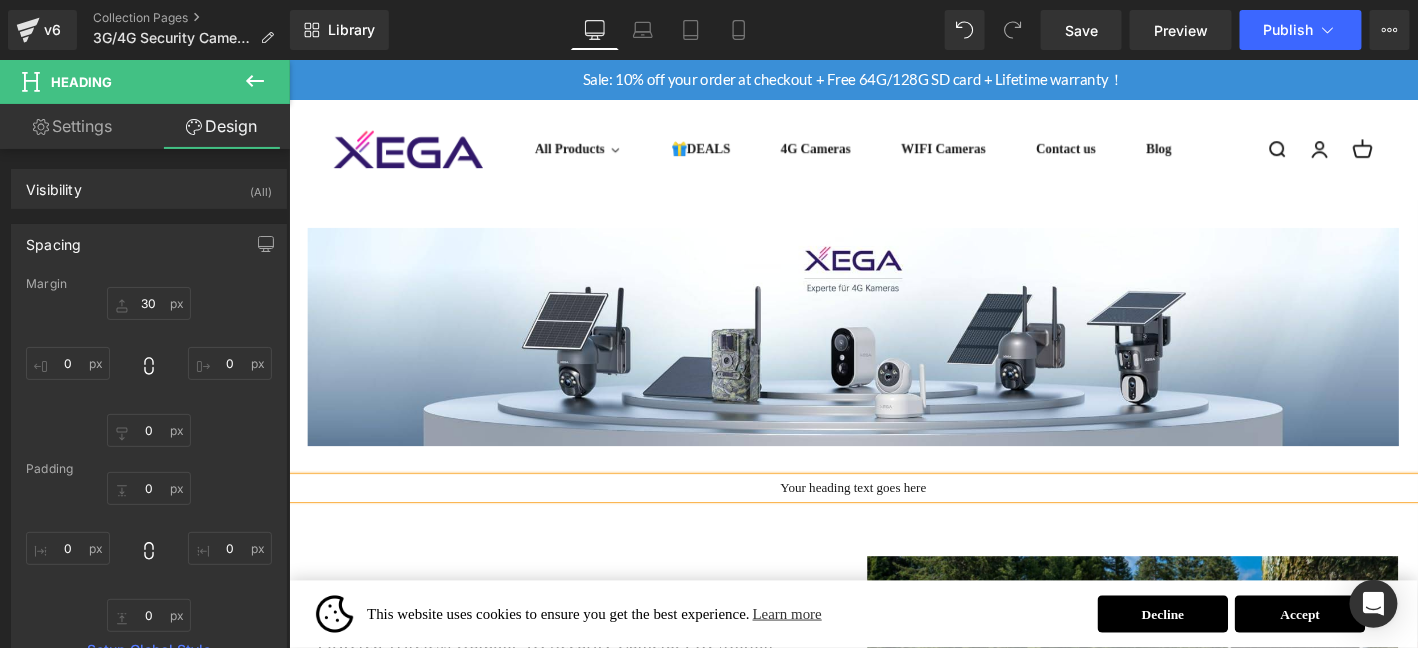 click on "Your heading text goes here" at bounding box center (893, 518) 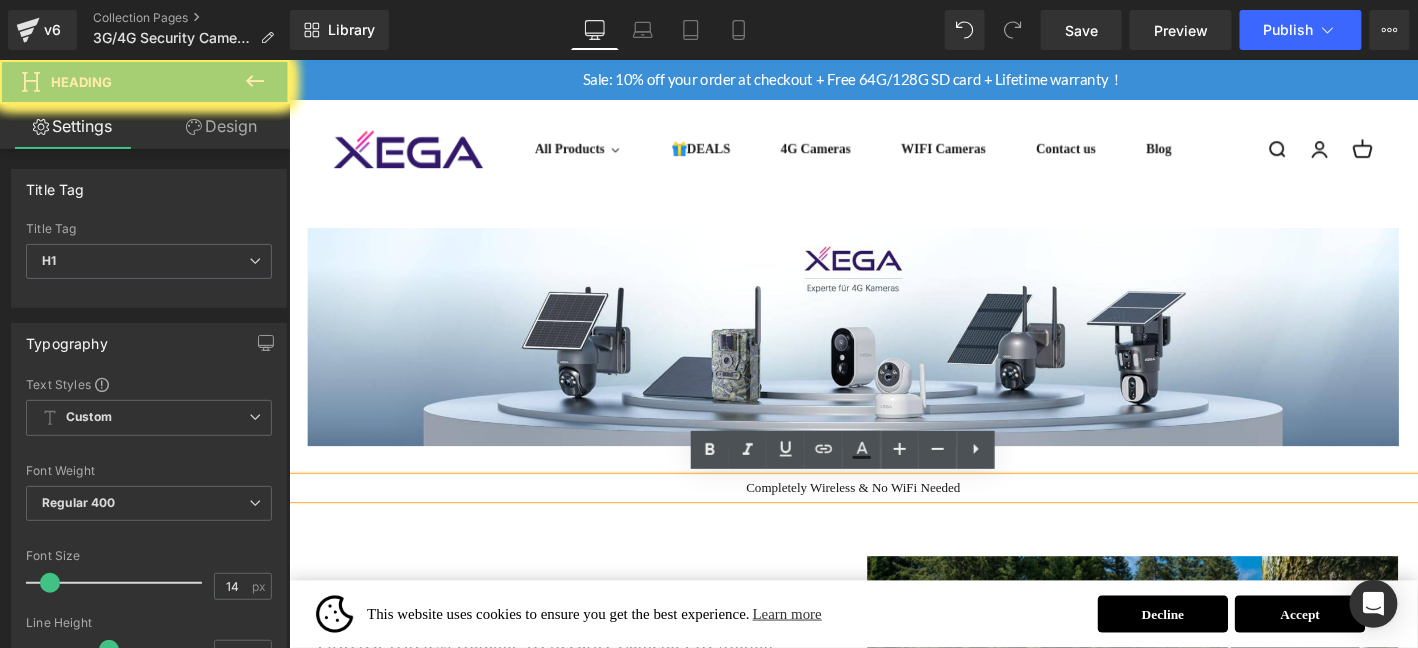 type 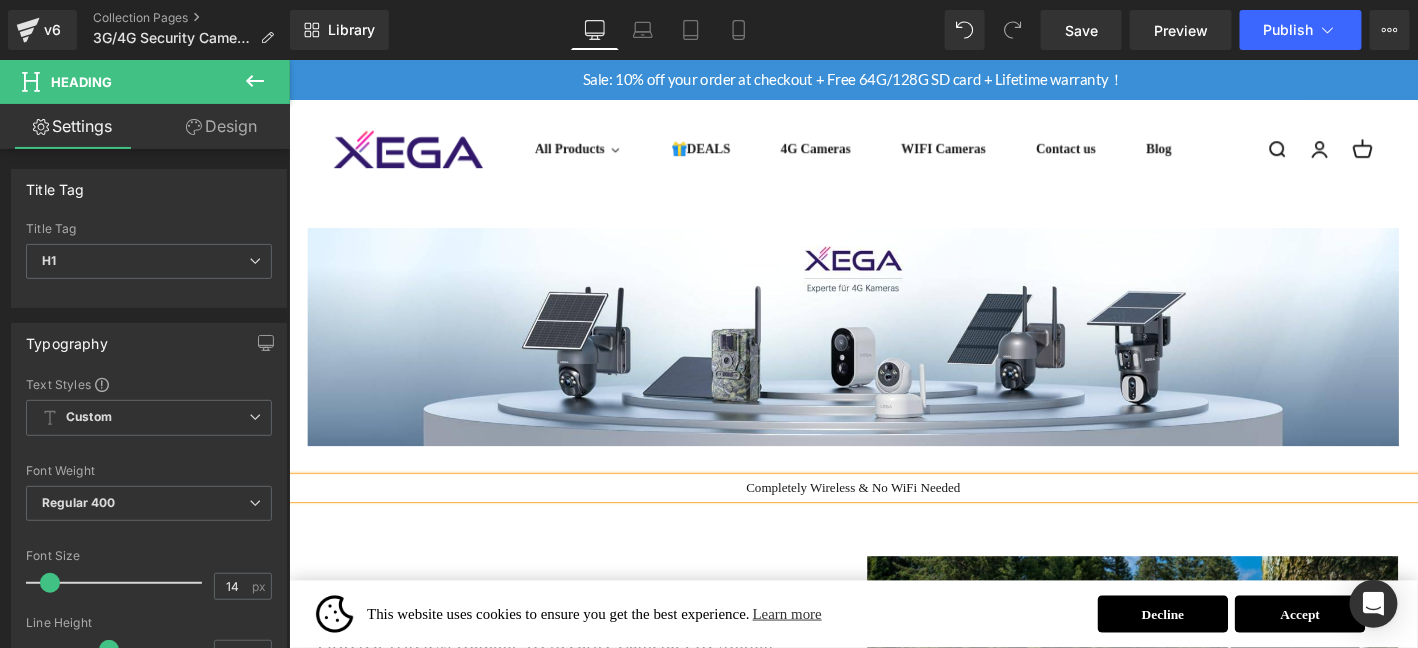 click on "Completely Wireless & No WiFi Needed" at bounding box center (893, 518) 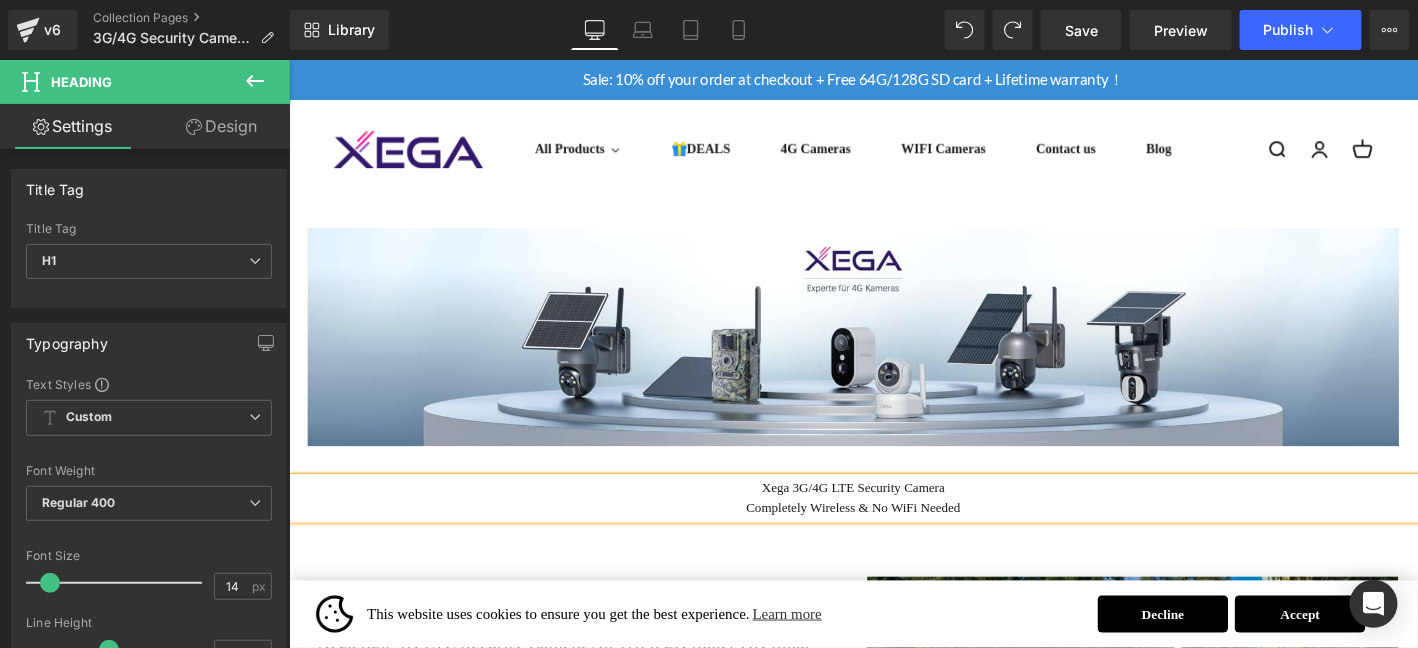 click on "Xega 3G/4G LTE Security Camera" at bounding box center (893, 518) 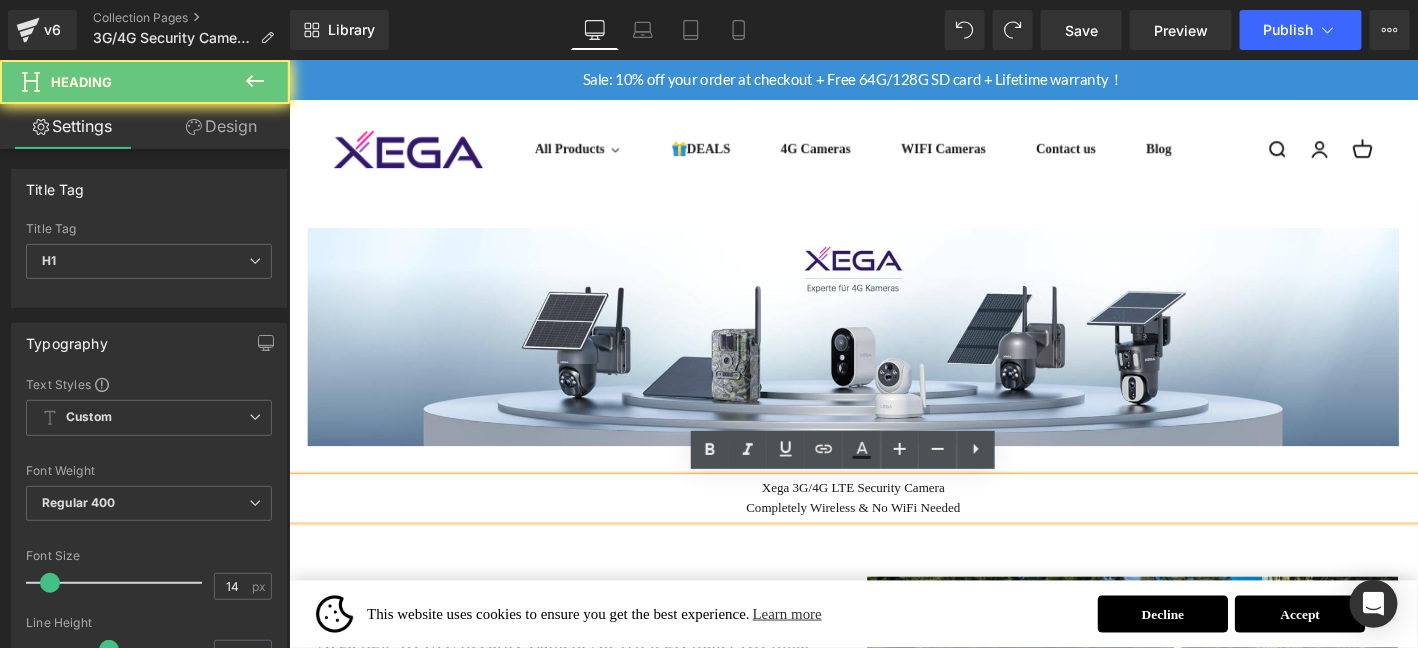 click on "Xega 3G/4G LTE Security Camera" at bounding box center [893, 518] 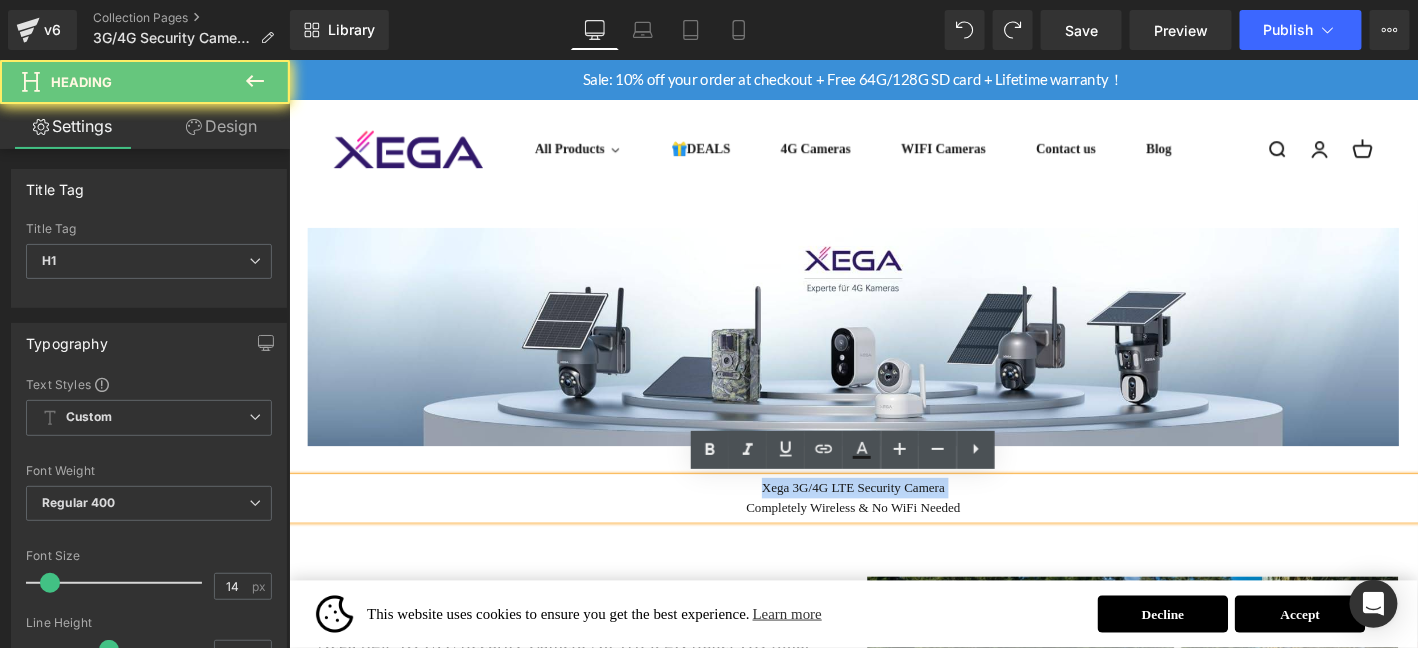 click on "Xega 3G/4G LTE Security Camera" at bounding box center (893, 518) 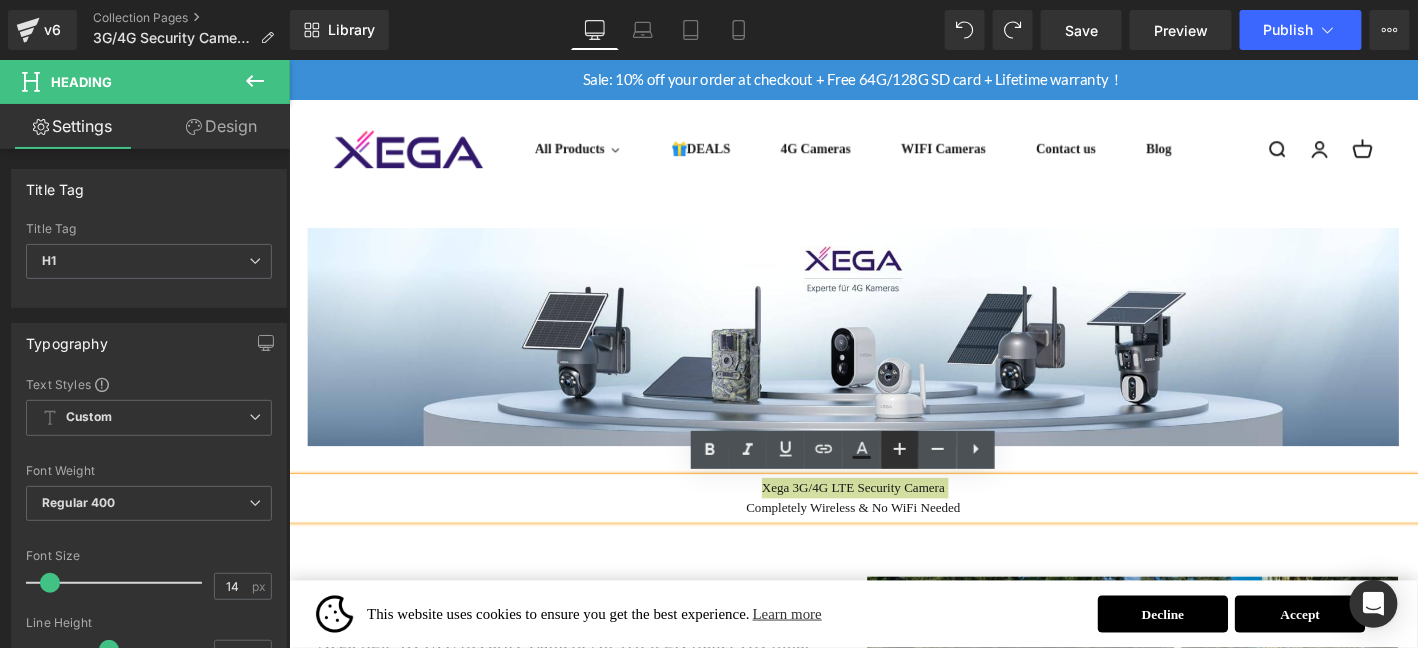 click at bounding box center (900, 450) 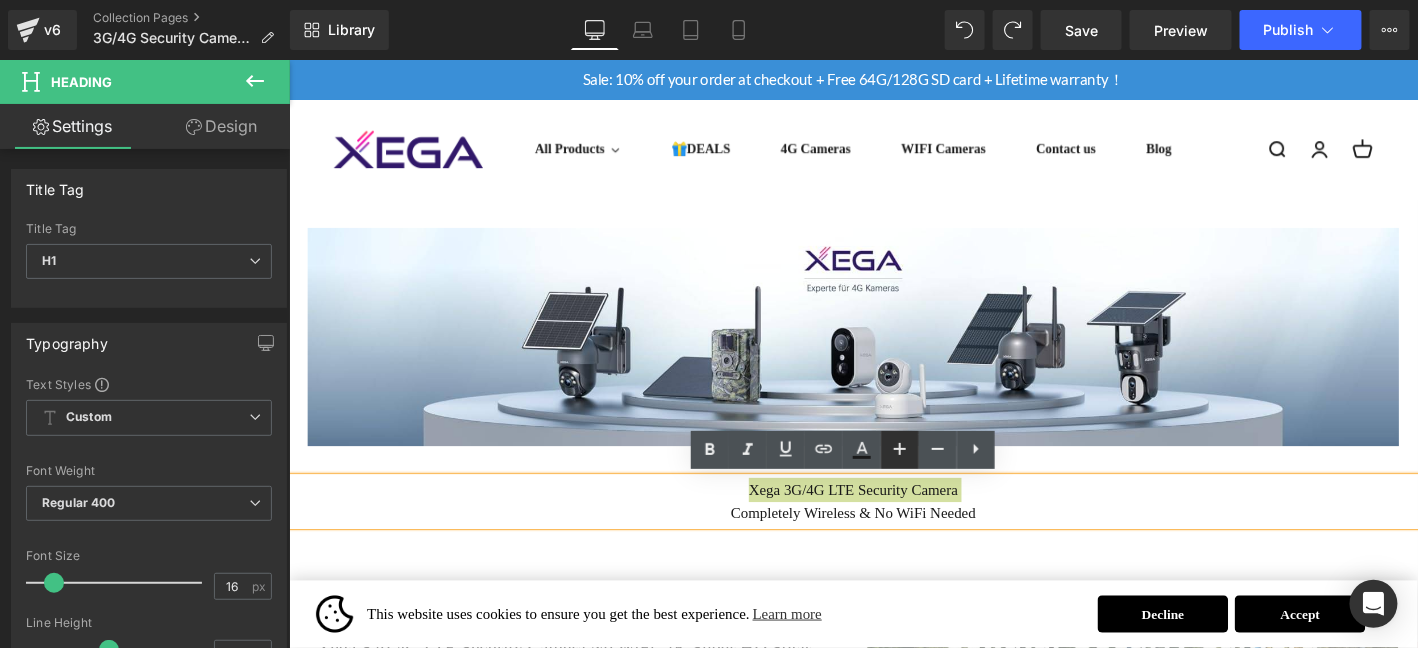 click at bounding box center [900, 450] 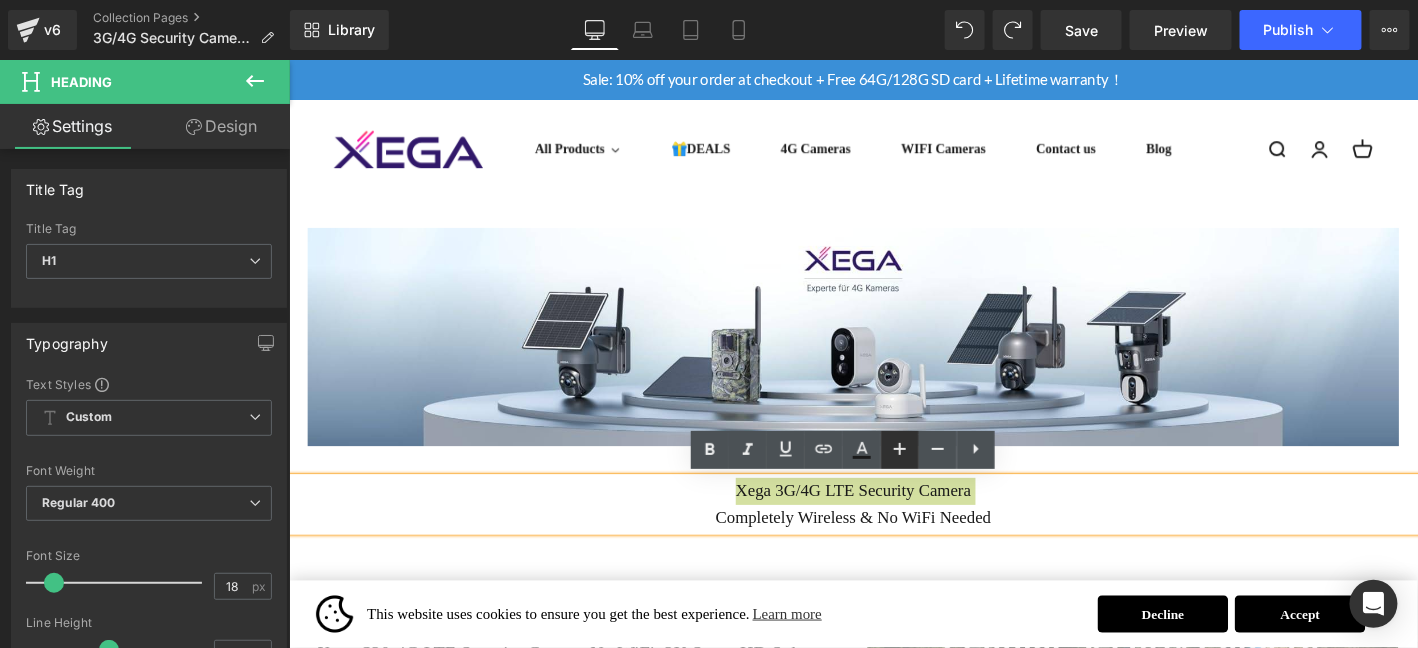 click at bounding box center [900, 450] 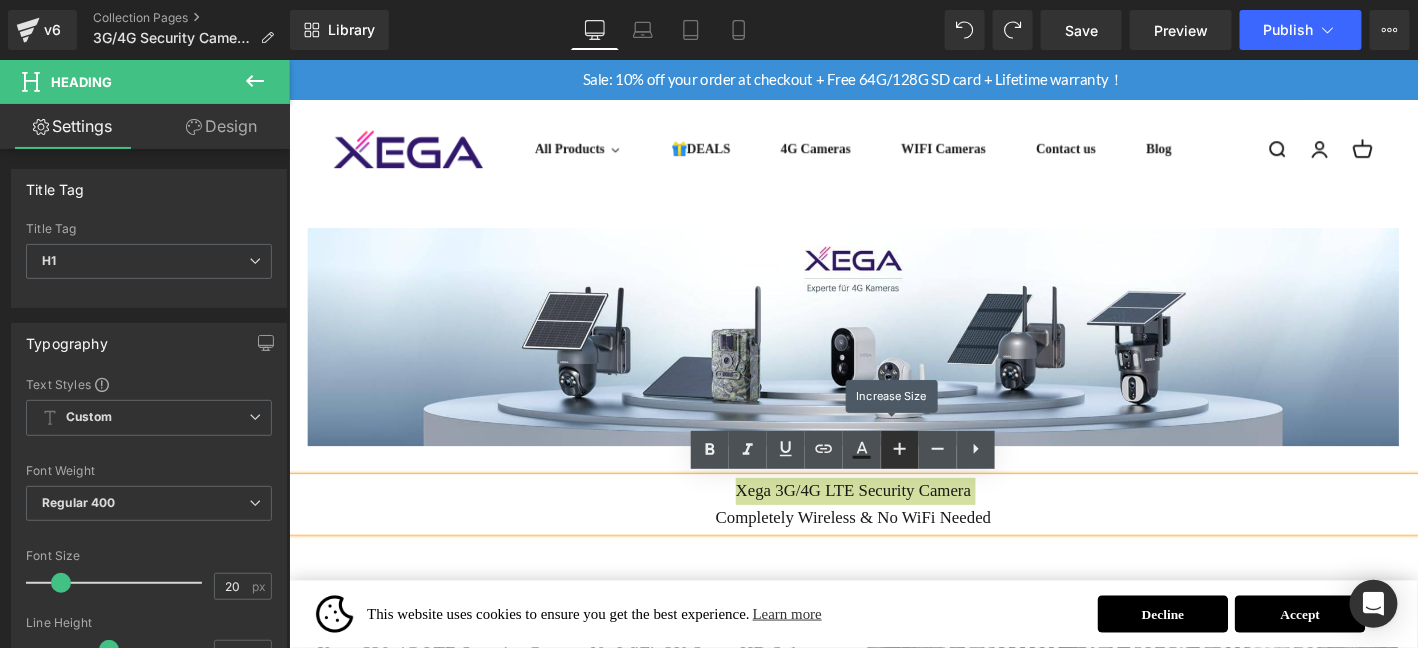 click at bounding box center (900, 450) 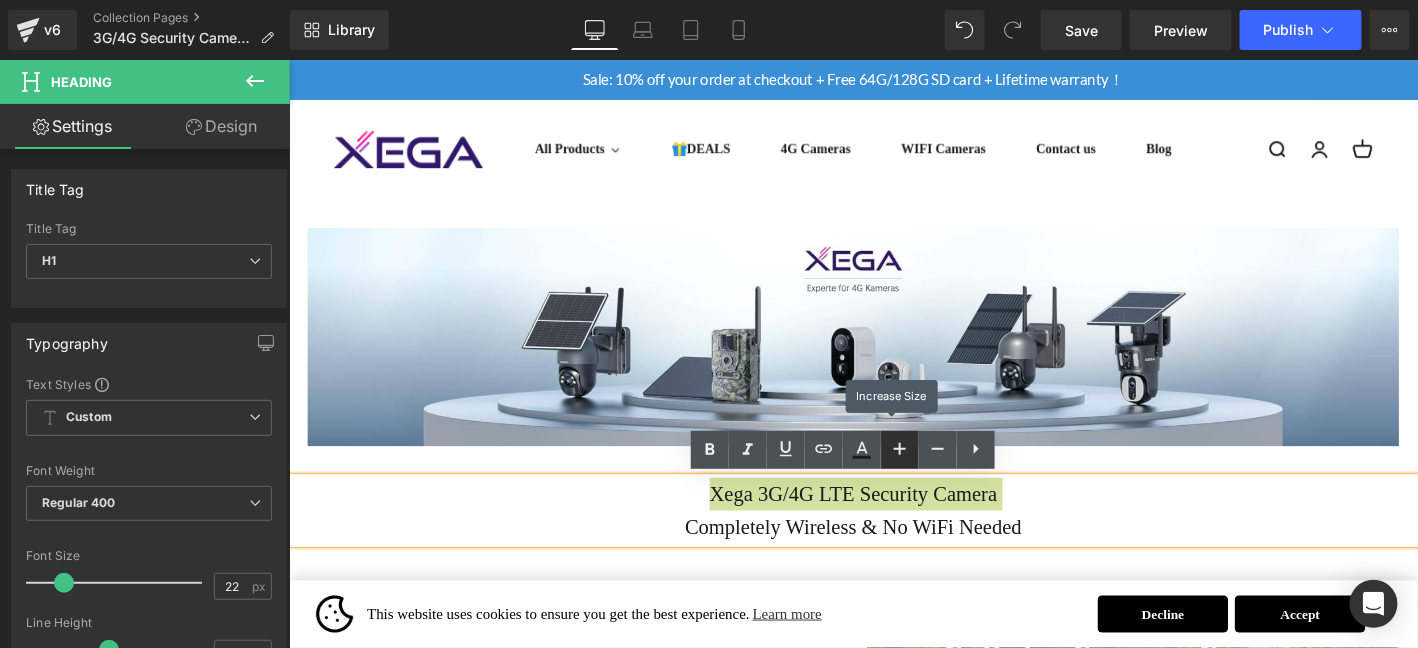 click at bounding box center [900, 450] 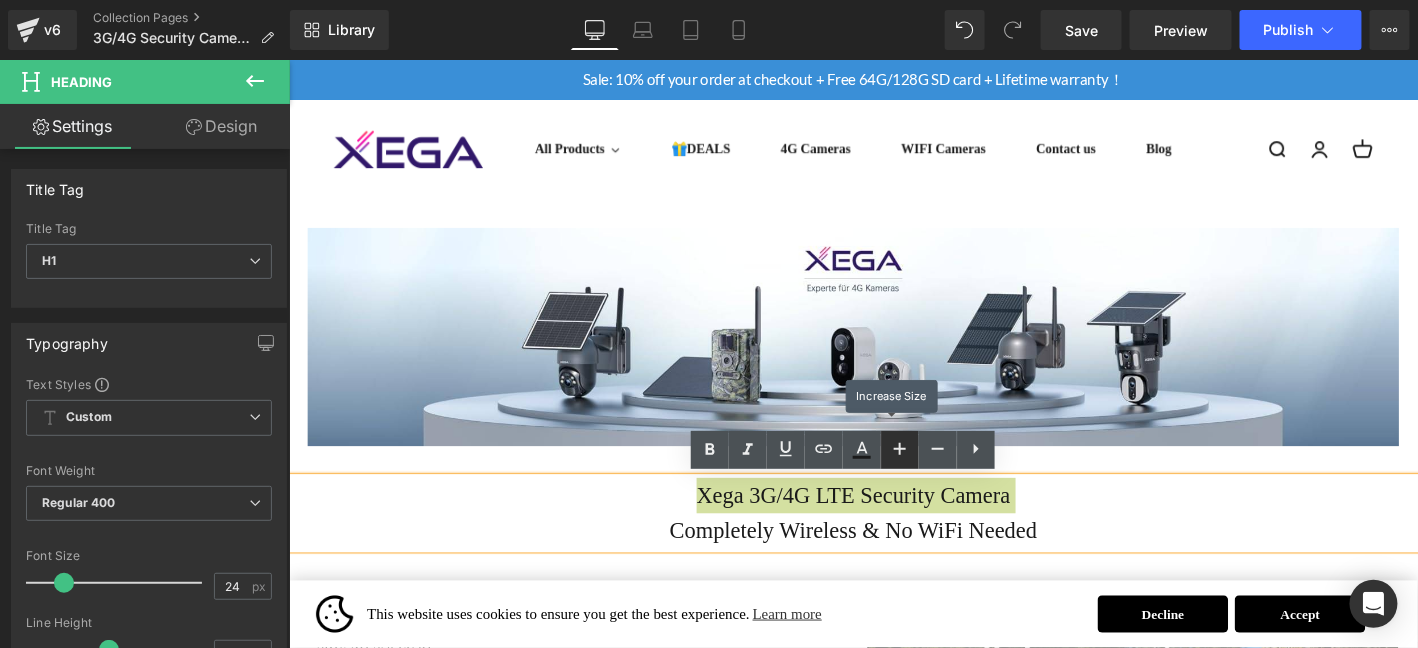 click at bounding box center (900, 450) 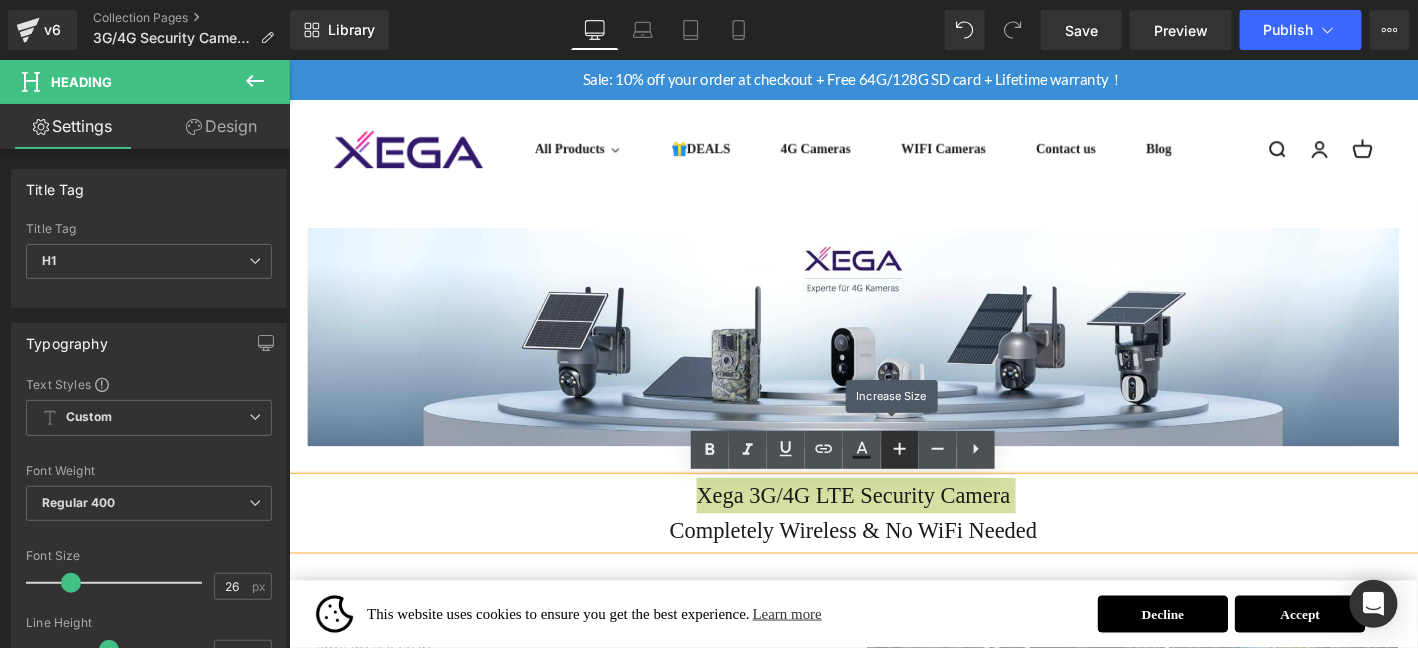 click at bounding box center (900, 450) 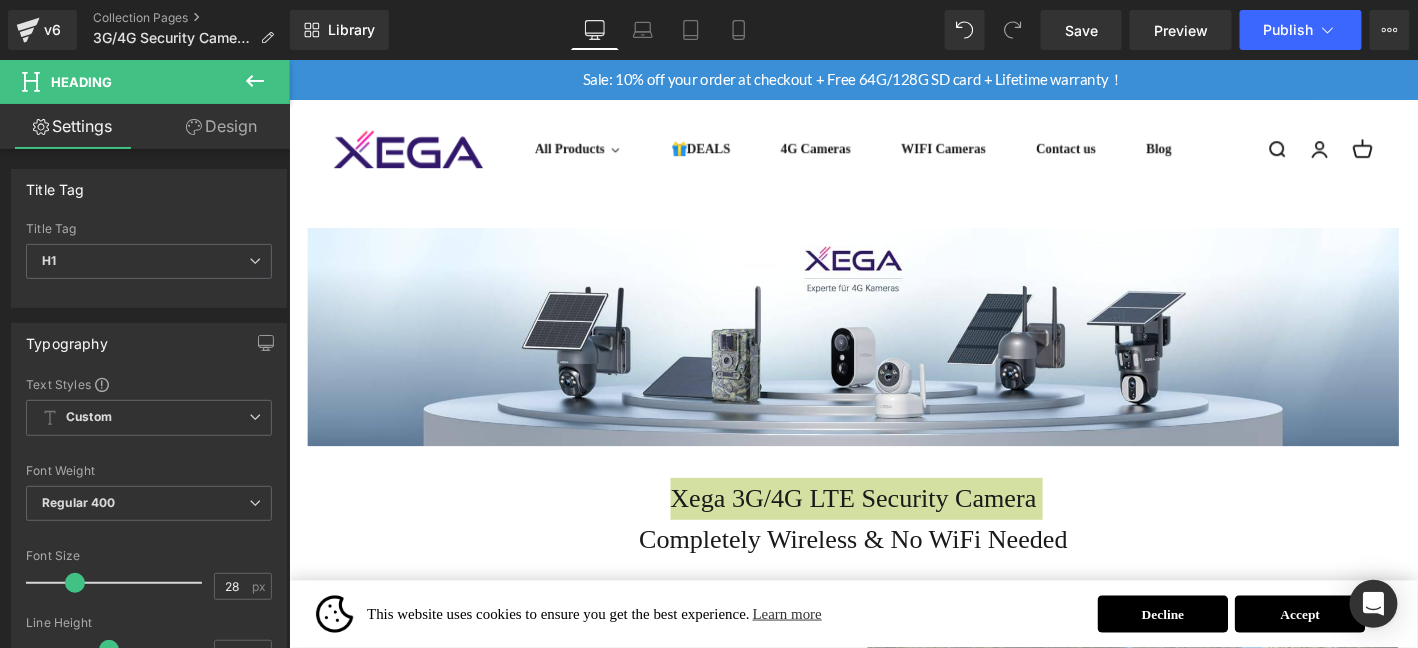 click 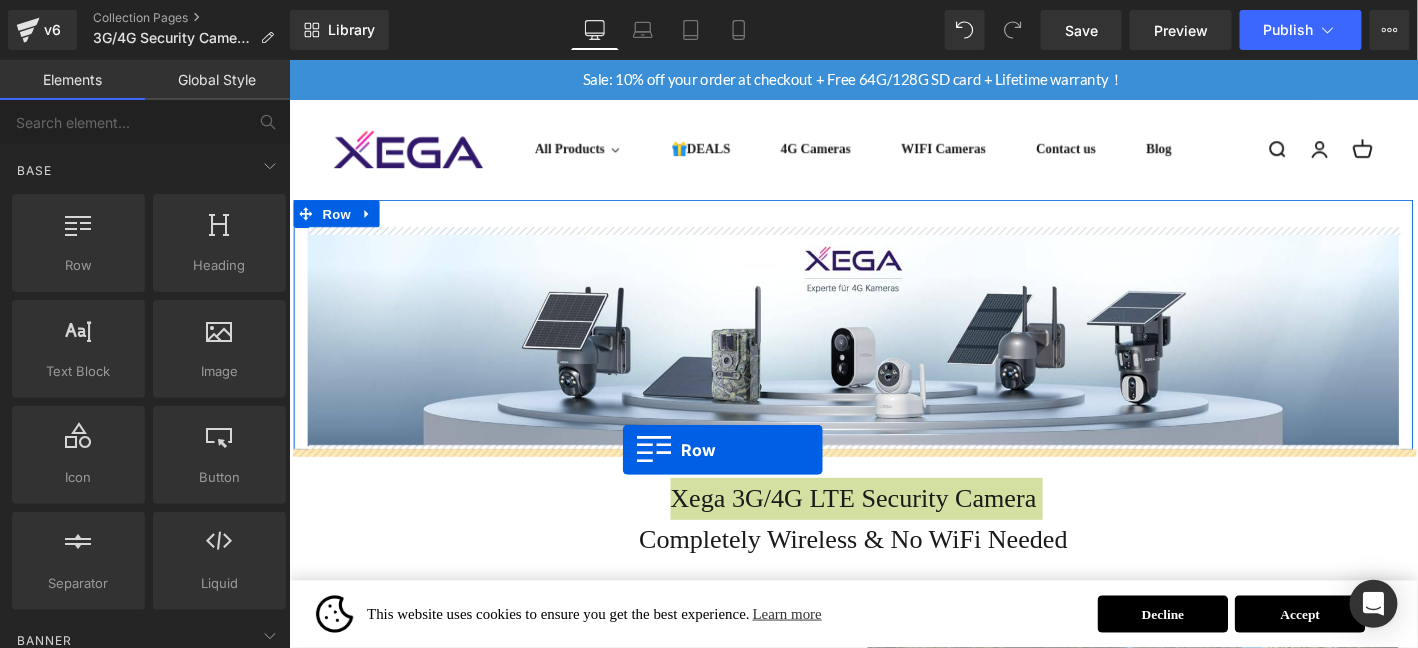 drag, startPoint x: 527, startPoint y: 441, endPoint x: 645, endPoint y: 477, distance: 123.36936 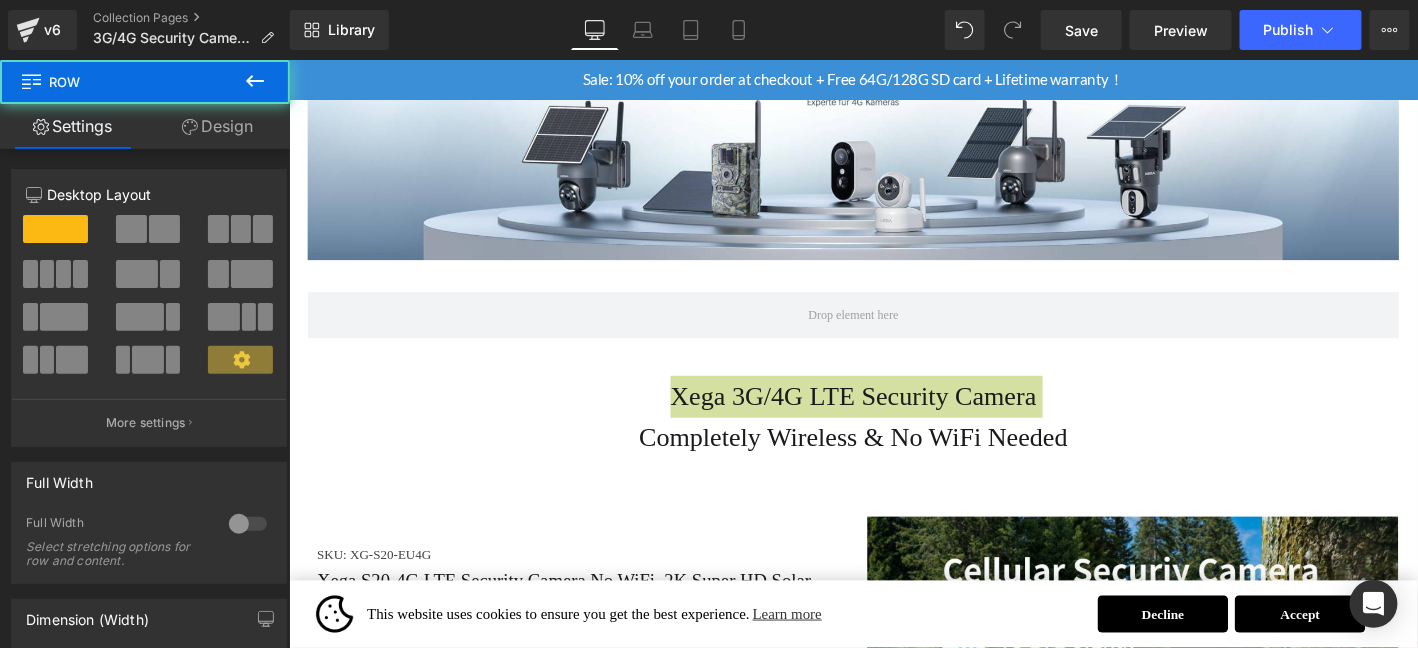 scroll, scrollTop: 200, scrollLeft: 0, axis: vertical 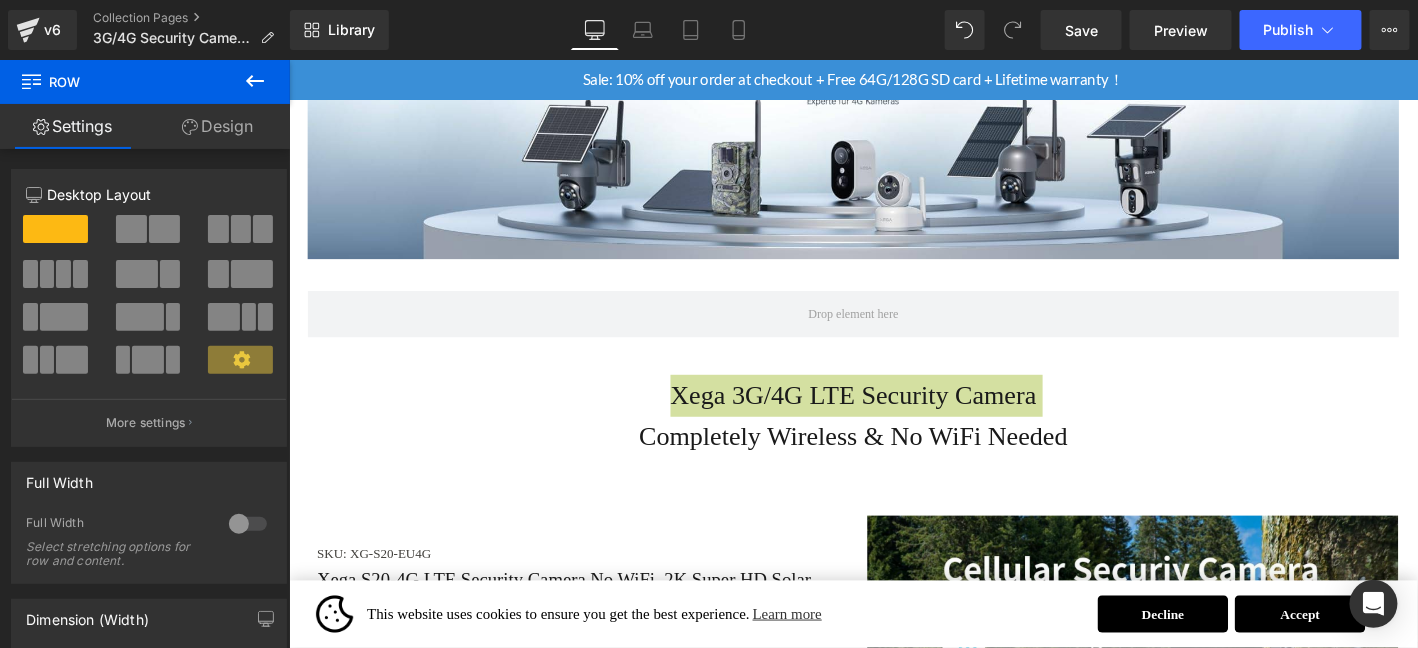 click on "62px" at bounding box center [288, 59] 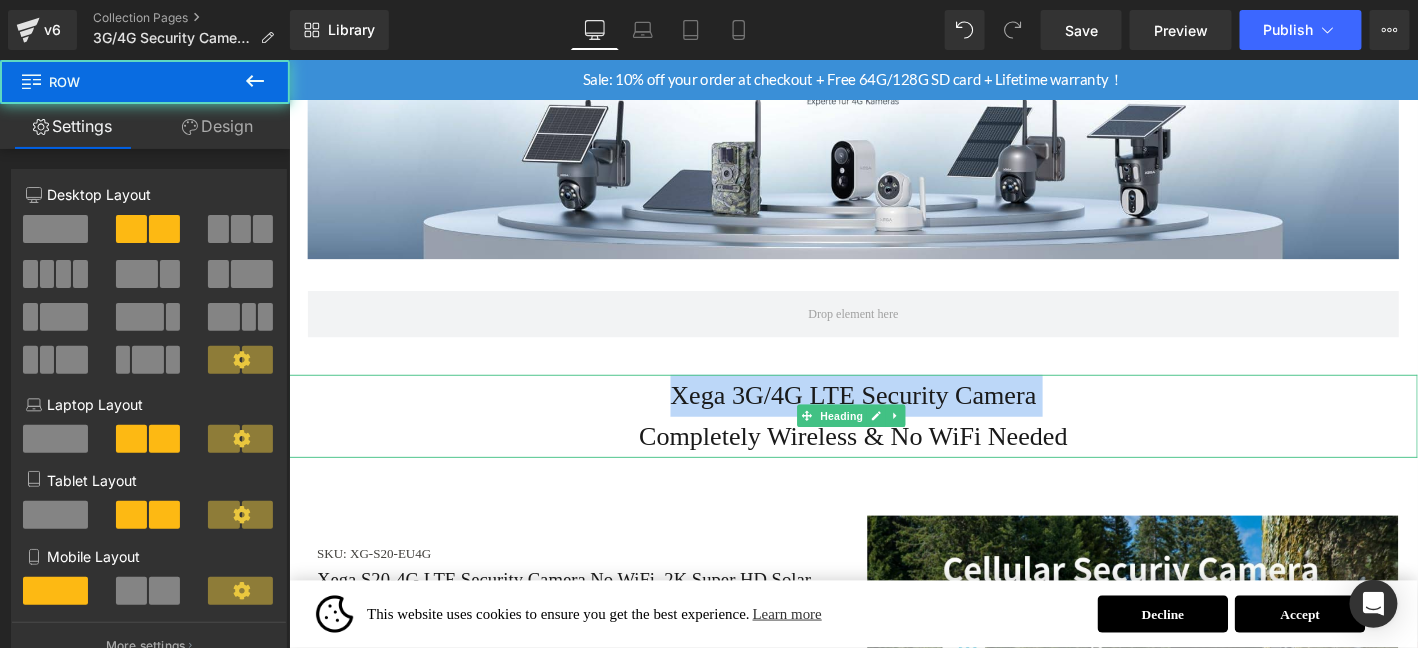 drag, startPoint x: 783, startPoint y: 445, endPoint x: 862, endPoint y: 458, distance: 80.06248 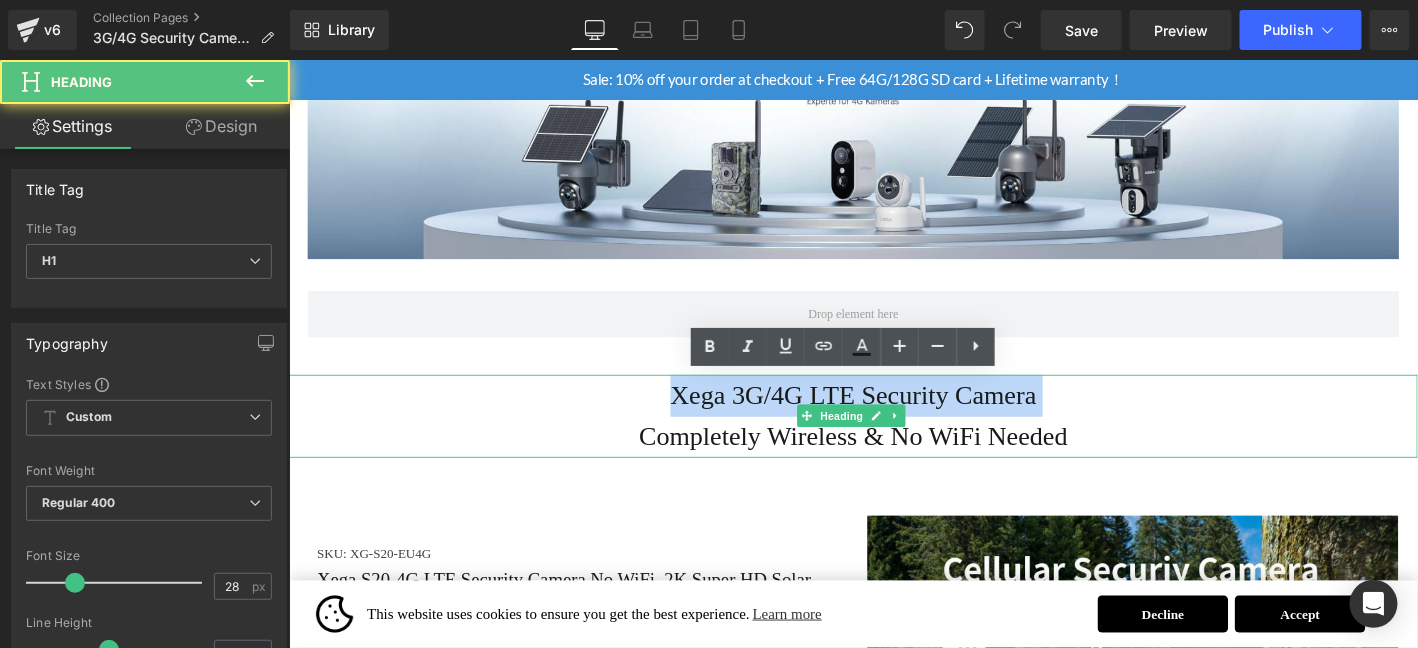 click on "SKU:
XG-S20-EU4G
(P) SKU
Xega S20-4G LTE Security Camera No WiFi, 2K Super HD Solar Powered Wireless Outdoor 4G Security Camera, PIR Motion Sensor, Night Vision, 2 Way Talk, SIM Card Included
(P) Title 6W Solar Panel
14400mAh Battery
2K Super HD
Color Night Vision
Motion Detection & Alert Heading
£99.99
£169.99
-
41%
OFF
(P) Price
Quantity
Get 1
Get 2" at bounding box center [893, 826] 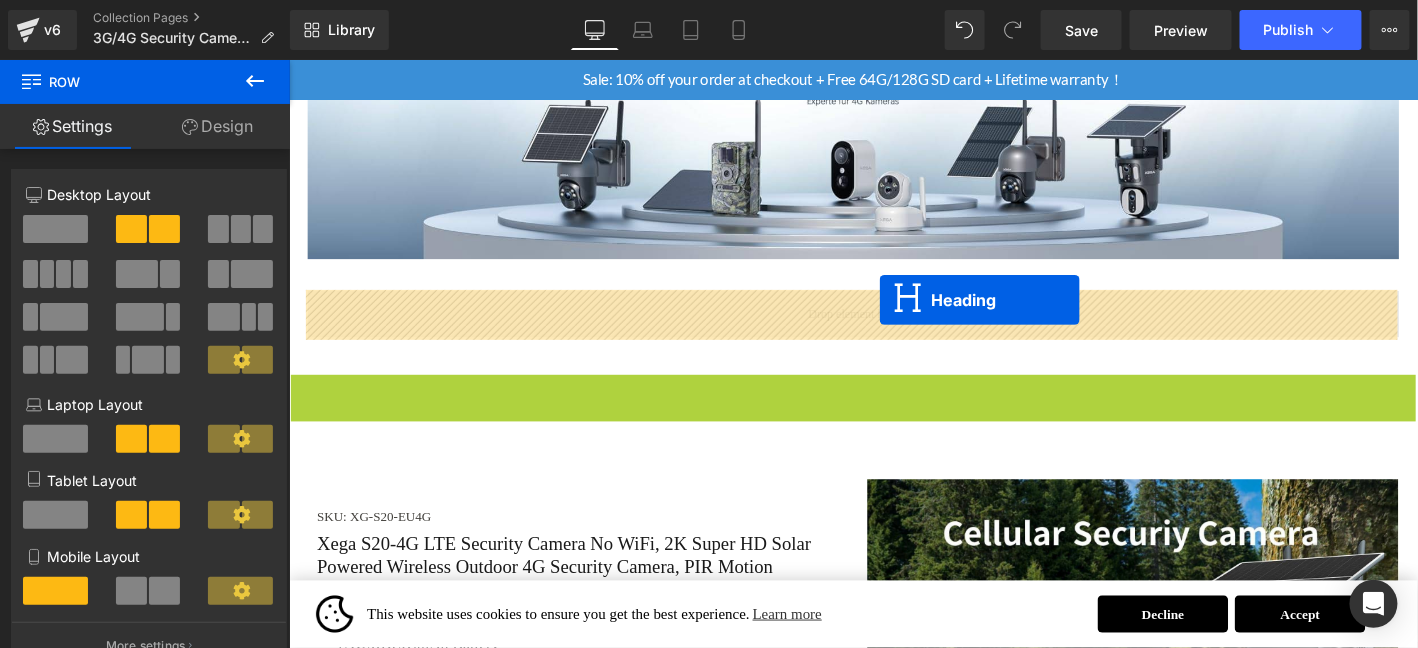 drag, startPoint x: 900, startPoint y: 381, endPoint x: 921, endPoint y: 316, distance: 68.30813 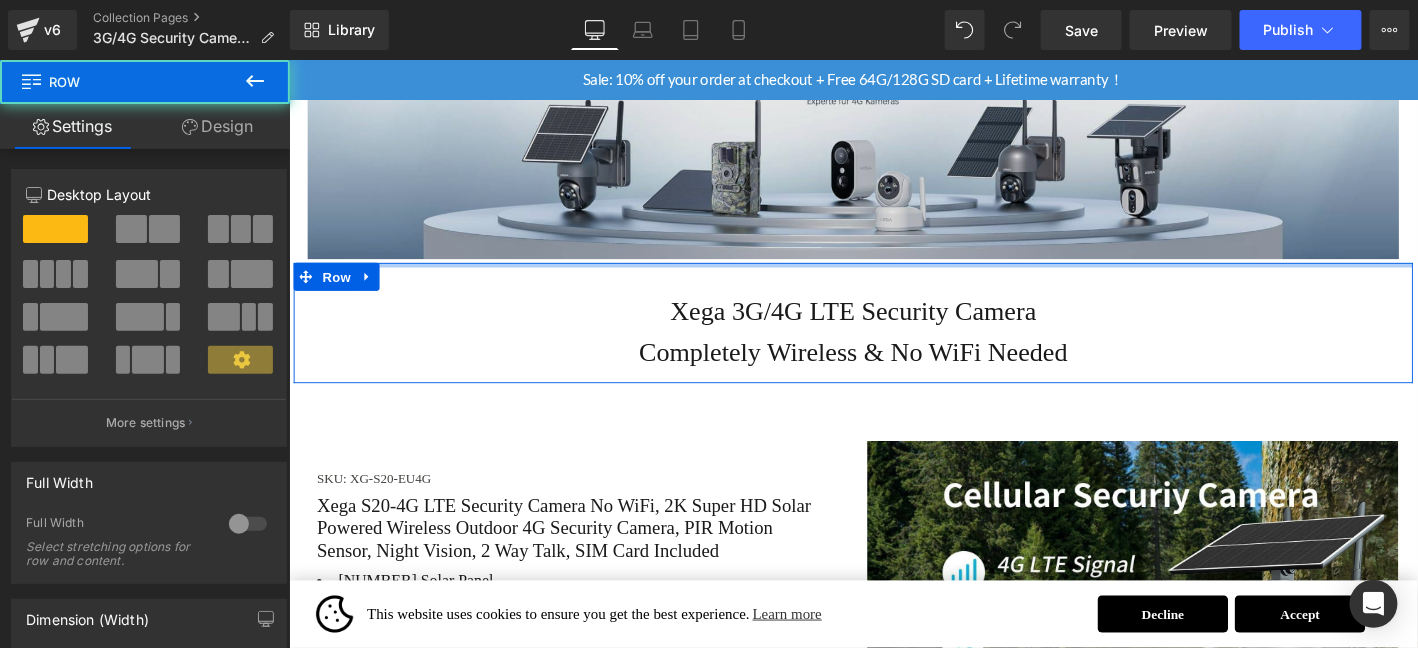 click on "Image         Row
Xega 3G/4G LTE Security Camera   Completely Wireless & No WiFi Needed
Heading
Row
SKU:
XG-S20-EU4G
(P) SKU
Xega S20-4G LTE Security Camera No WiFi, 2K Super HD Solar Powered Wireless Outdoor 4G Security Camera, PIR Motion Sensor, Night Vision, 2 Way Talk, SIM Card Included
(P) Title 6W Solar Panel
14400mAh Battery
2K Super HD
Color Night Vision
Motion Detection & Alert Heading
£99.99
£169.99
-
41%
OFF
(P) Price
Quantity
Get 1
Get 2" at bounding box center [893, 2745] 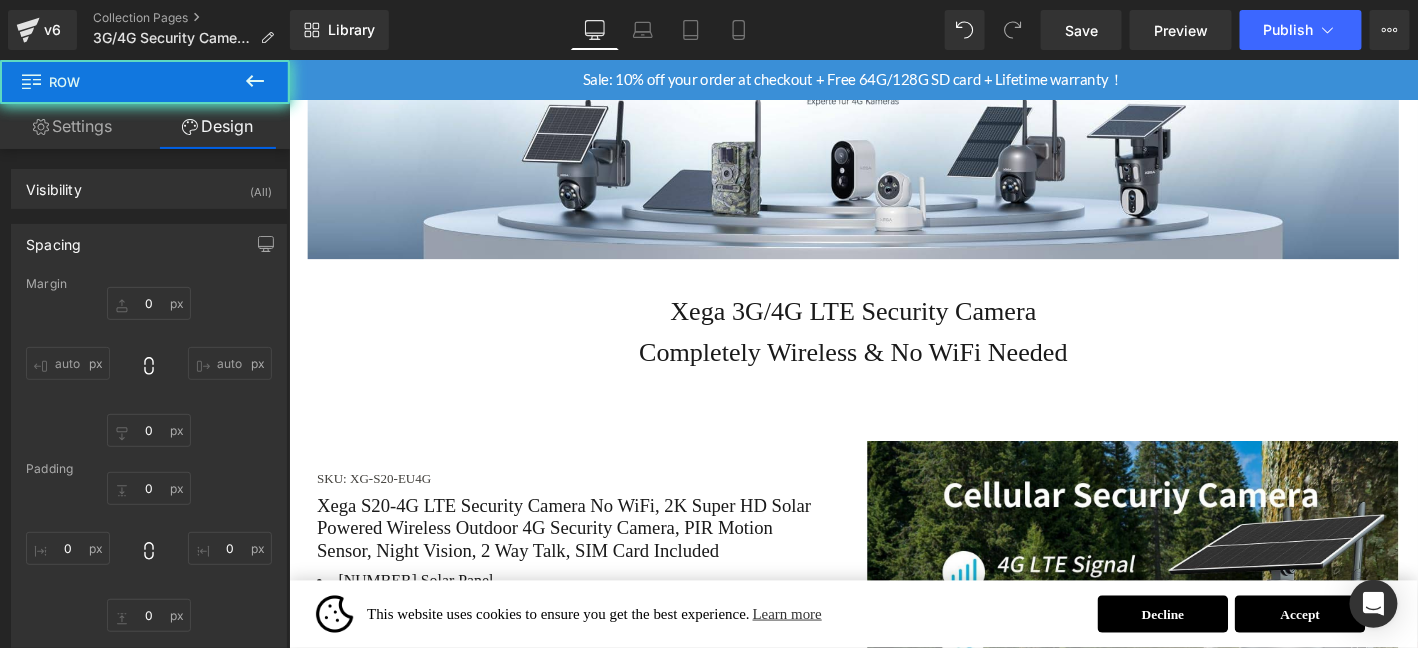 type on "0" 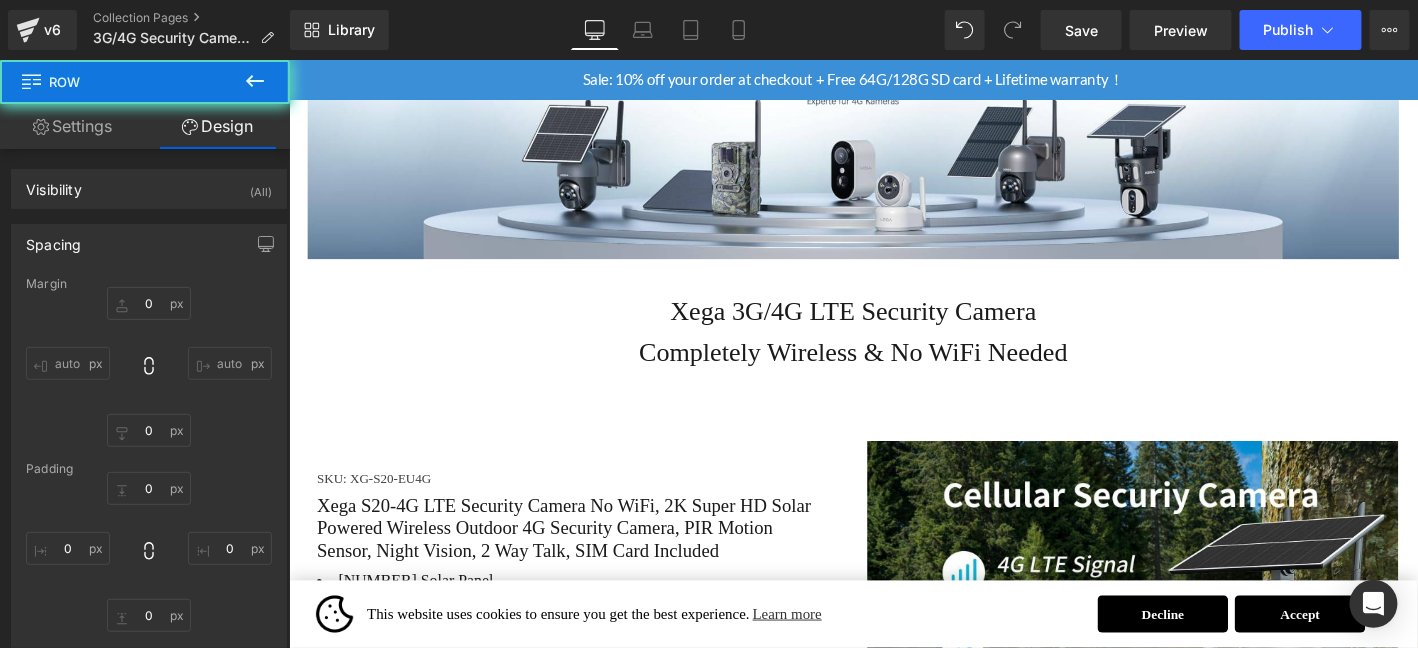 type on "0" 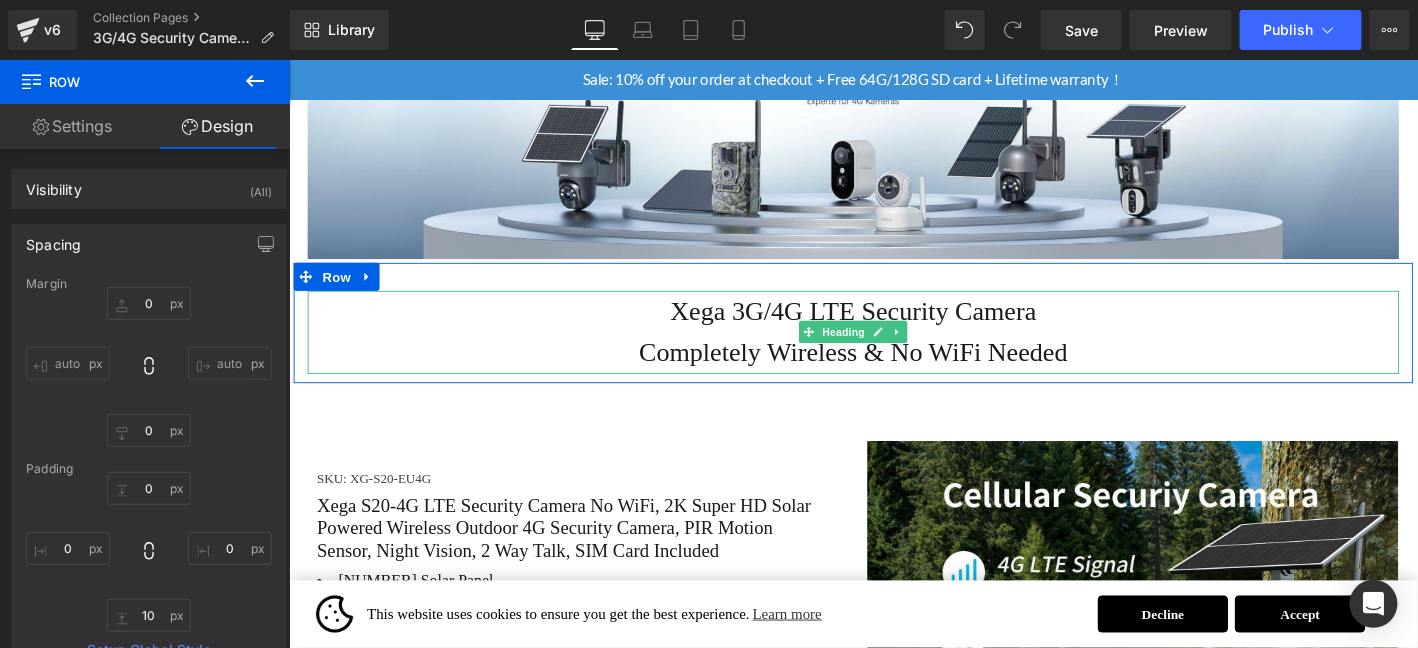 click on "Completely Wireless & No WiFi Needed" at bounding box center [893, 373] 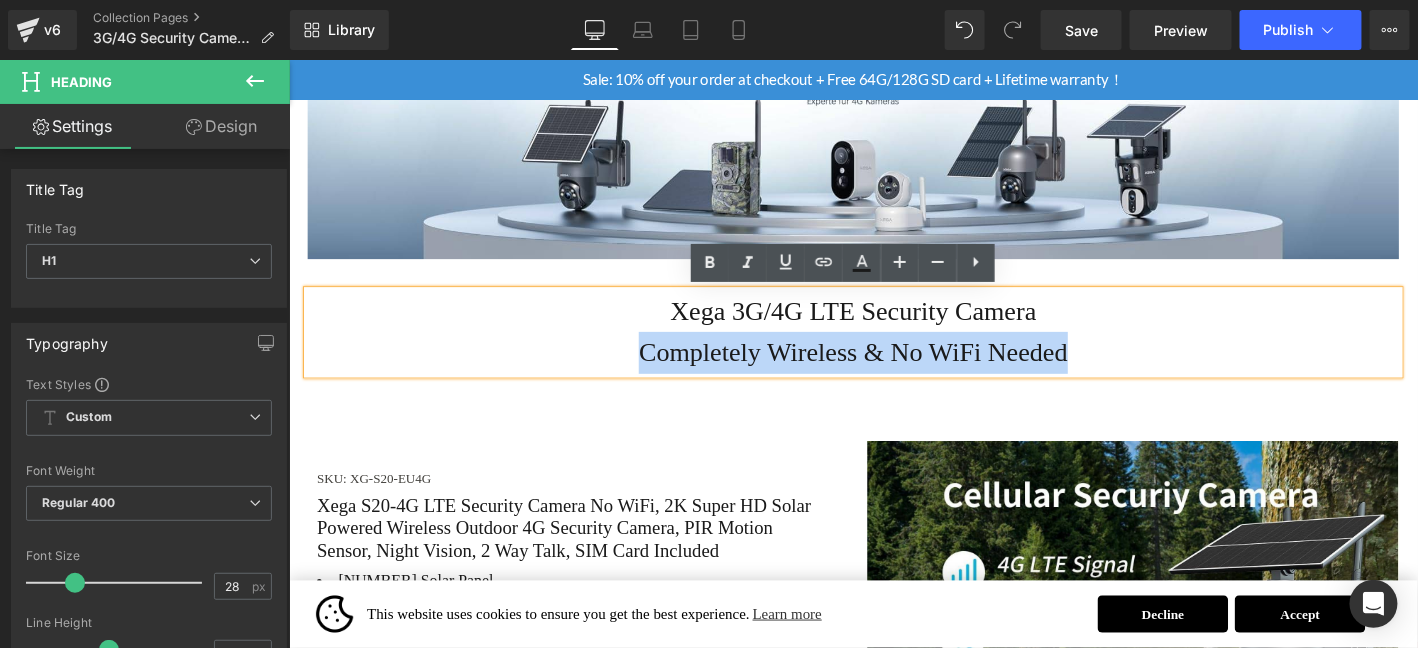 click on "Xega 3G/4G LTE Security Camera" at bounding box center (893, 329) 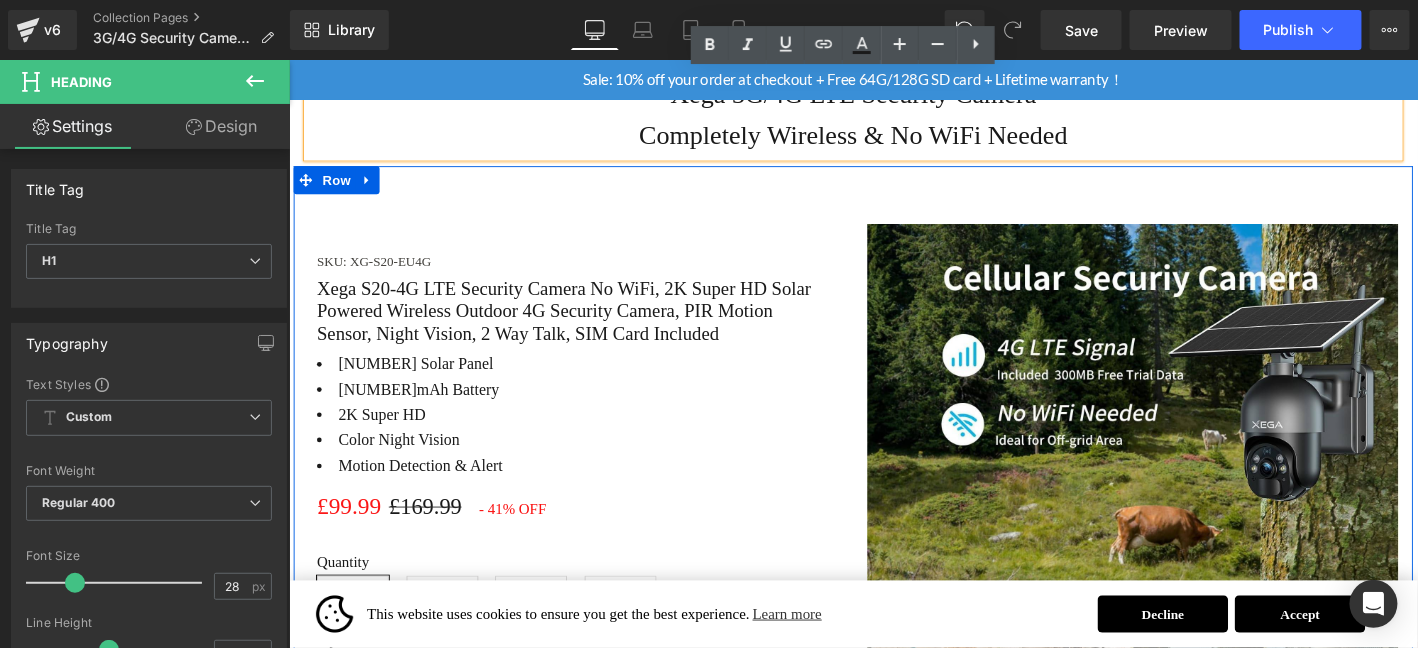 scroll, scrollTop: 333, scrollLeft: 0, axis: vertical 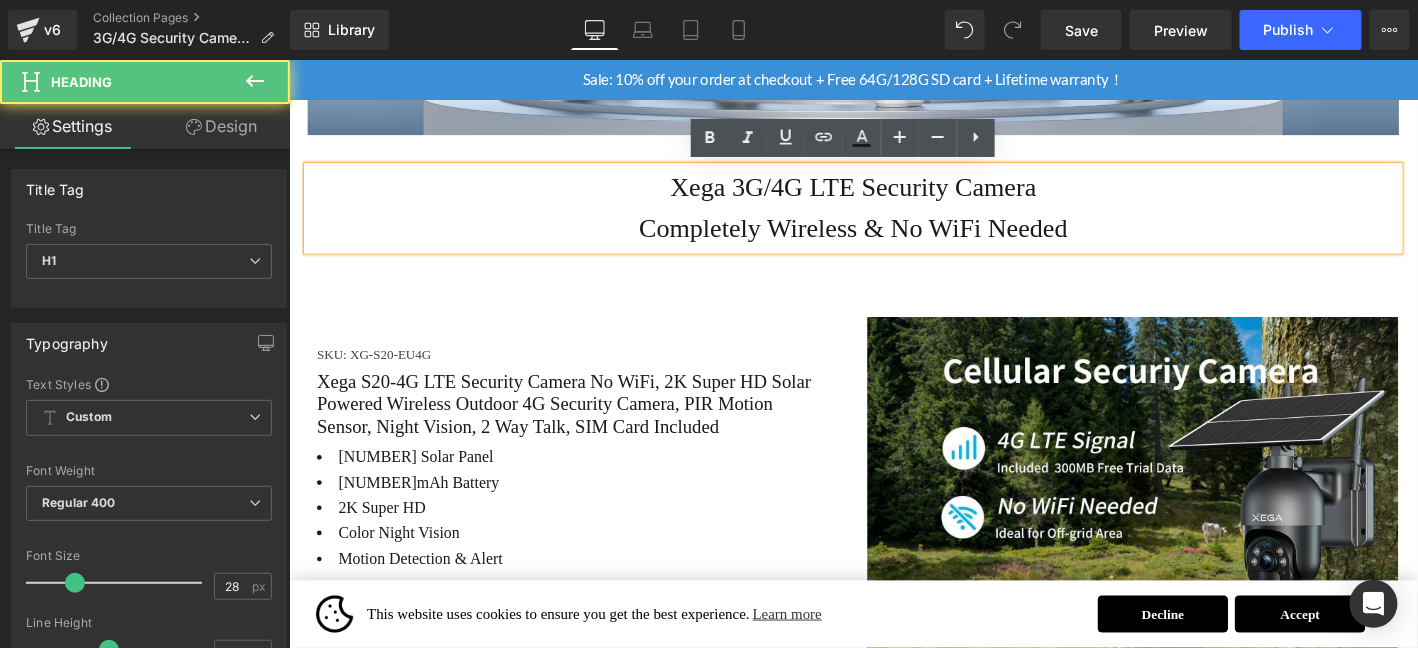 click on "Xega 3G/4G LTE Security Camera" at bounding box center (893, 196) 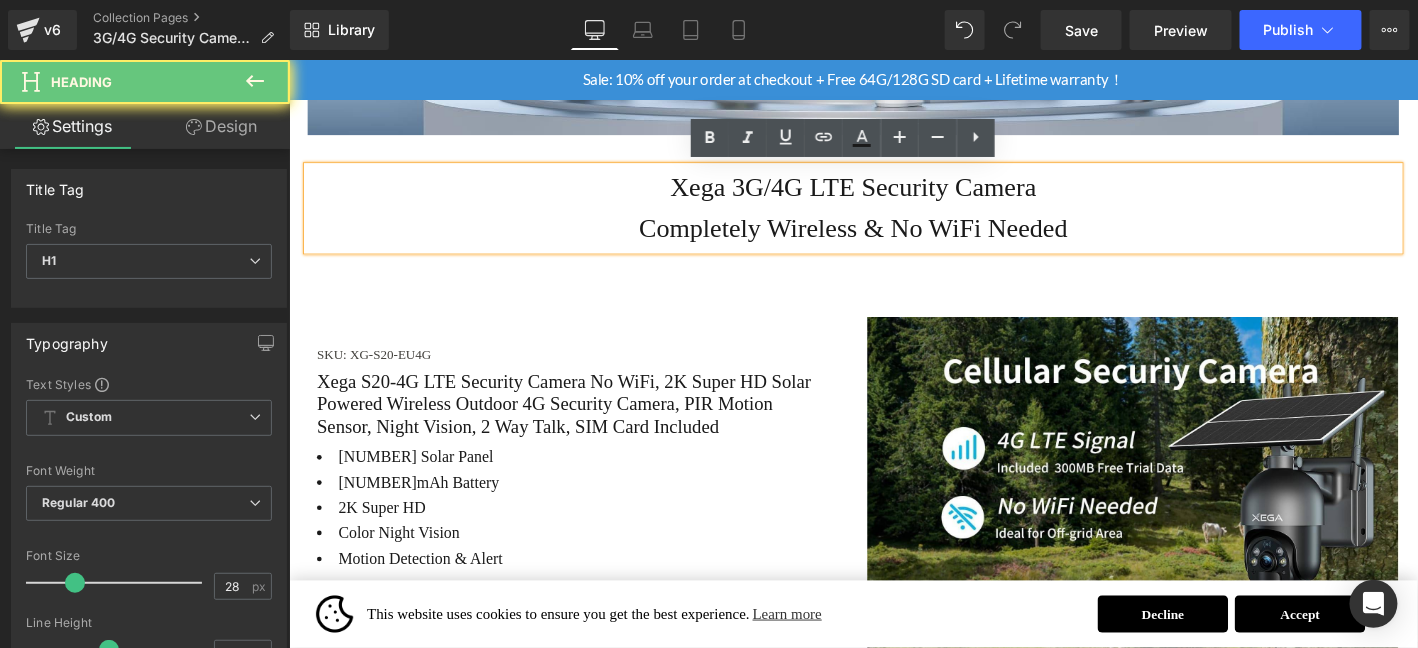 click on "Xega 3G/4G LTE Security Camera" at bounding box center (893, 196) 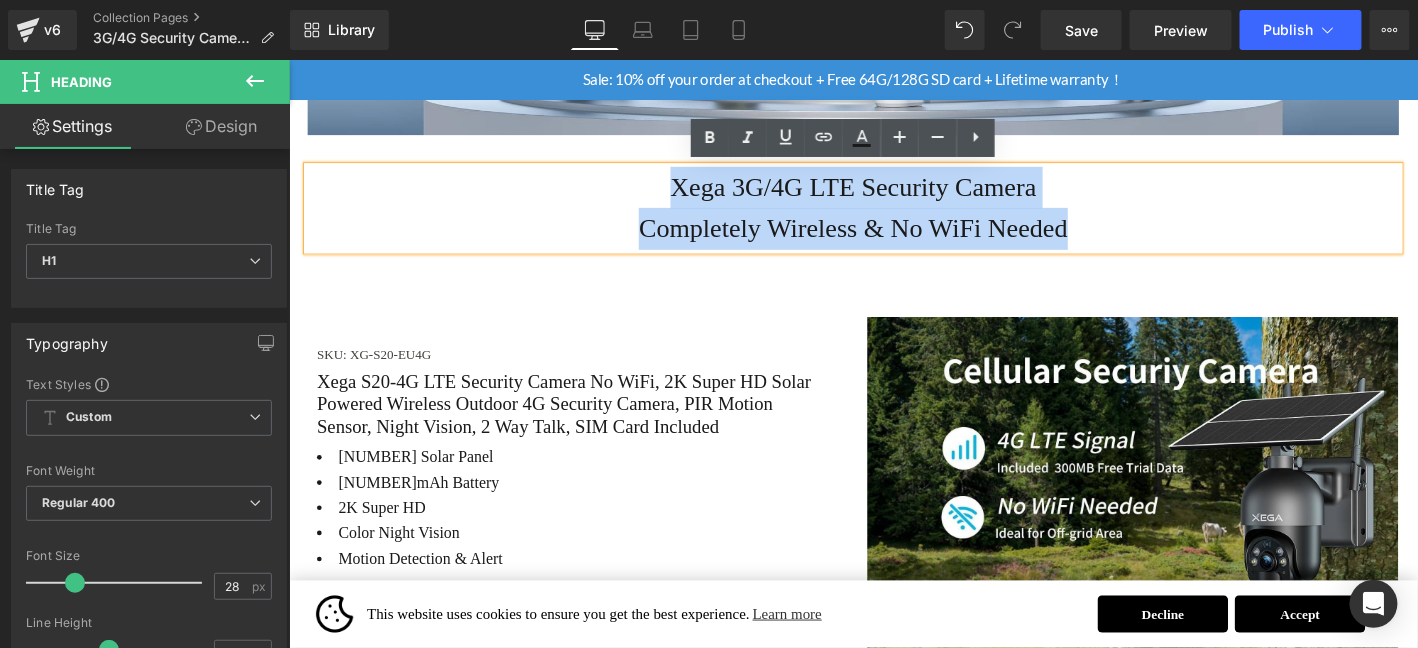 drag, startPoint x: 685, startPoint y: 189, endPoint x: 1213, endPoint y: 272, distance: 534.4839 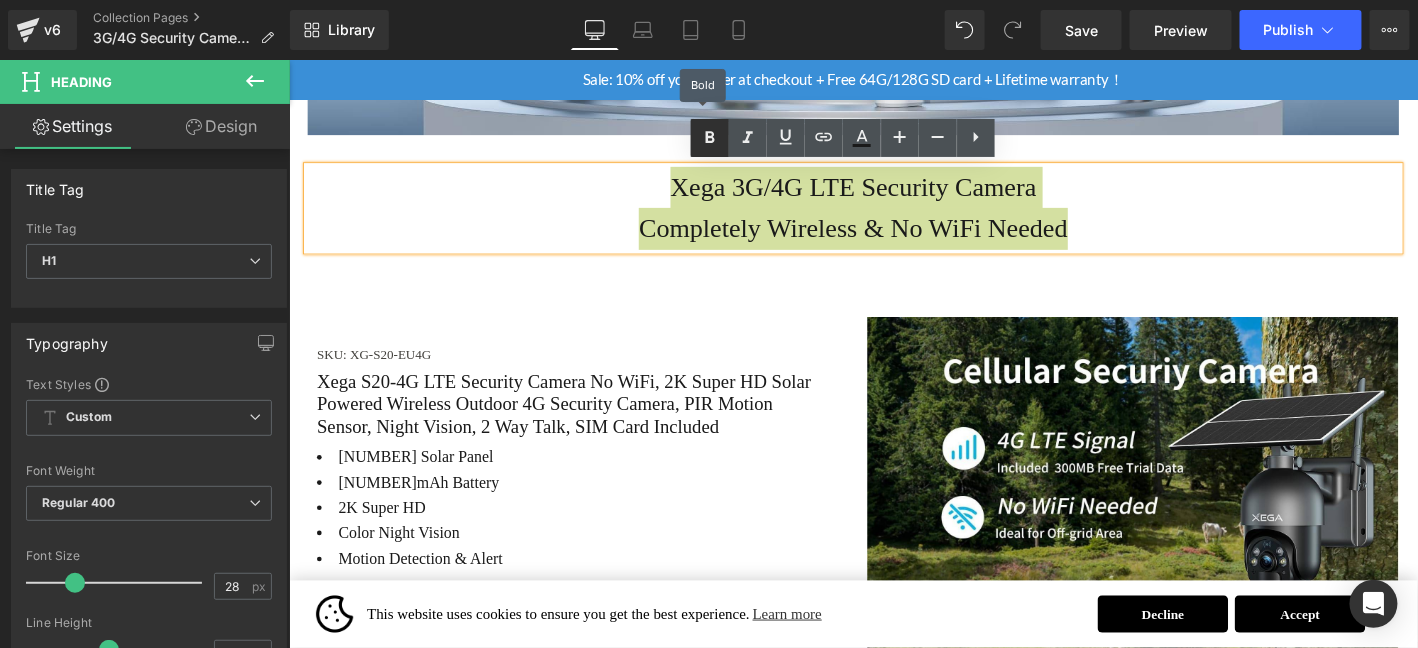 click 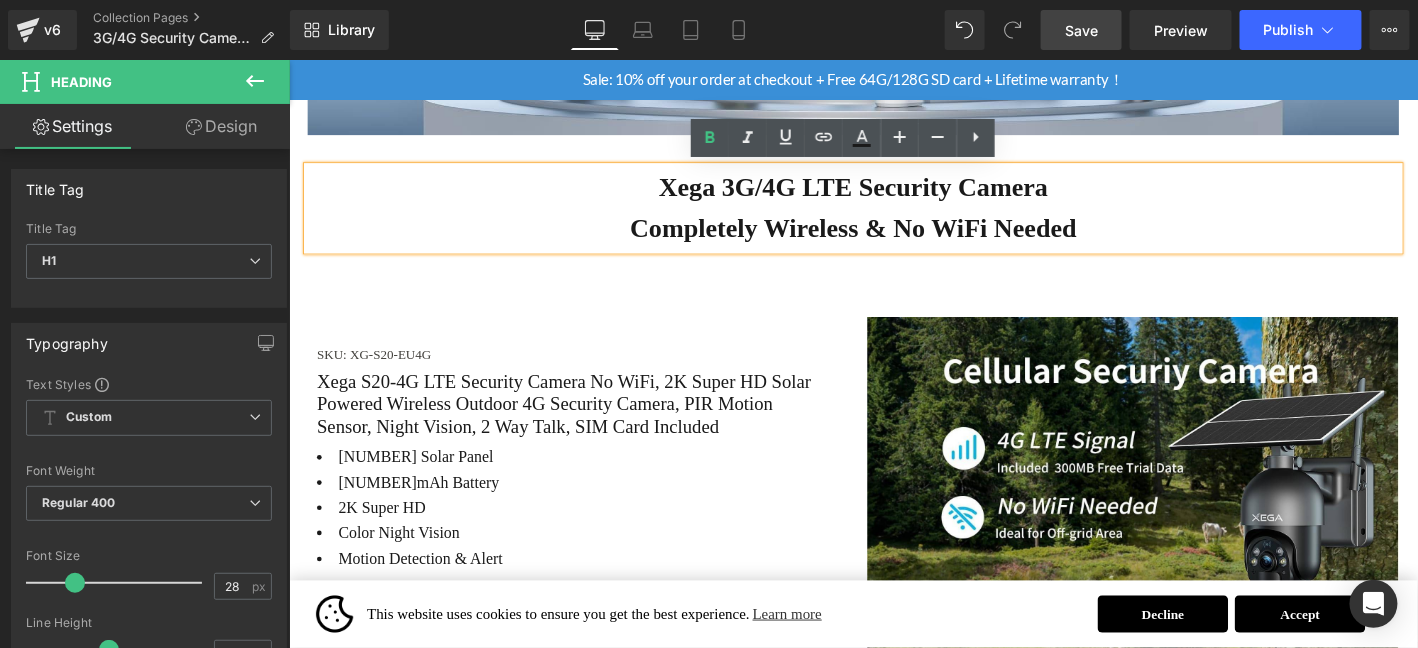 click on "Save" at bounding box center (1081, 30) 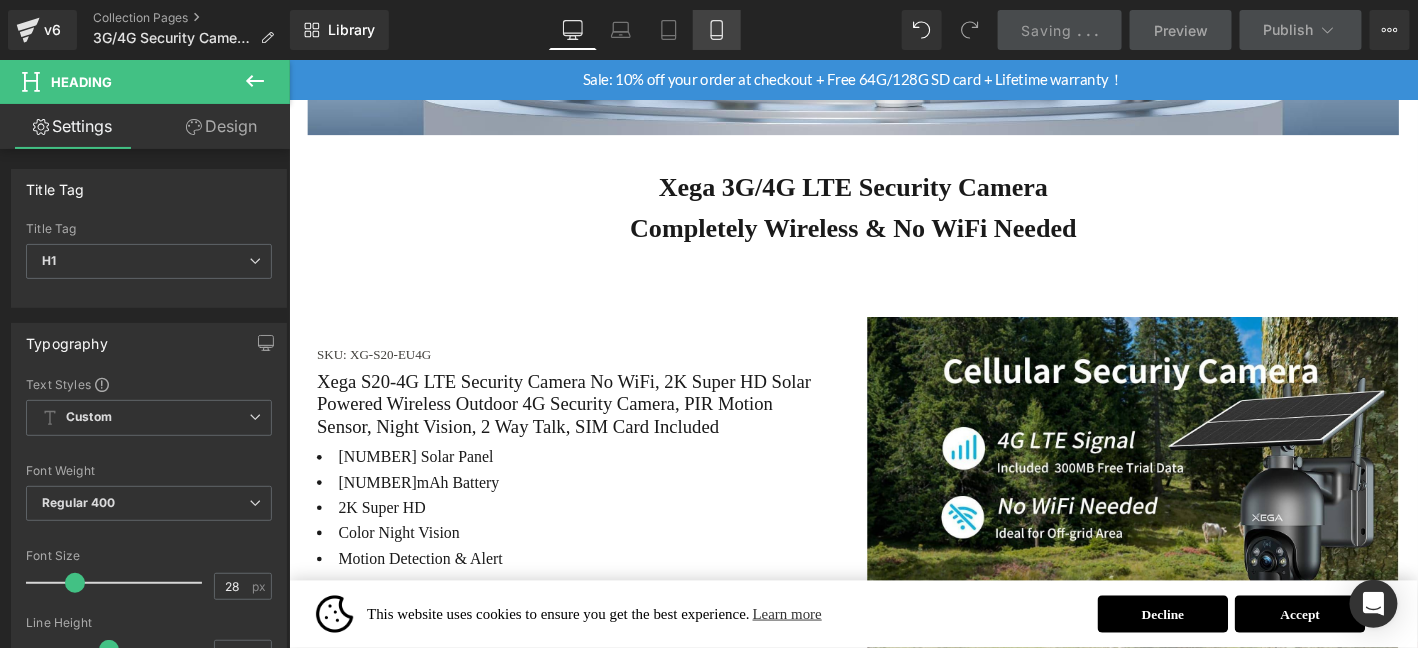 click on "Mobile" at bounding box center [717, 30] 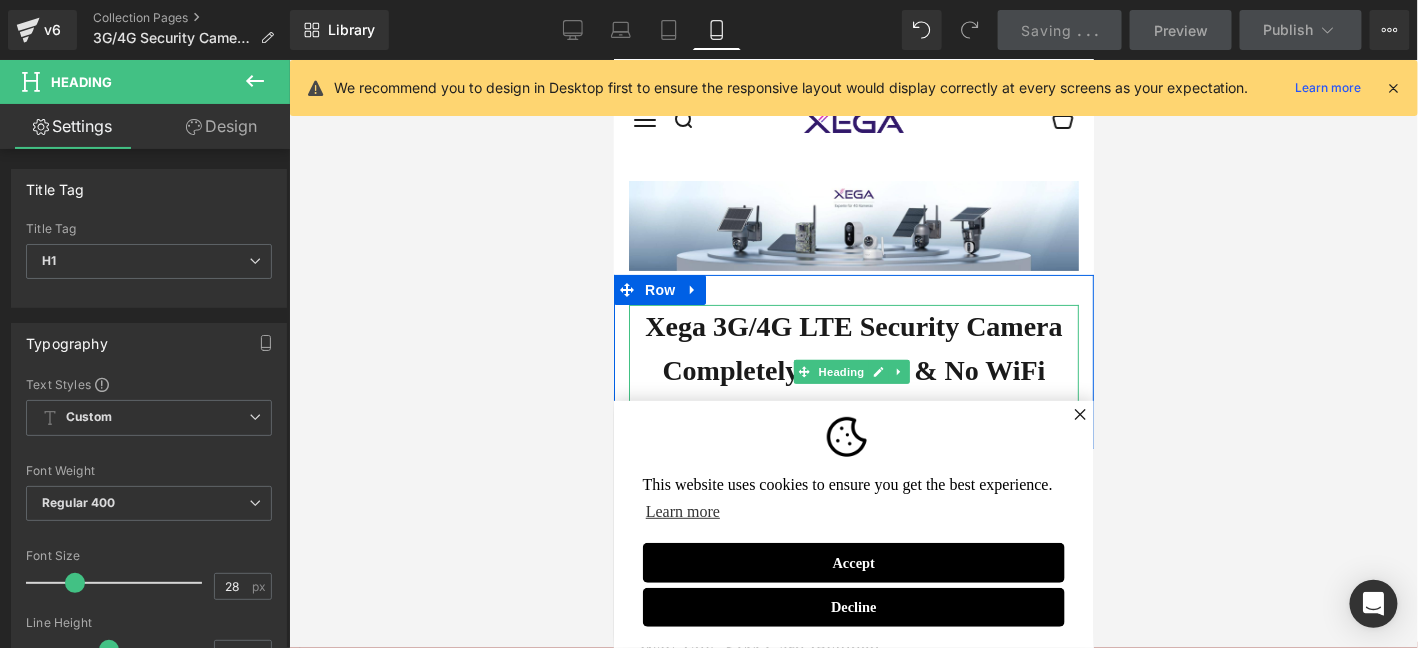scroll, scrollTop: 0, scrollLeft: 0, axis: both 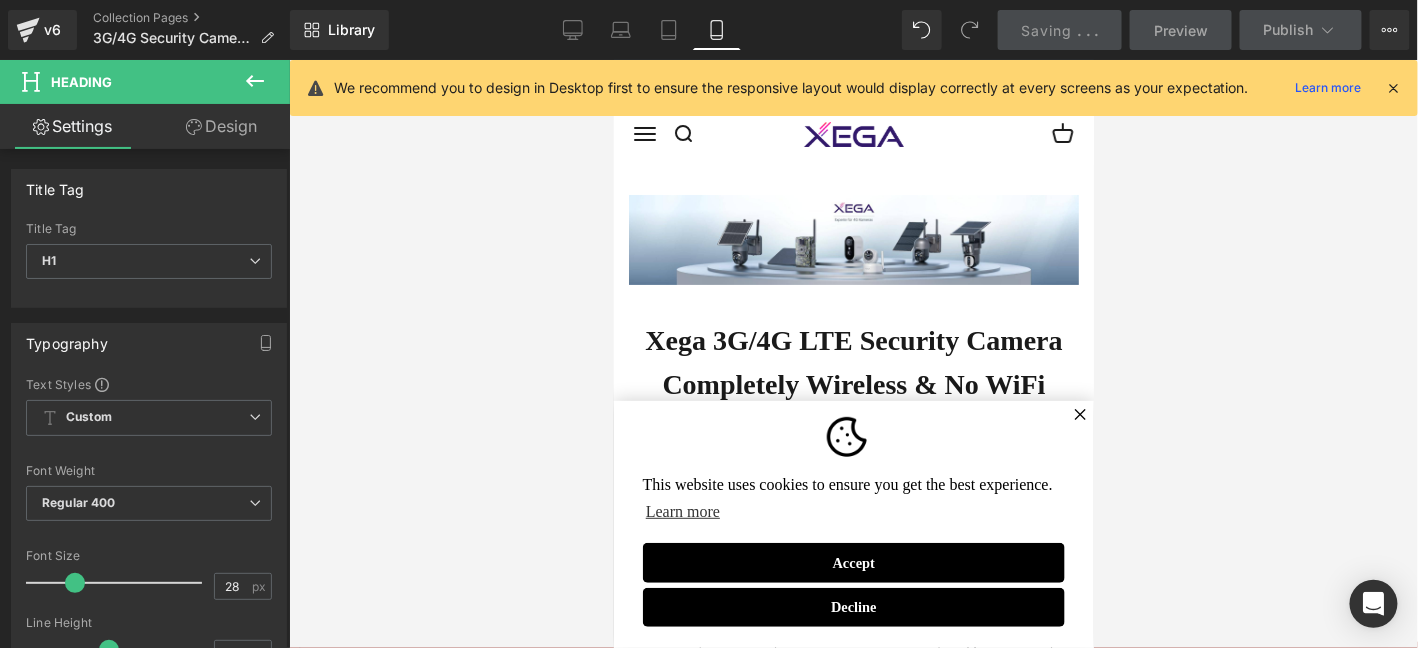 click on "✕" at bounding box center (1079, 414) 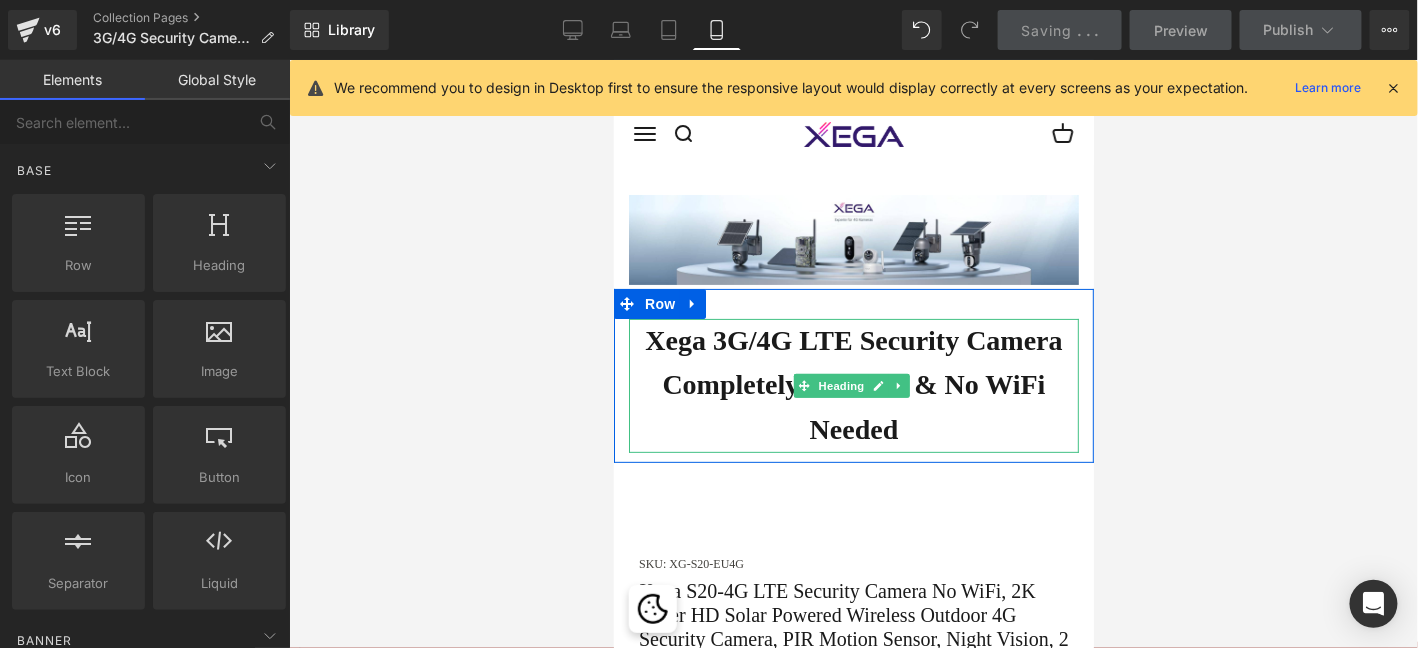 click on "Xega 3G/4G LTE Security Camera" at bounding box center [852, 339] 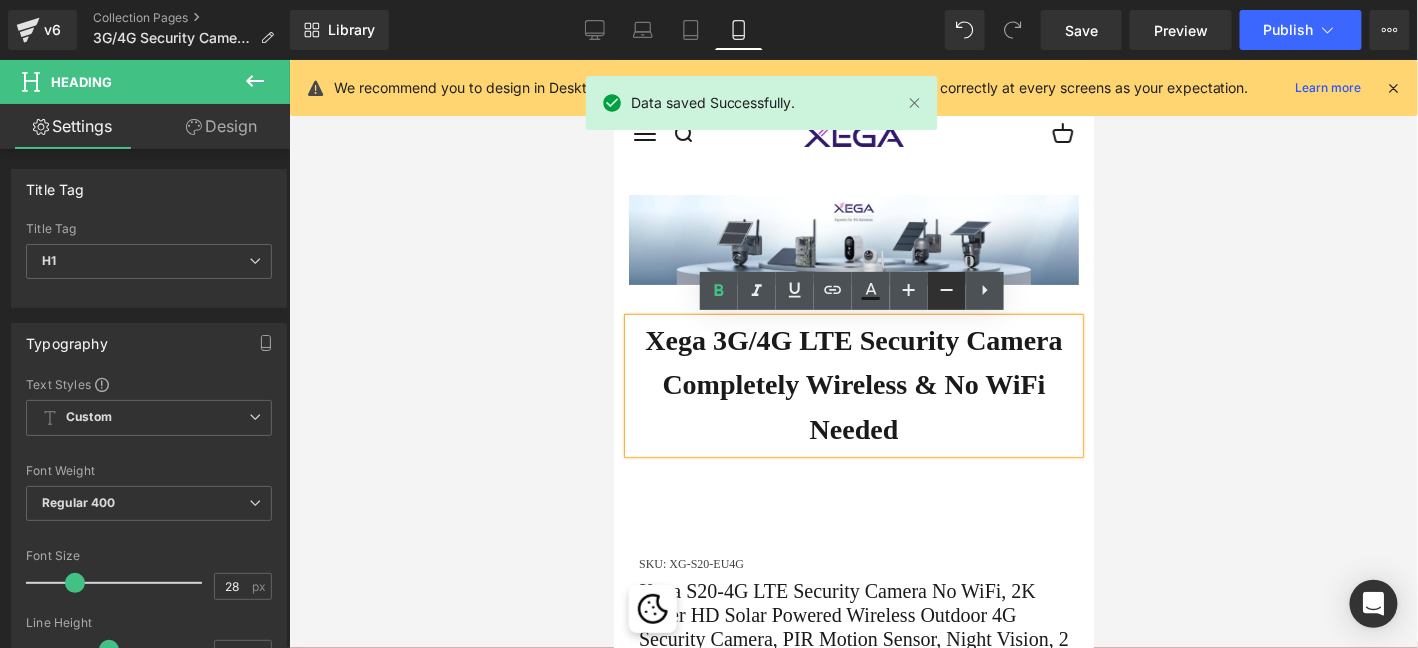 click 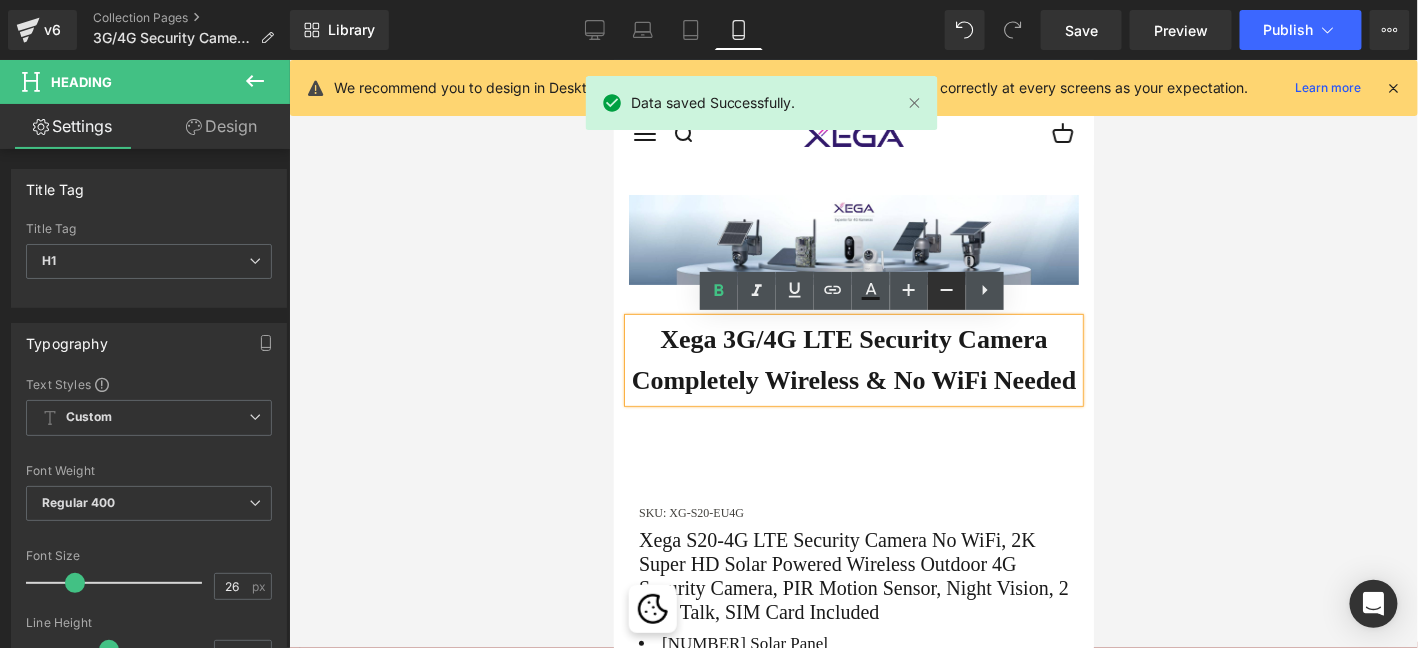 click 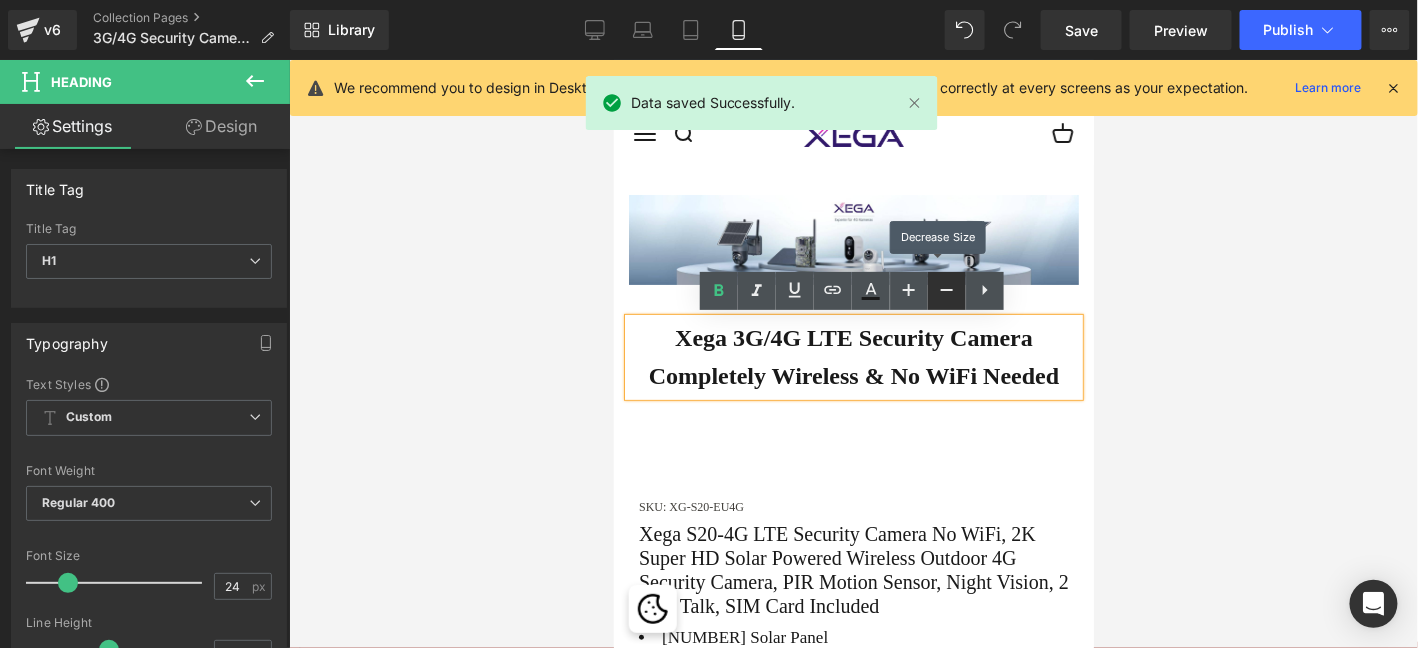click 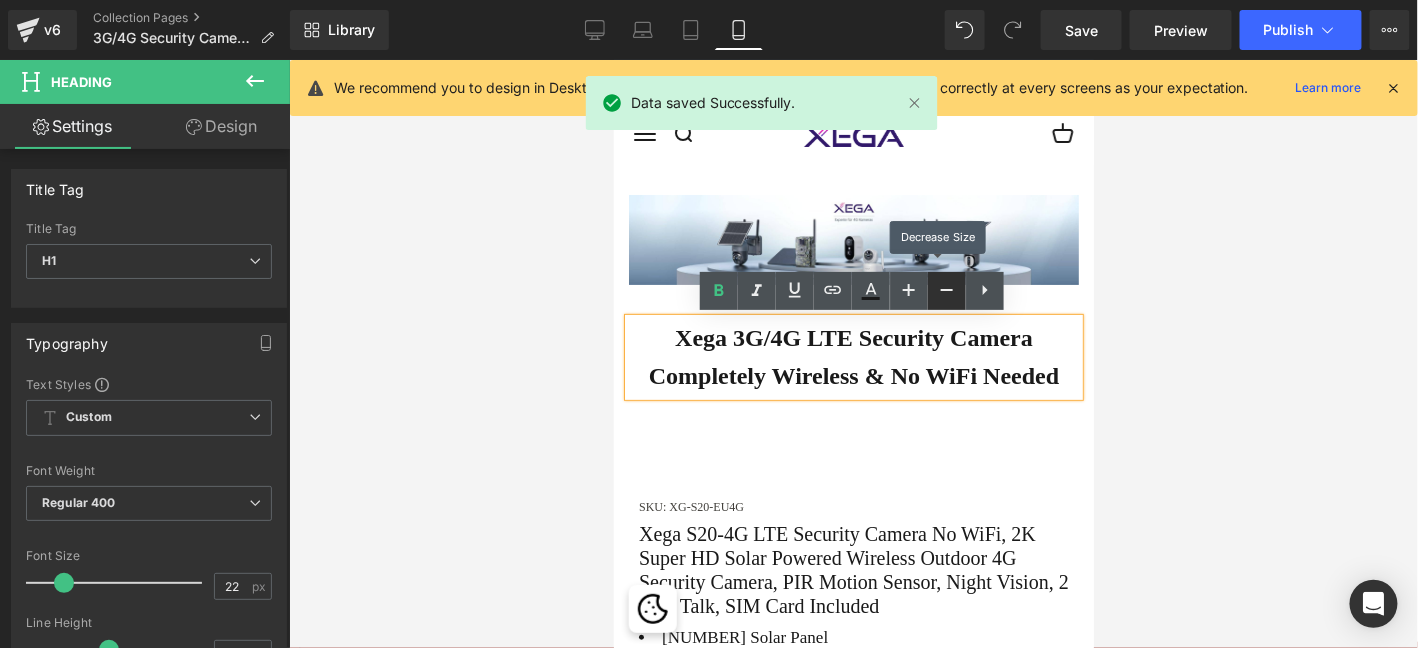 click 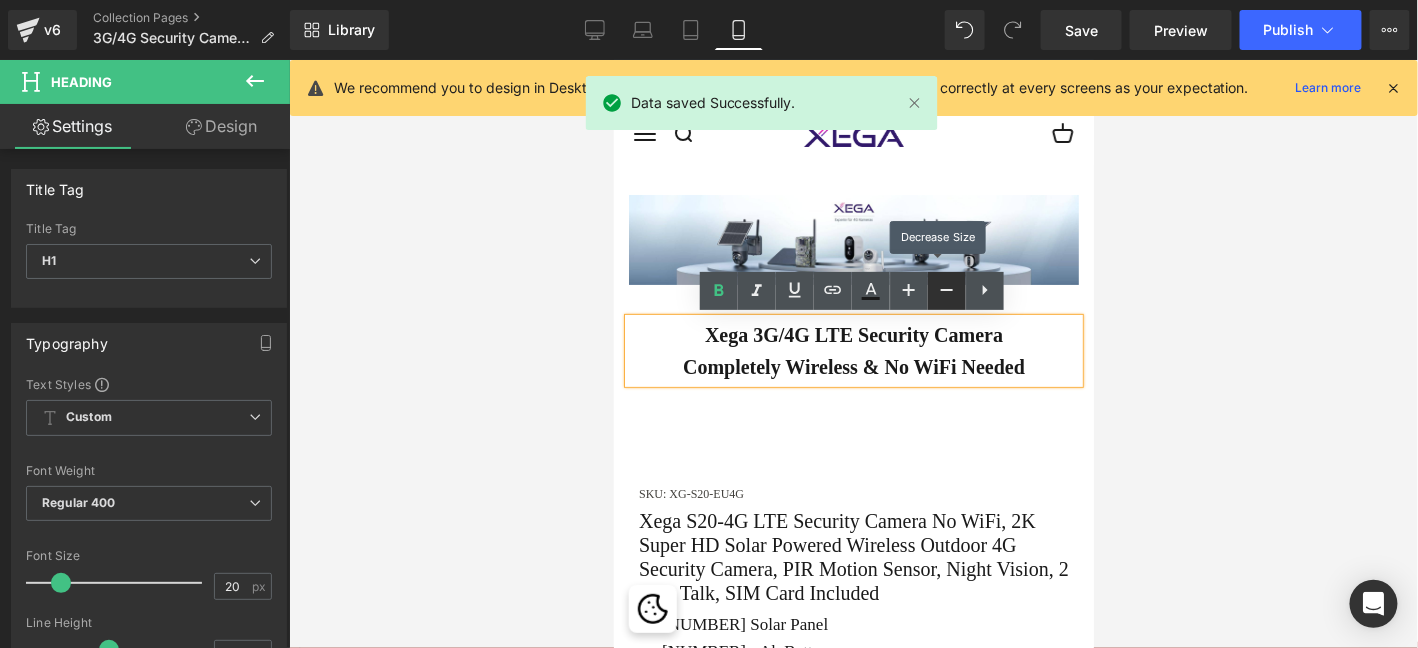 click 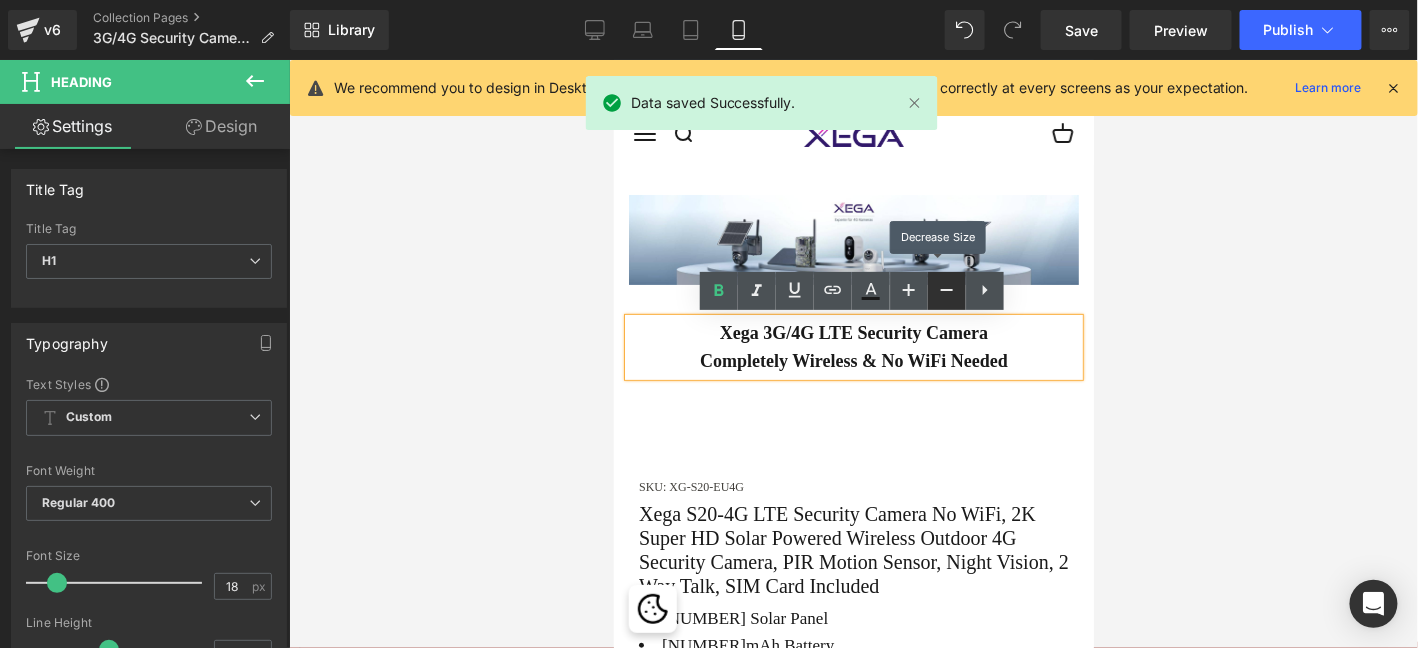 click 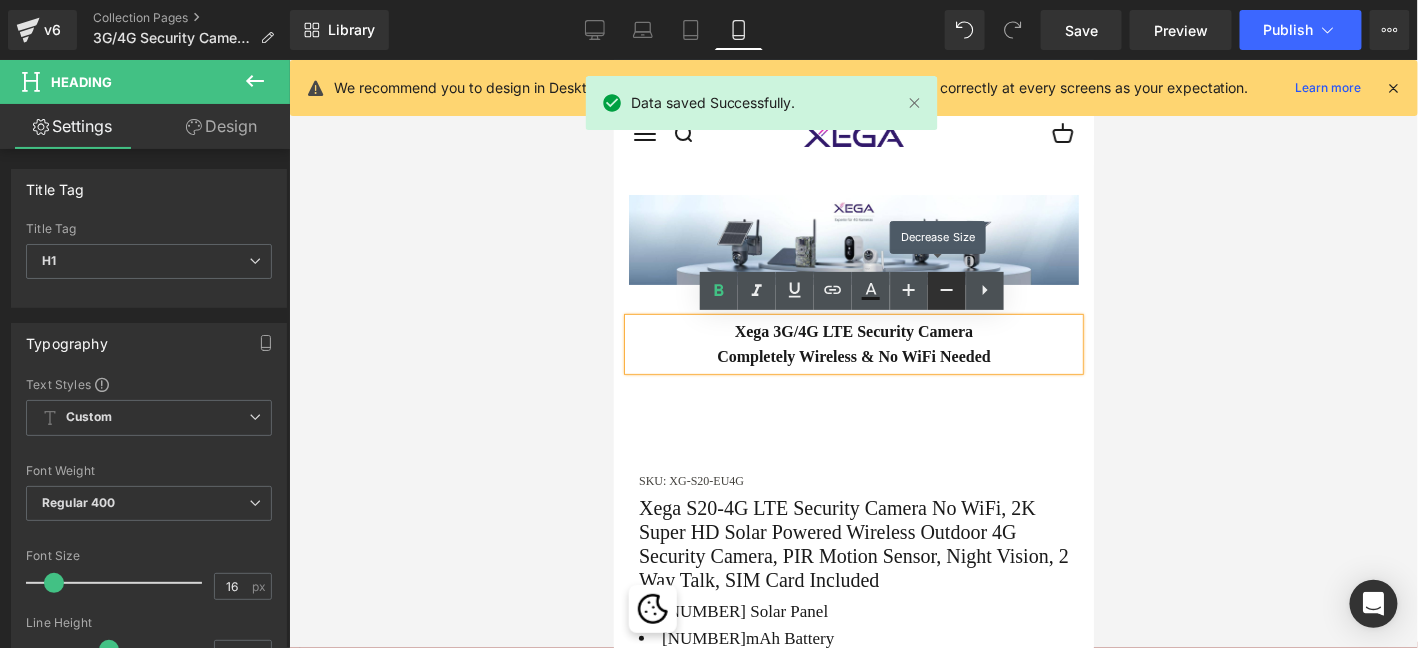 click 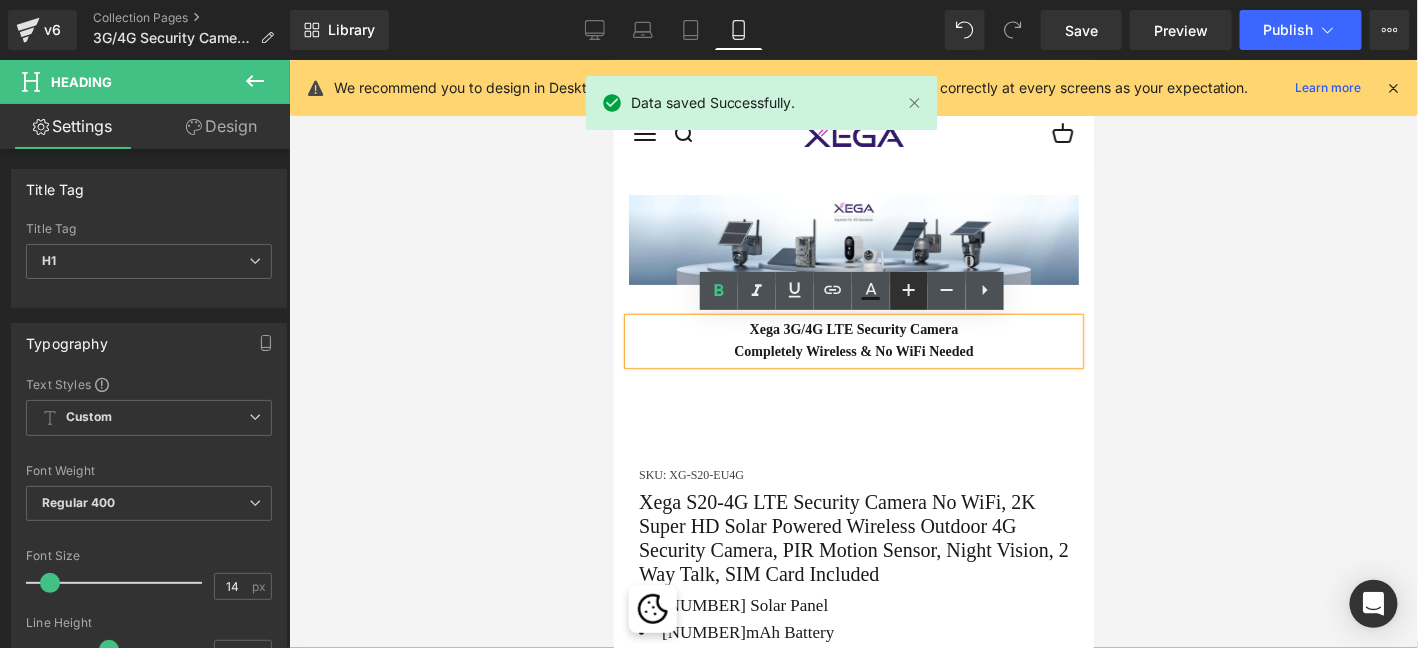 click 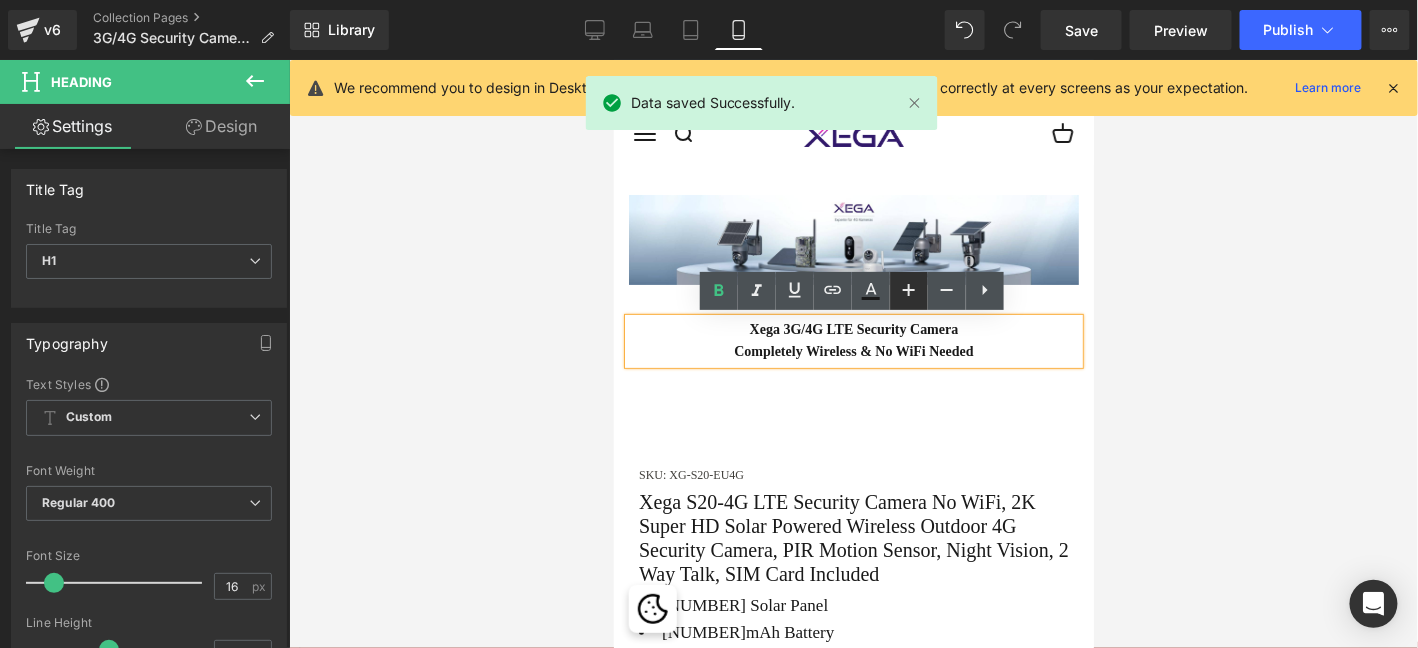 click 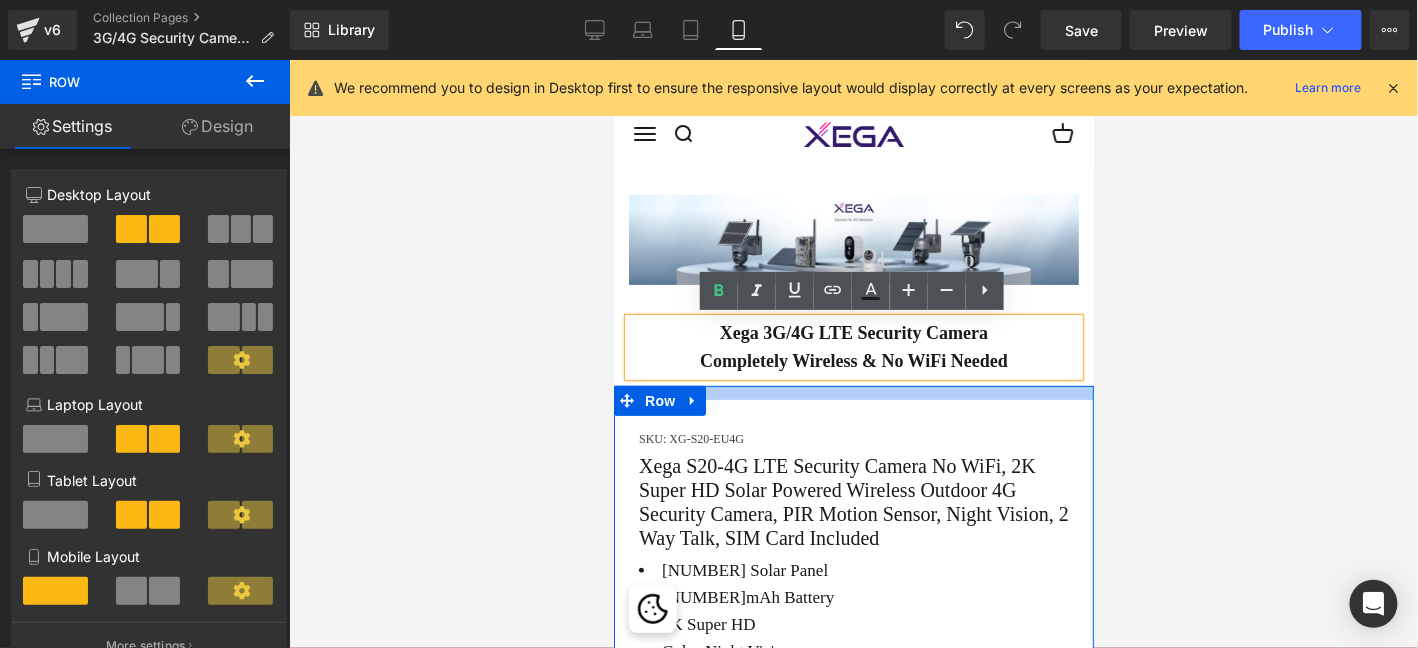 drag, startPoint x: 864, startPoint y: 420, endPoint x: 916, endPoint y: 372, distance: 70.76723 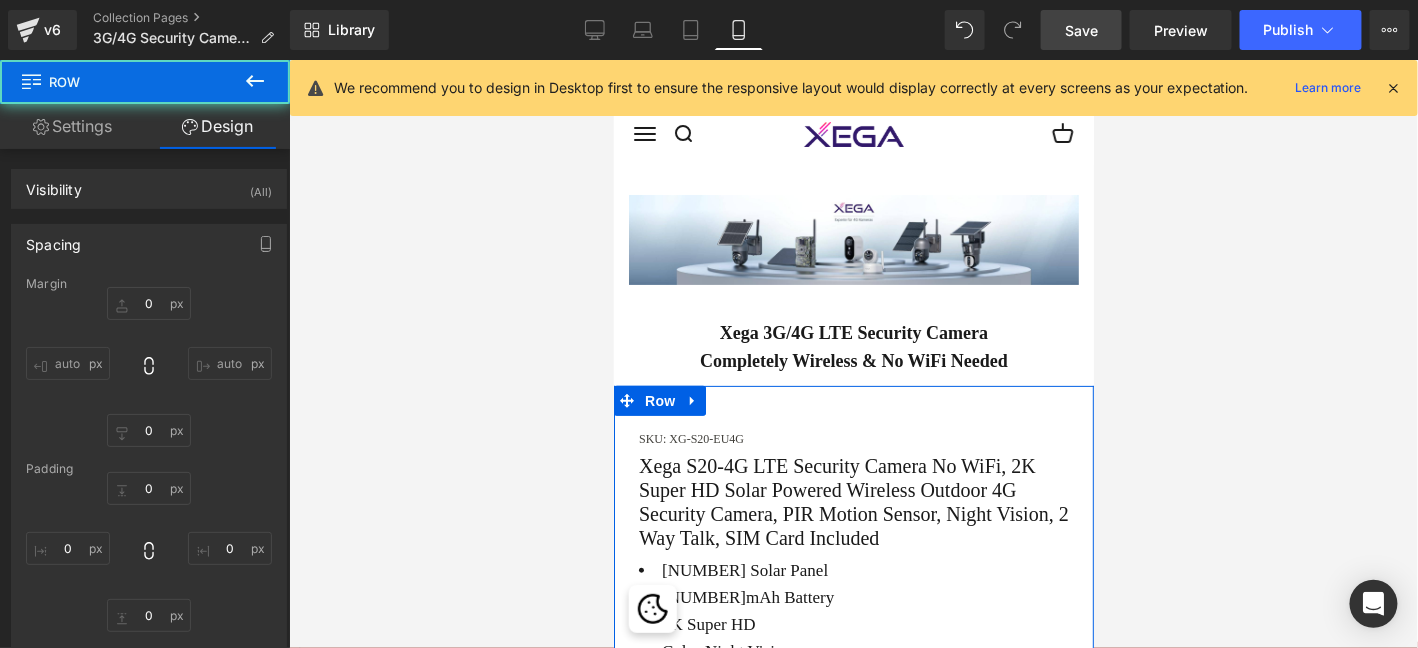 click on "Save" at bounding box center [1081, 30] 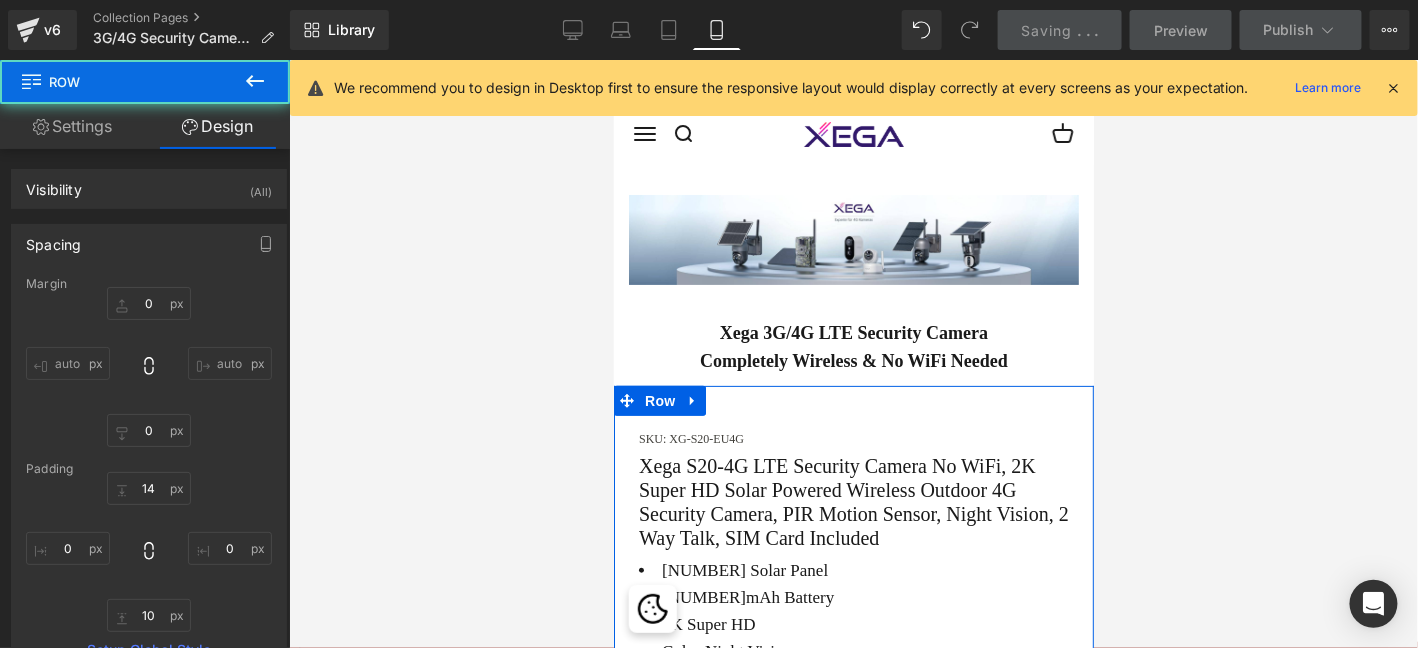 type on "0" 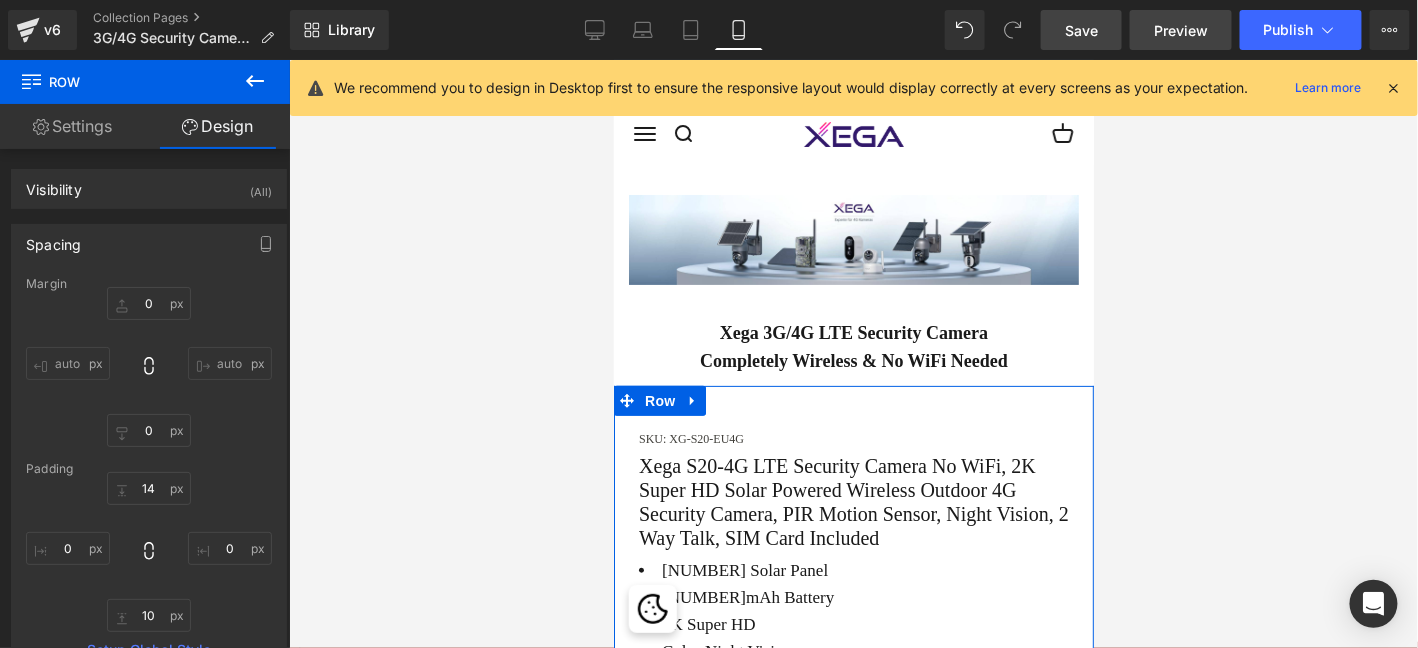 click on "Preview" at bounding box center [1181, 30] 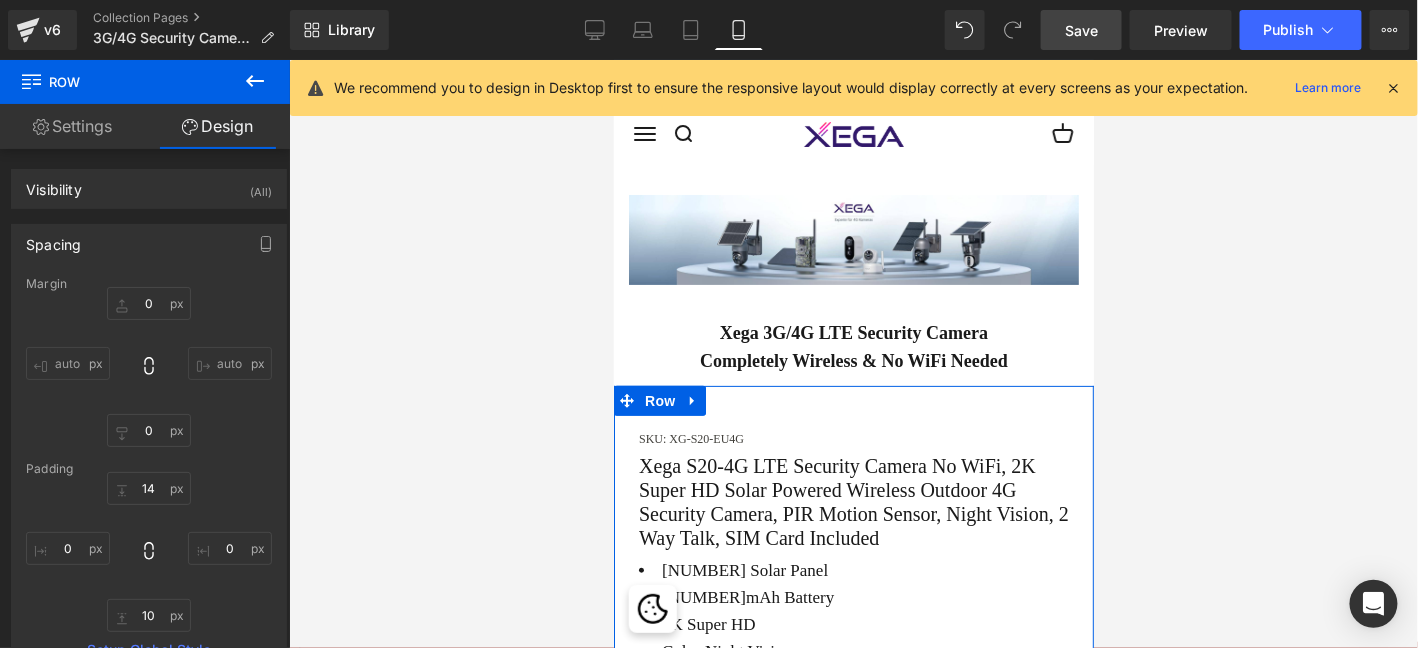 click on "Library Mobile Desktop Laptop Tablet Mobile Save Preview Publish Scheduled View Live Page View with current Template Save Template to Library Schedule Publish  Optimize  Publish Settings Shortcuts We recommend you to design in Desktop first to ensure the responsive layout would display correctly at every screens as your expectation. Learn more  Your page can’t be published   You've reached the maximum number of published pages on your plan  (0/0).  You need to upgrade your plan or unpublish all your pages to get 1 publish slot.   Unpublish pages   Upgrade plan" at bounding box center (854, 30) 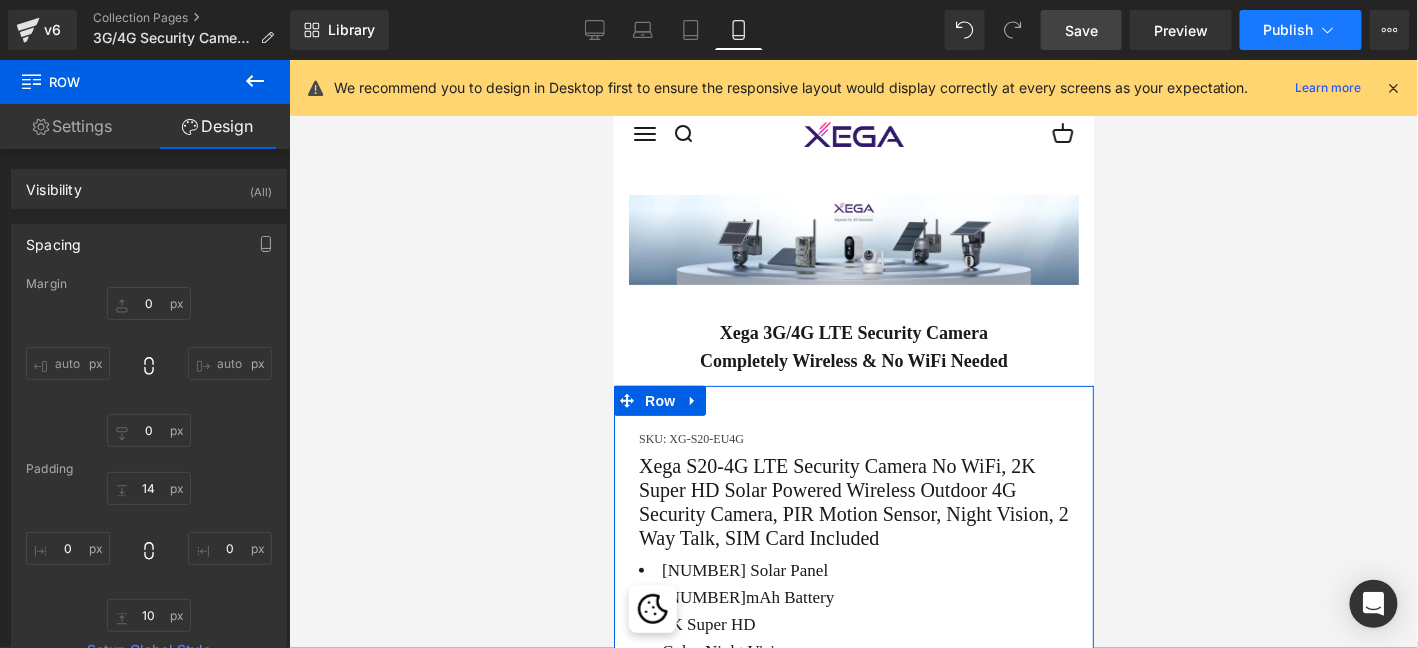 click on "Publish" at bounding box center [1289, 30] 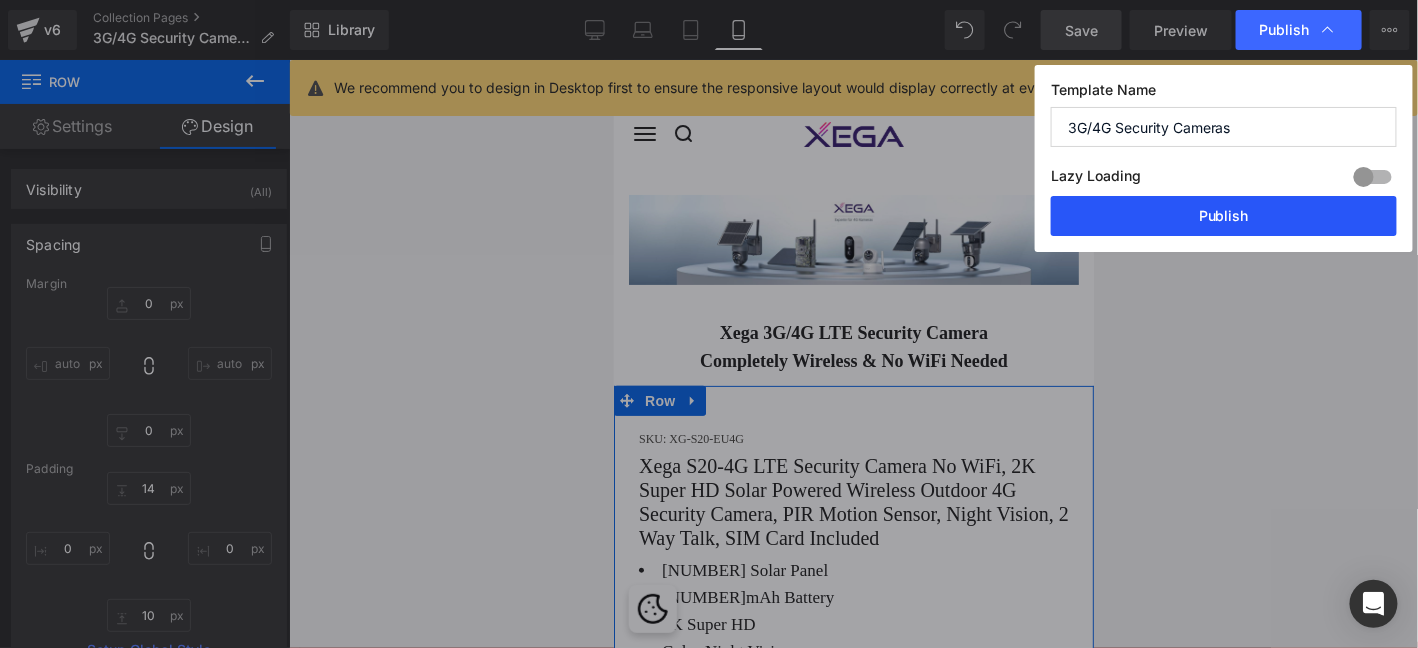 click on "Publish" at bounding box center (1224, 216) 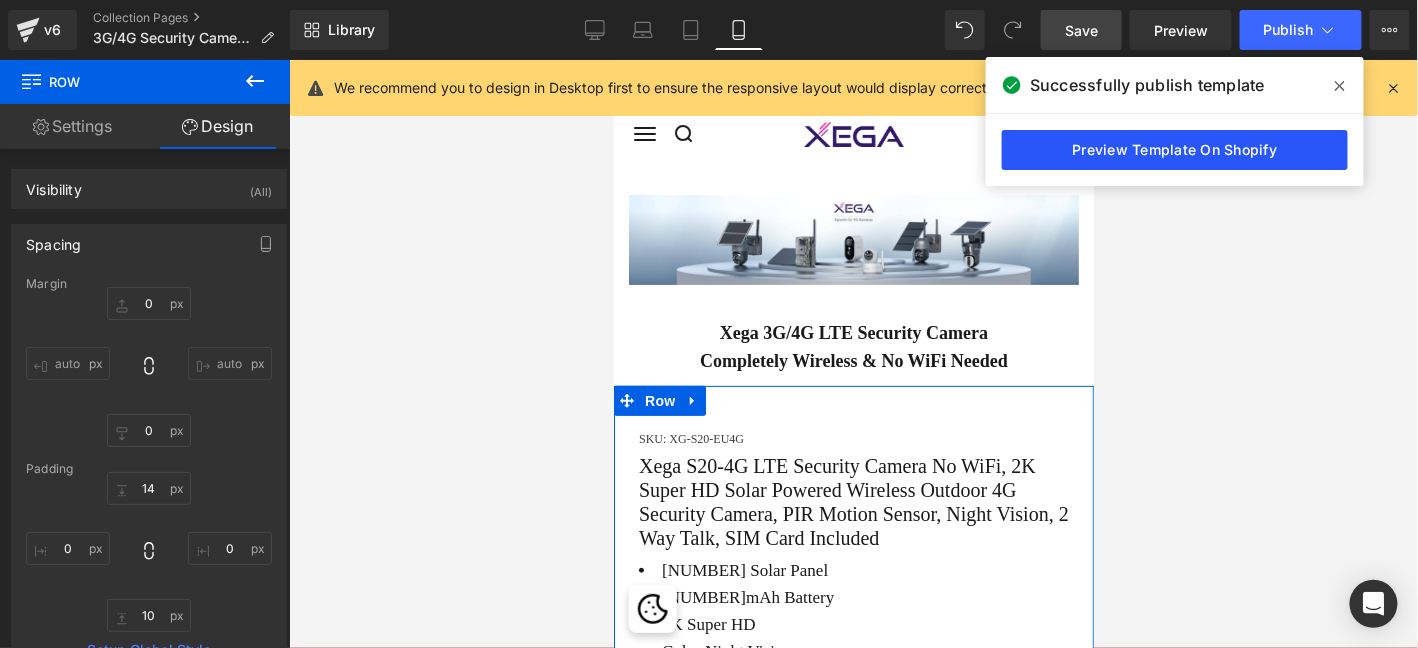 click on "Preview Template On Shopify" at bounding box center (1175, 150) 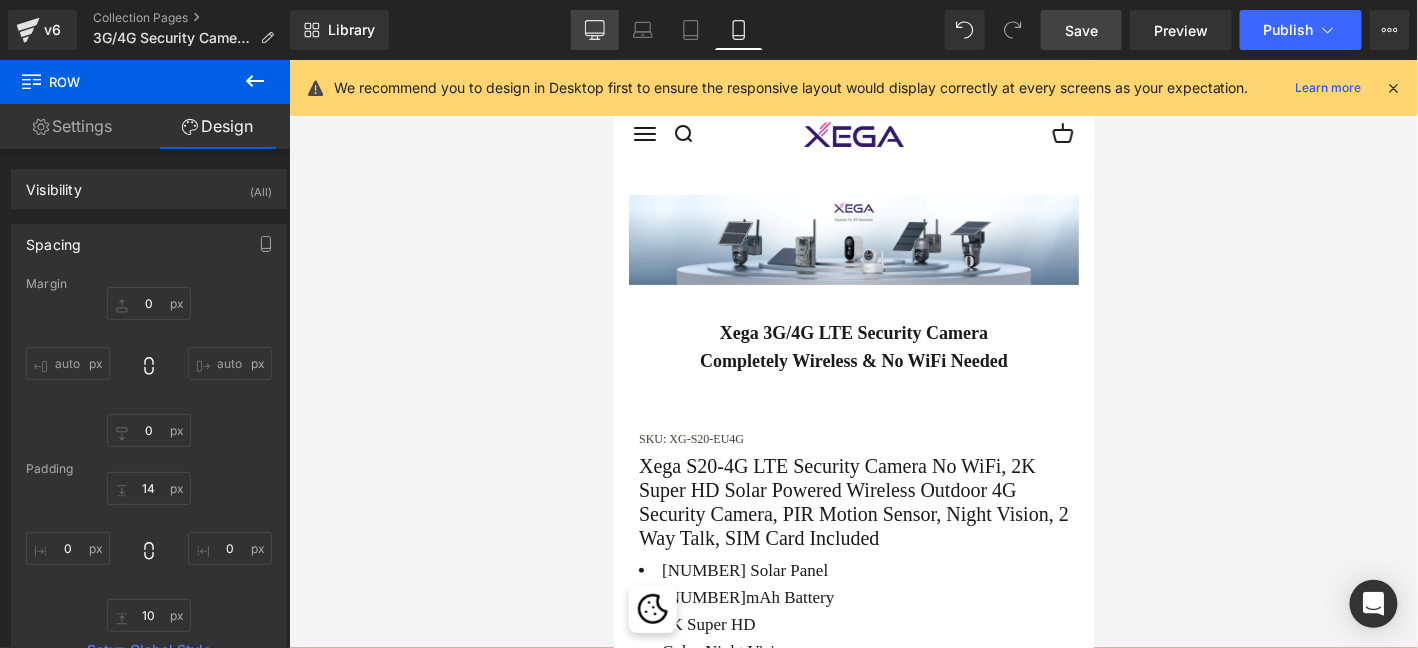 click 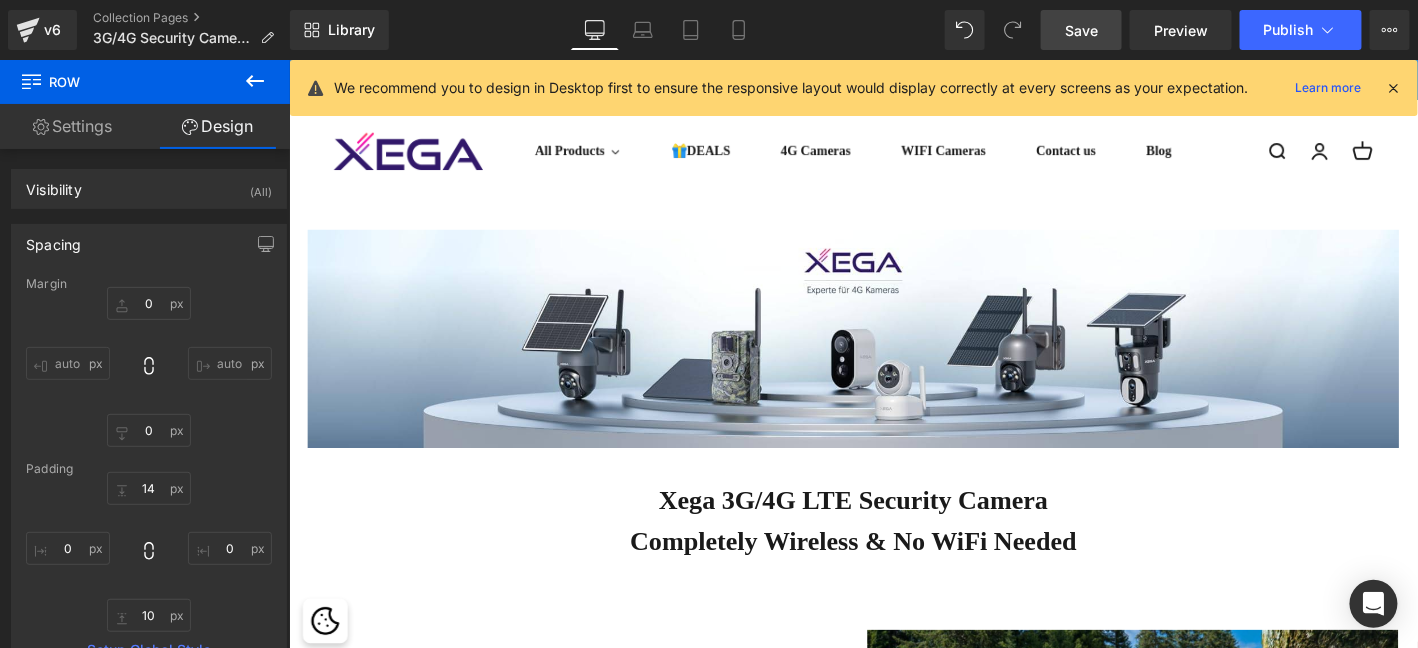 type on "0" 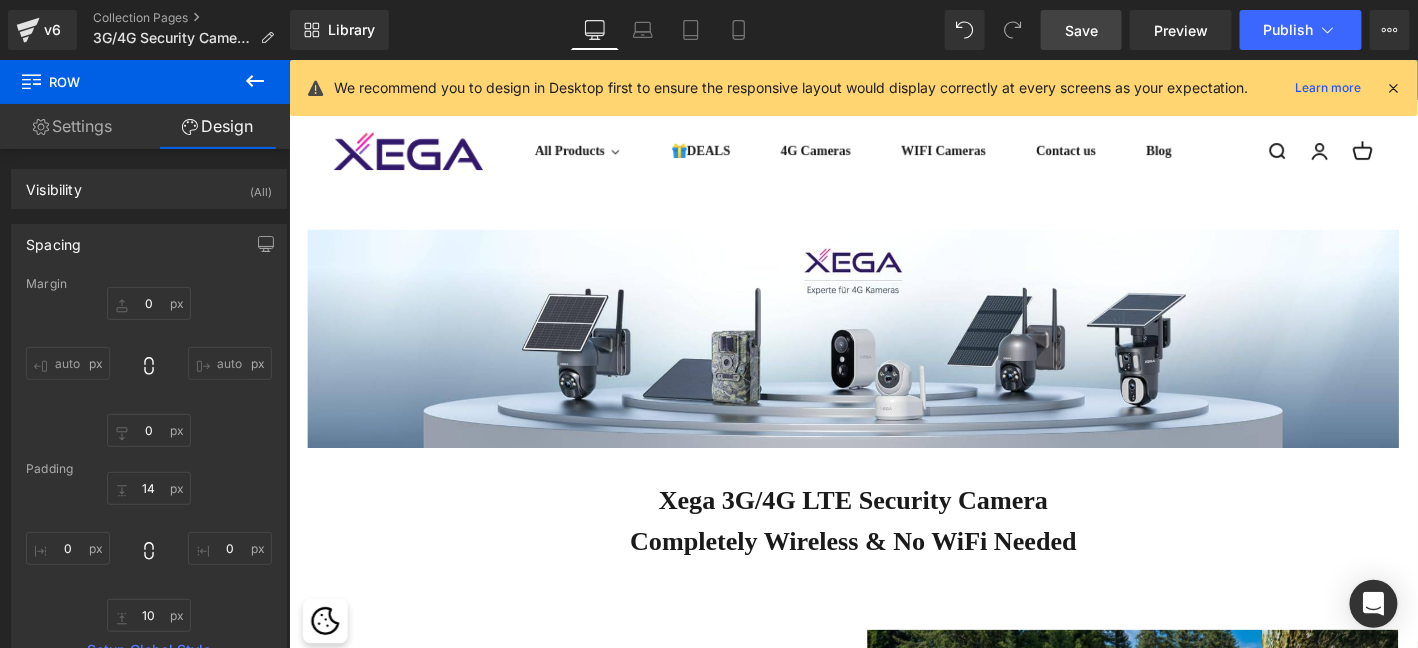 type on "0" 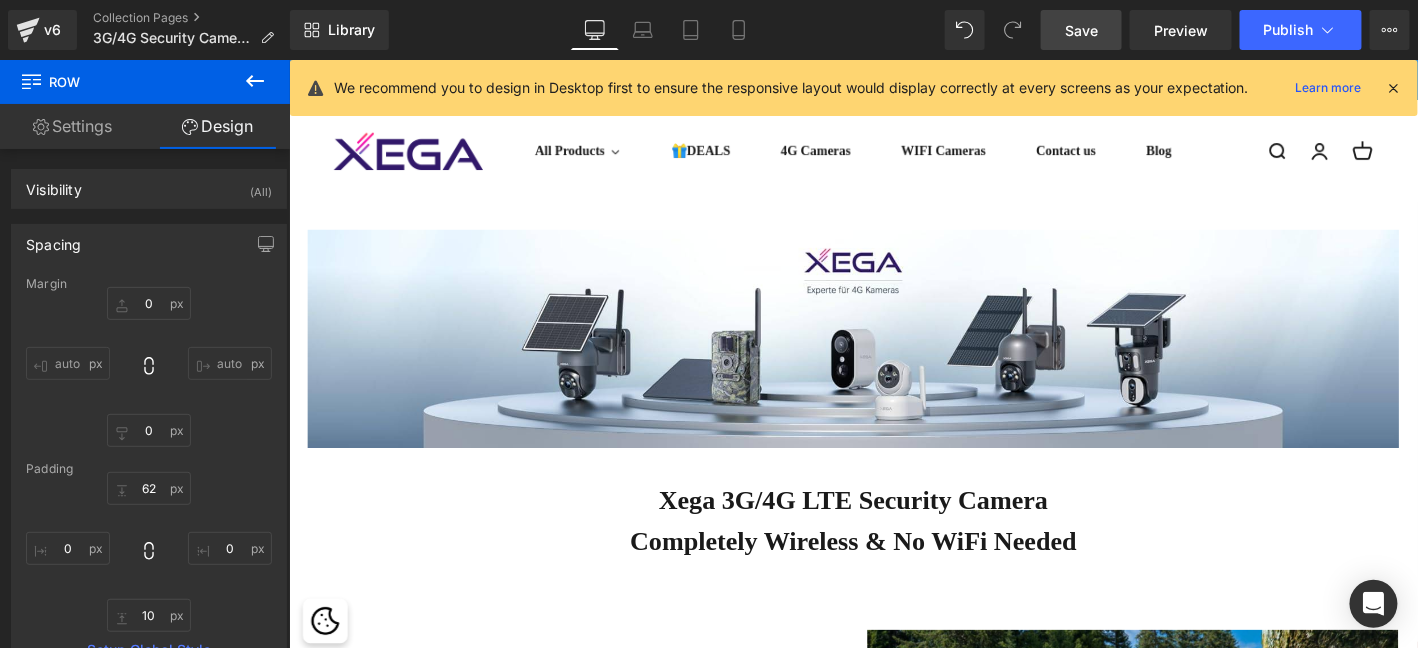 scroll, scrollTop: 223, scrollLeft: 0, axis: vertical 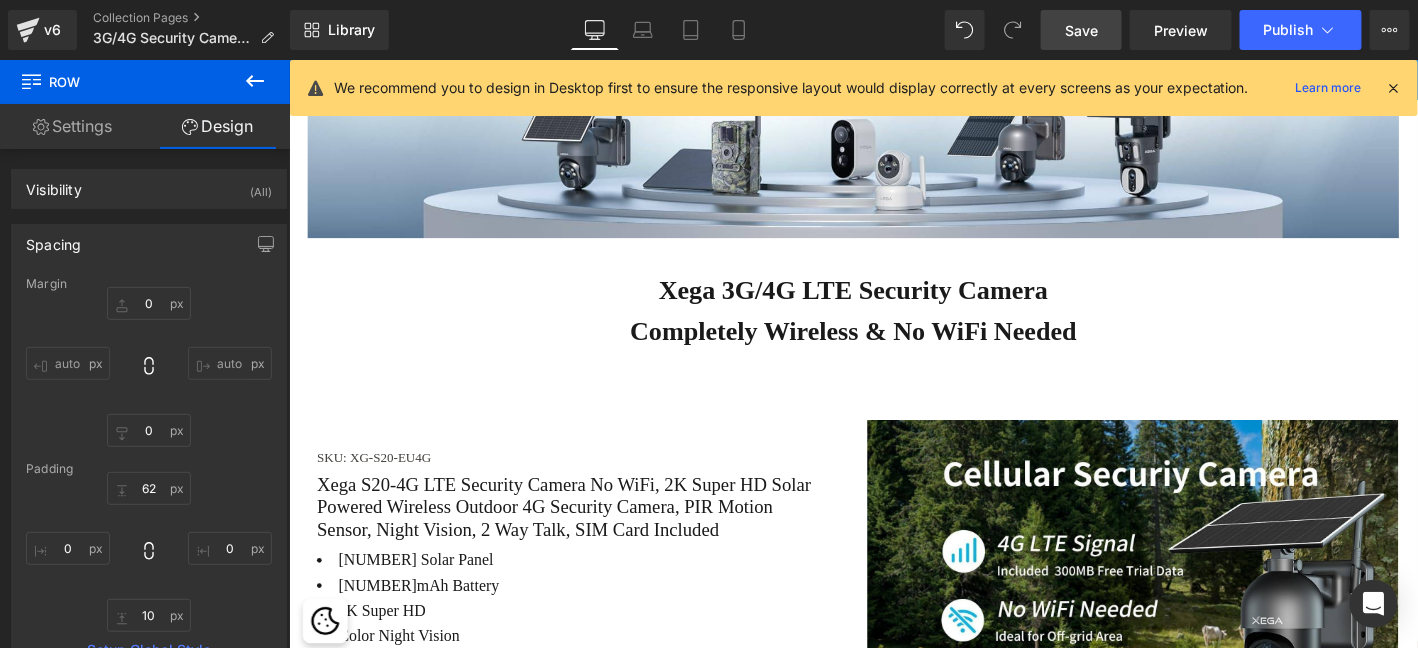 click on "Xega 3G/4G LTE Security Camera" at bounding box center (892, 306) 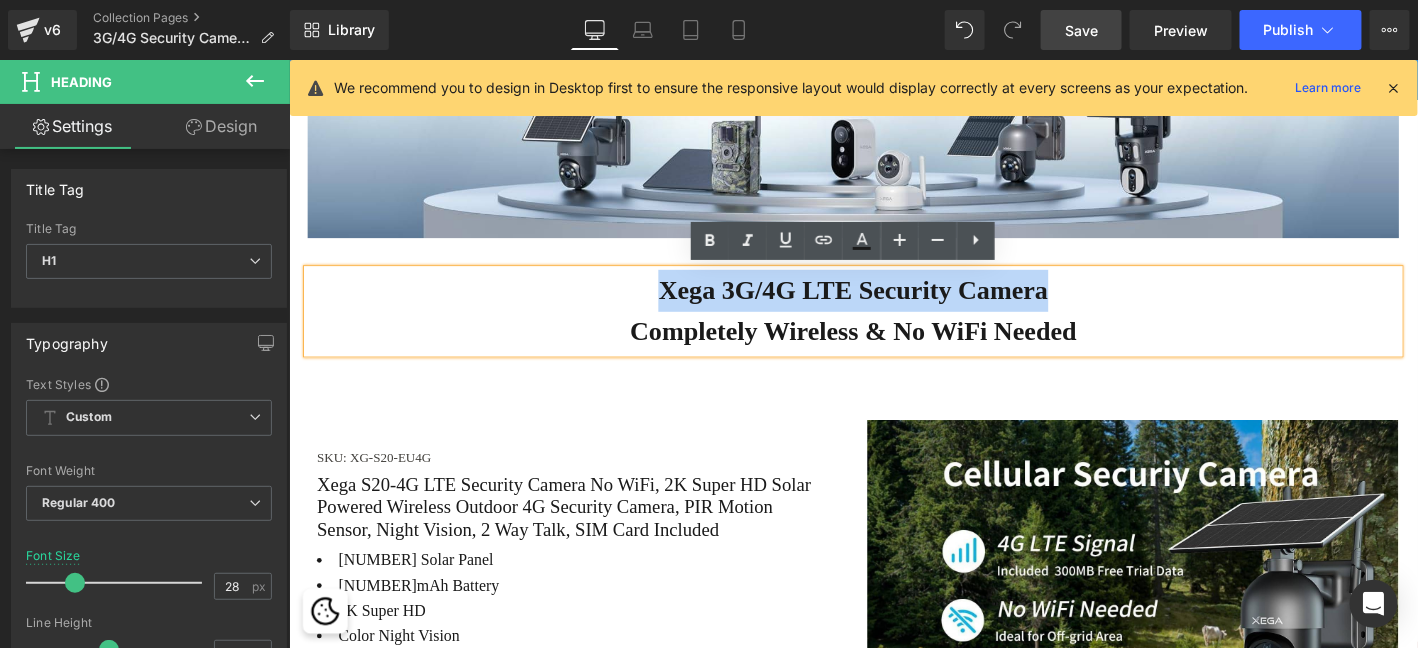 click on "Xega 3G/4G LTE Security Camera" at bounding box center [893, 306] 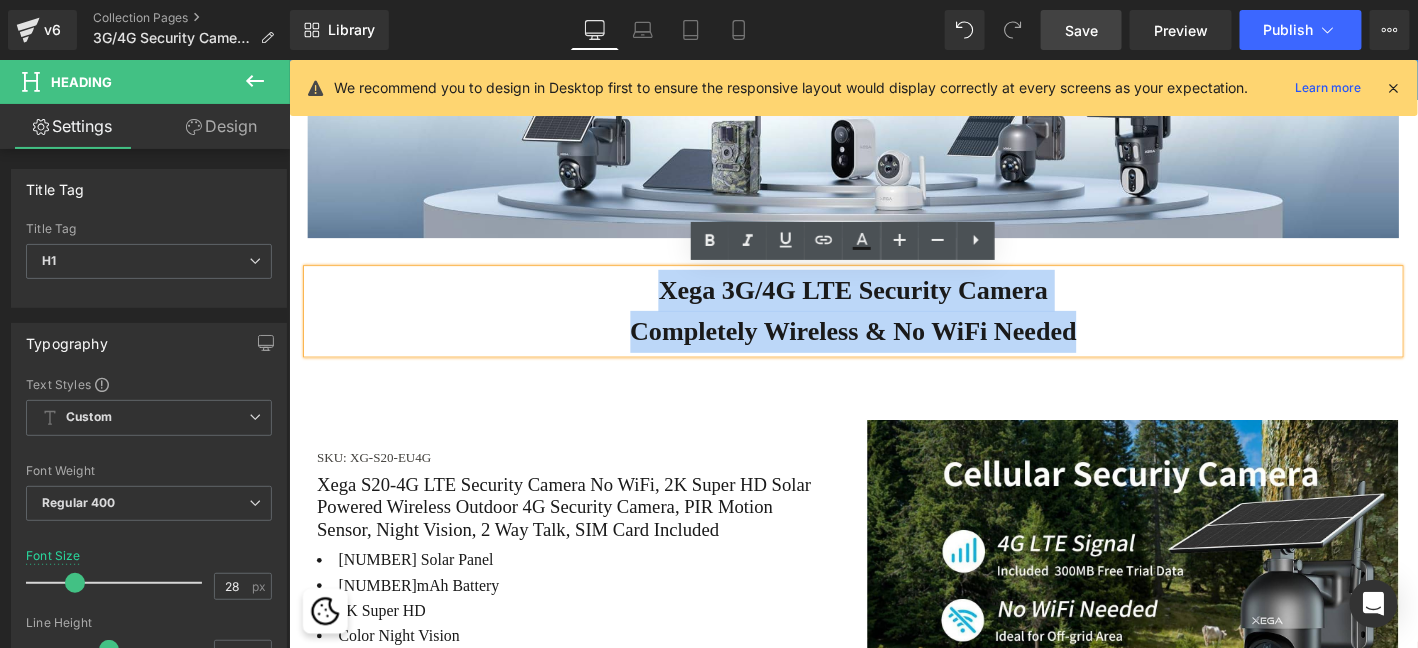 drag, startPoint x: 1042, startPoint y: 347, endPoint x: 606, endPoint y: 292, distance: 439.45535 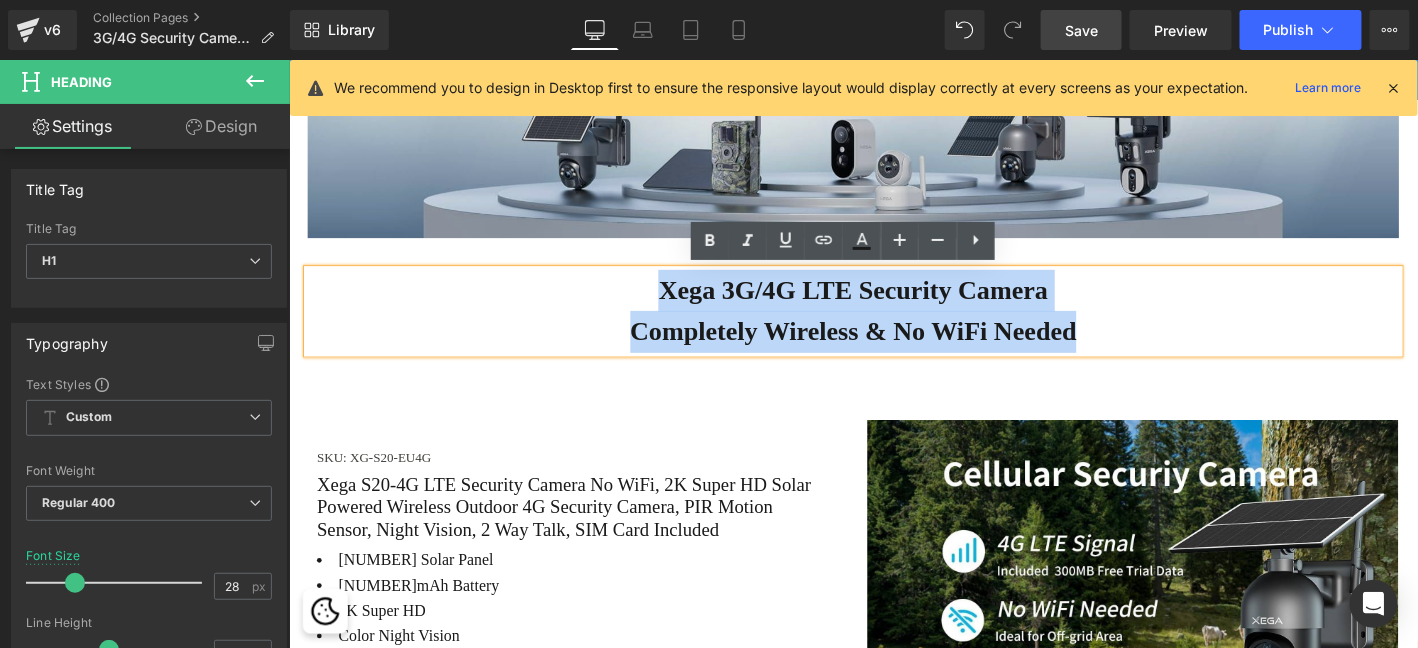 click on "Image         Row" at bounding box center (893, 120) 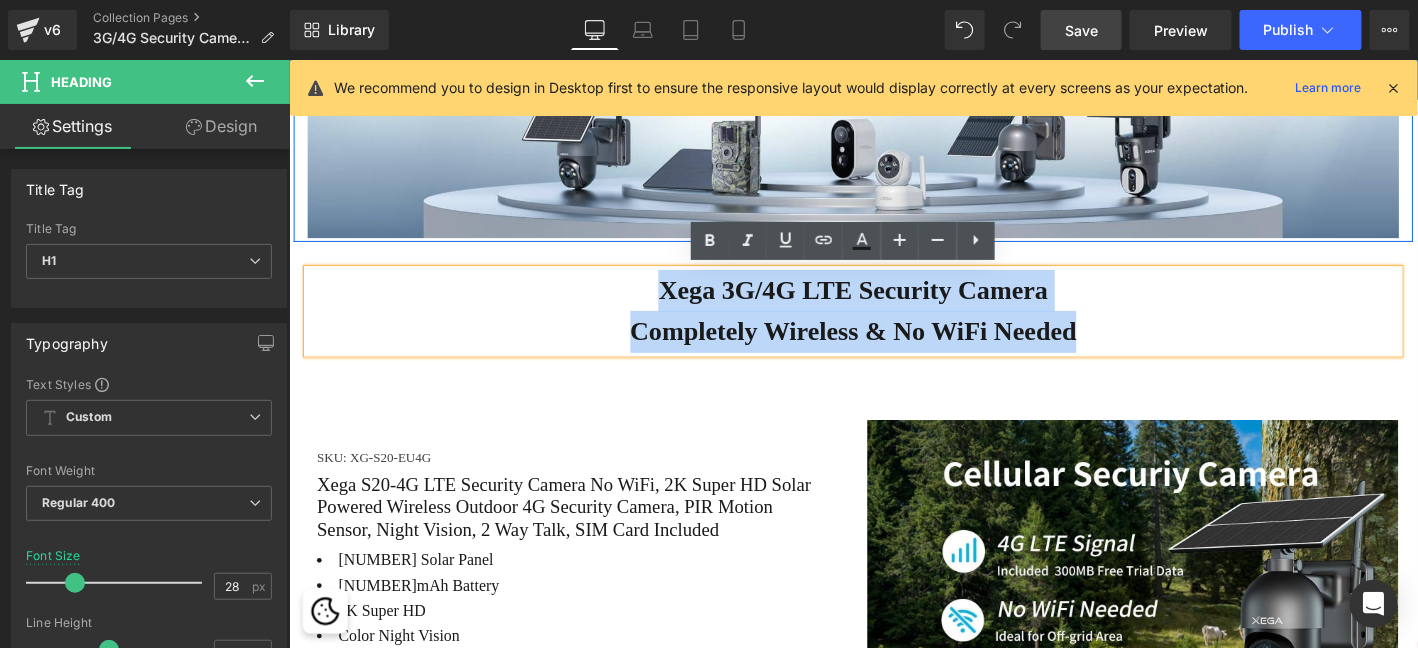 click on "Image" at bounding box center [893, 133] 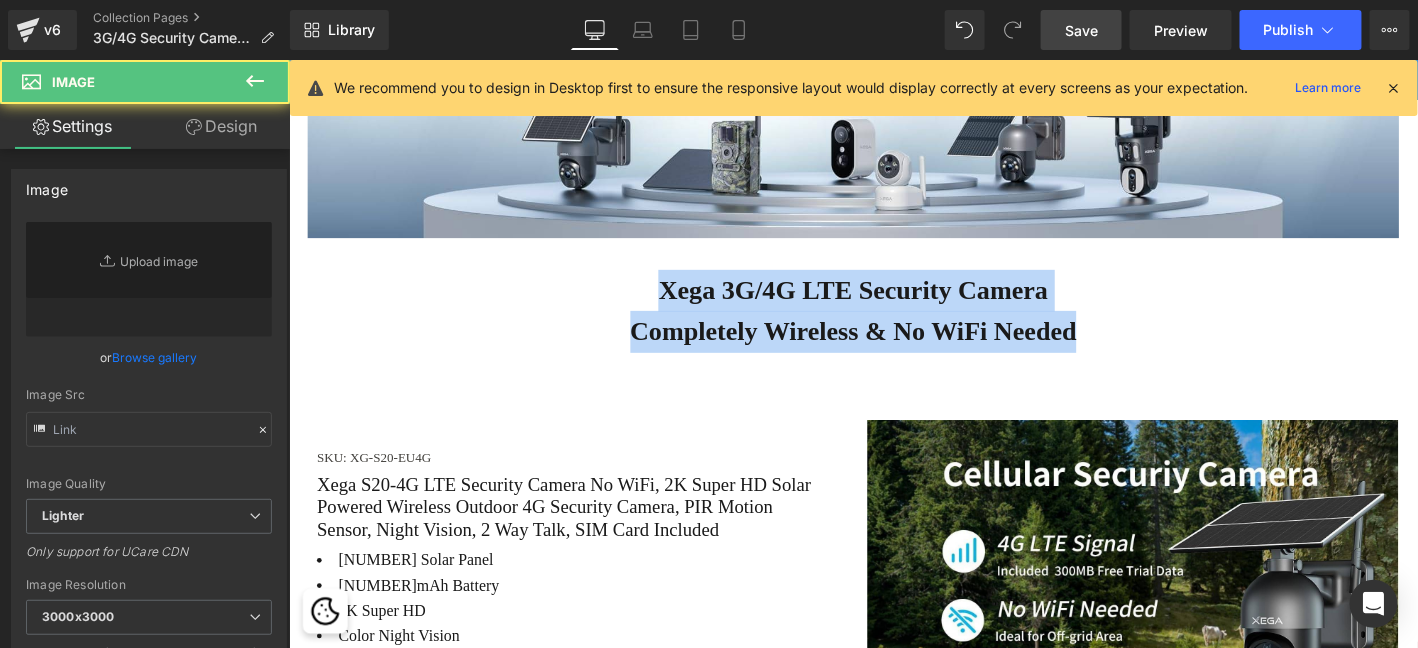 type on "https://ucarecdn.com/65ba334b-9c2b-4d5b-83fd-75f52f89c9c3/-/format/auto/-/preview/3000x3000/-/quality/lighter/1c226cbe-7648-4163-85ba-7a7867db7e50._CR0_0_3000_600_SX1920_.jpg" 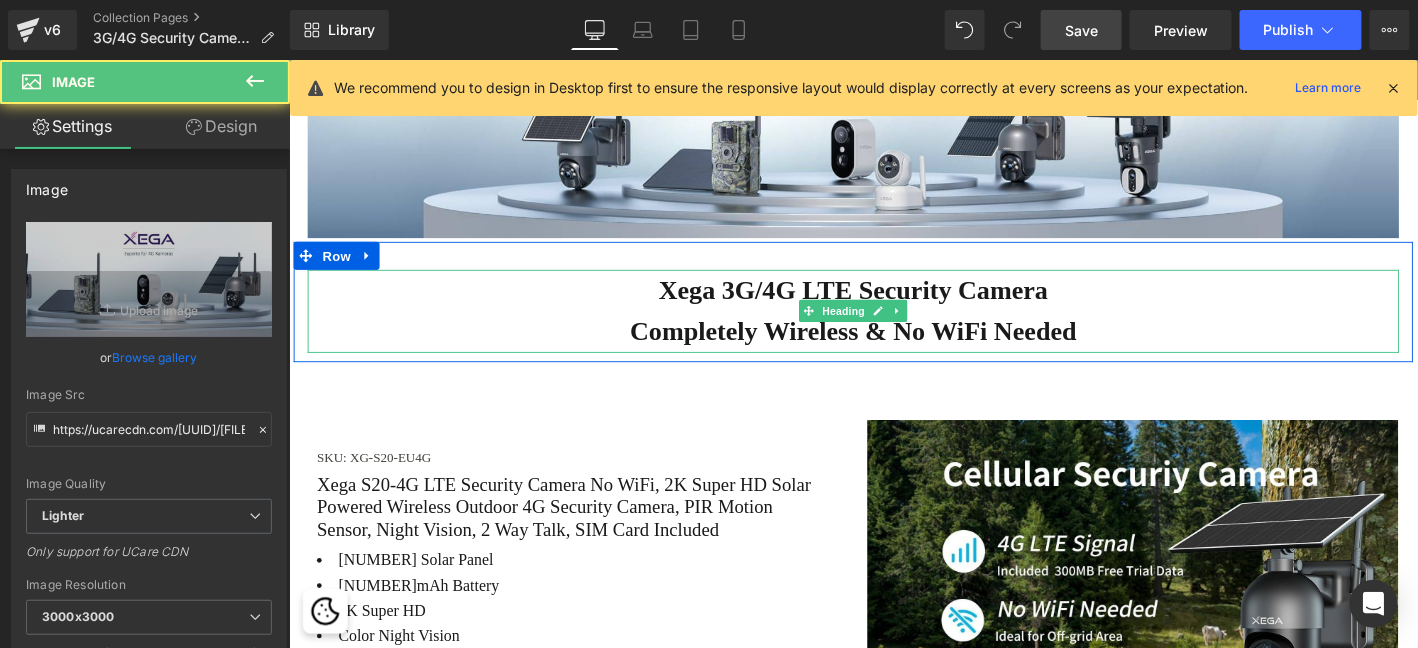 click on "Xega 3G/4G LTE Security Camera" at bounding box center [893, 306] 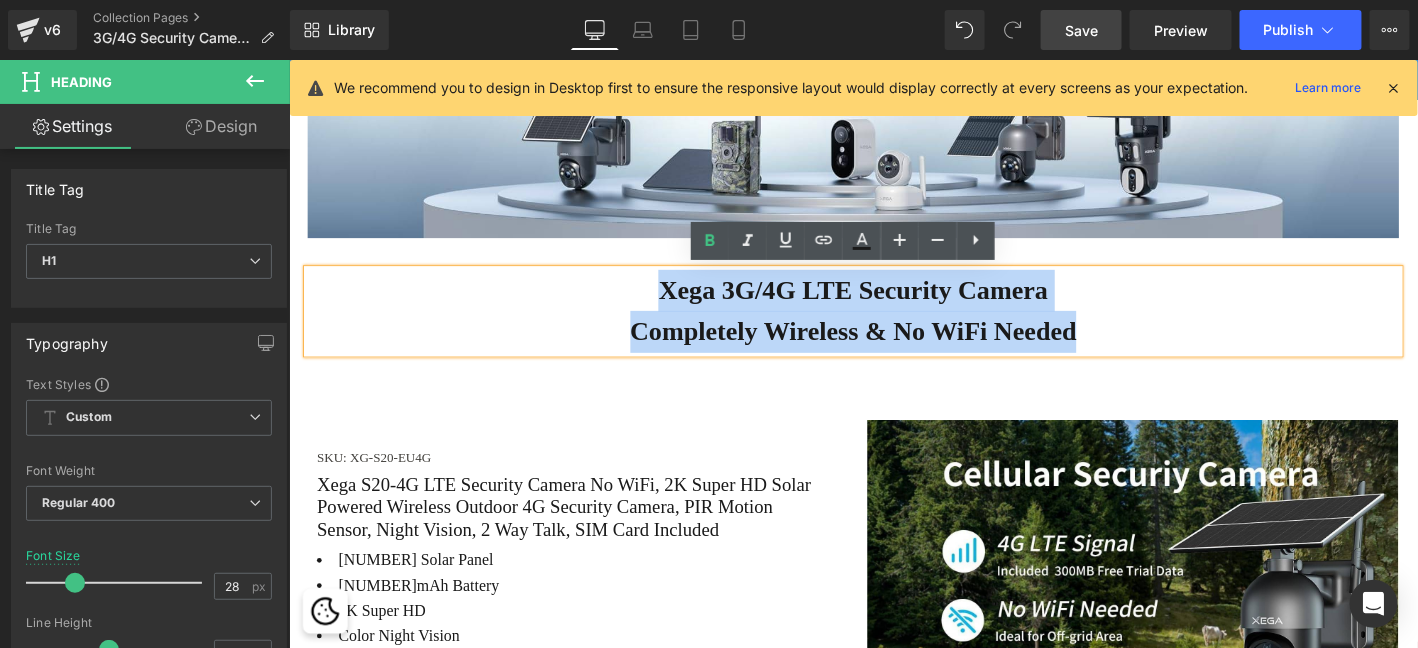 drag, startPoint x: 1239, startPoint y: 367, endPoint x: 1285, endPoint y: 370, distance: 46.09772 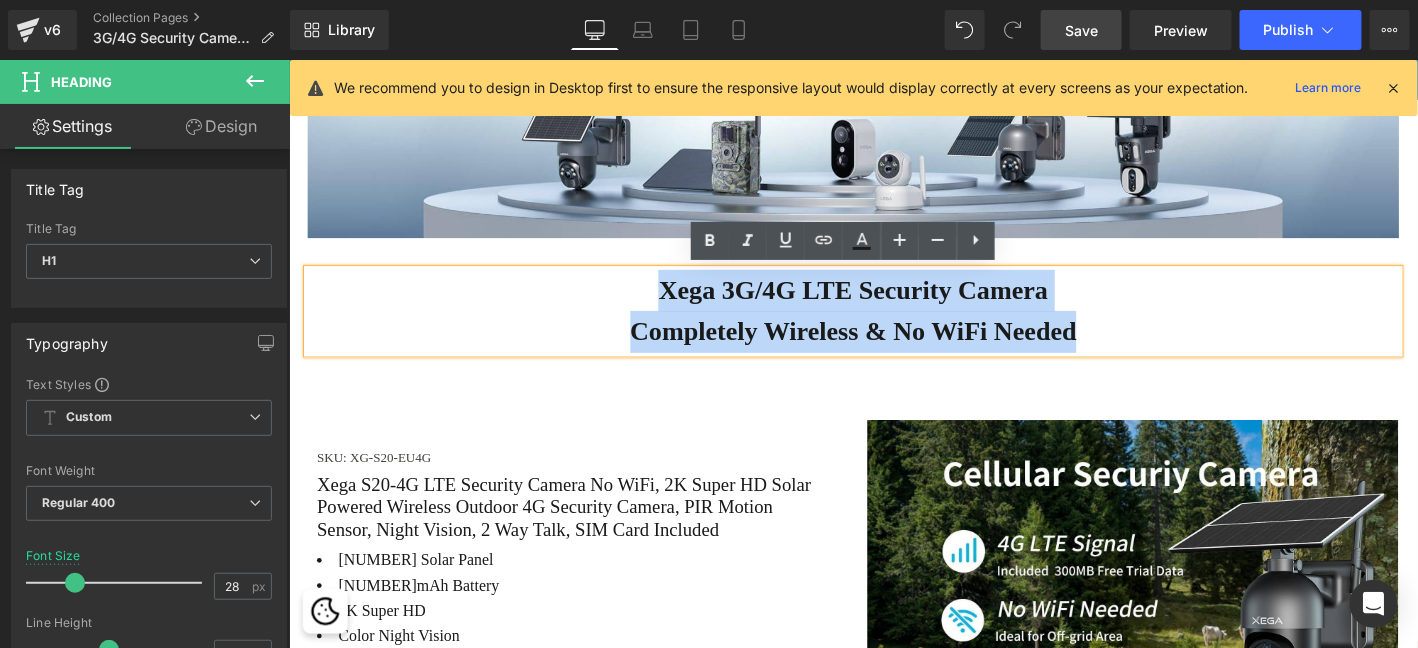 click on "Image" at bounding box center (893, 133) 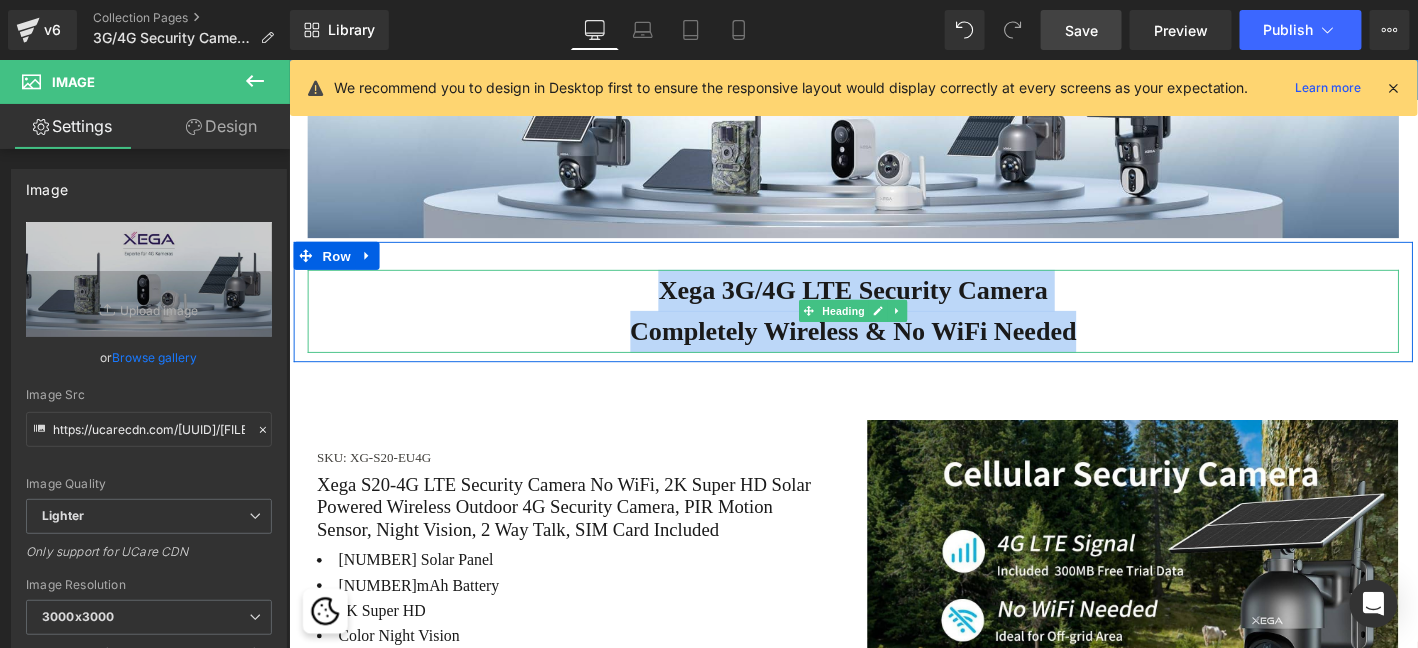 click on "Xega 3G/4G LTE Security Camera" at bounding box center [892, 305] 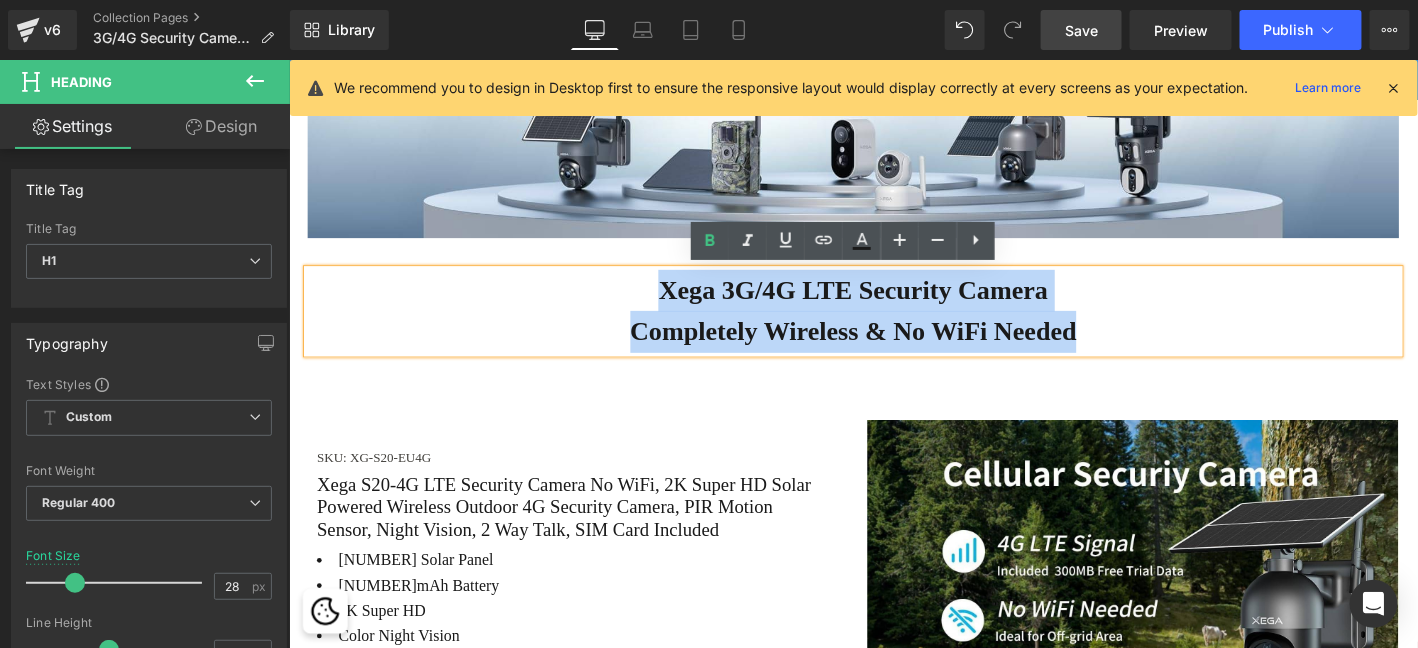 drag, startPoint x: 655, startPoint y: 299, endPoint x: 1205, endPoint y: 360, distance: 553.3724 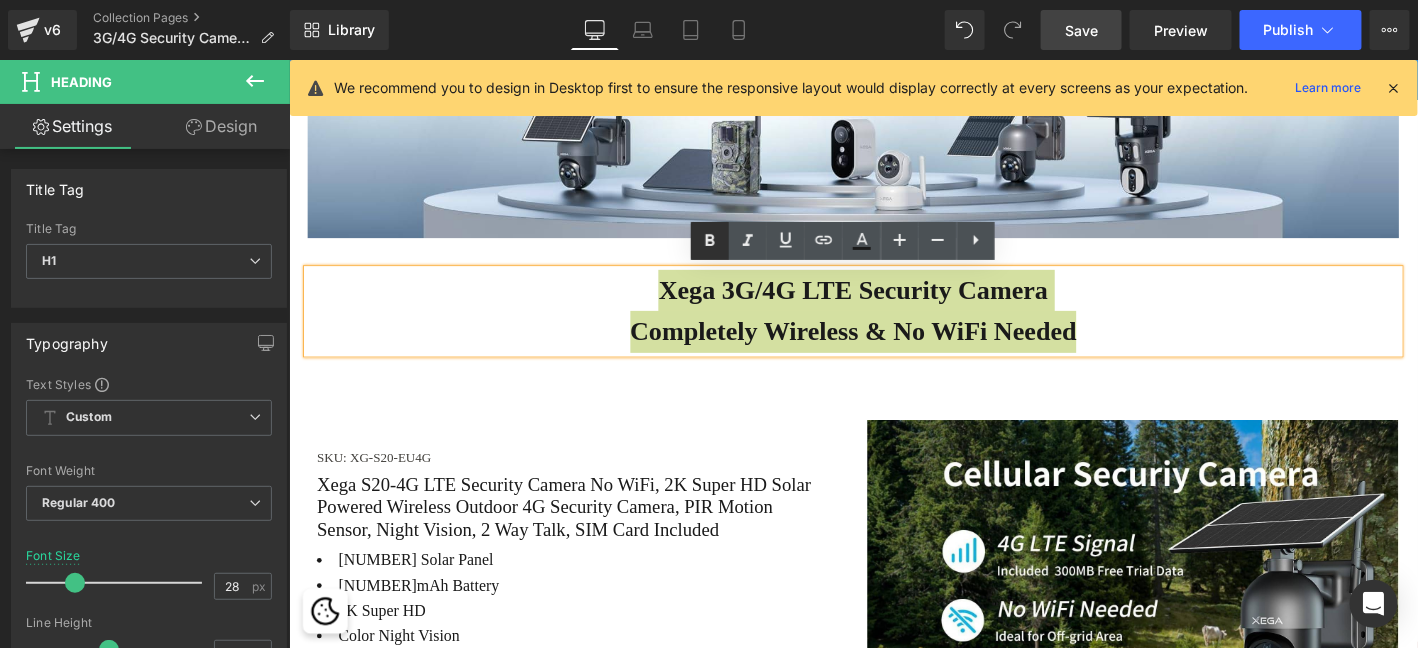 click 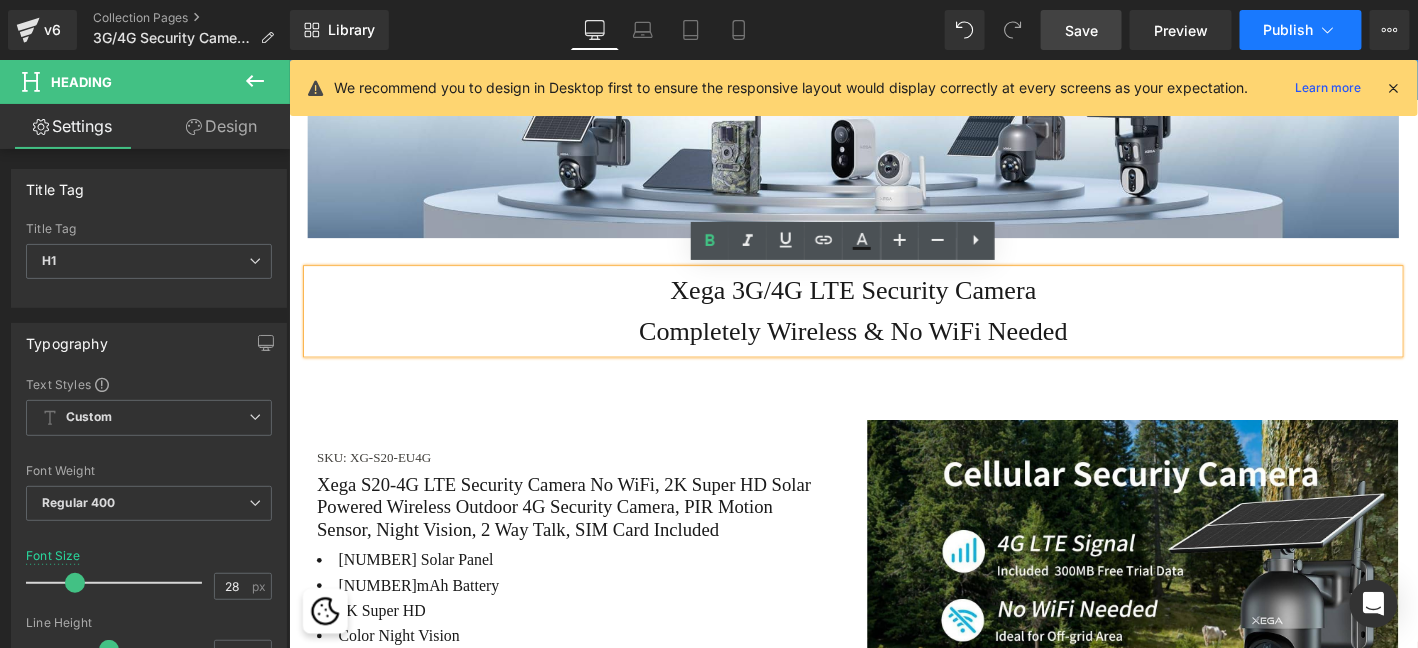 click on "Publish" at bounding box center (1289, 30) 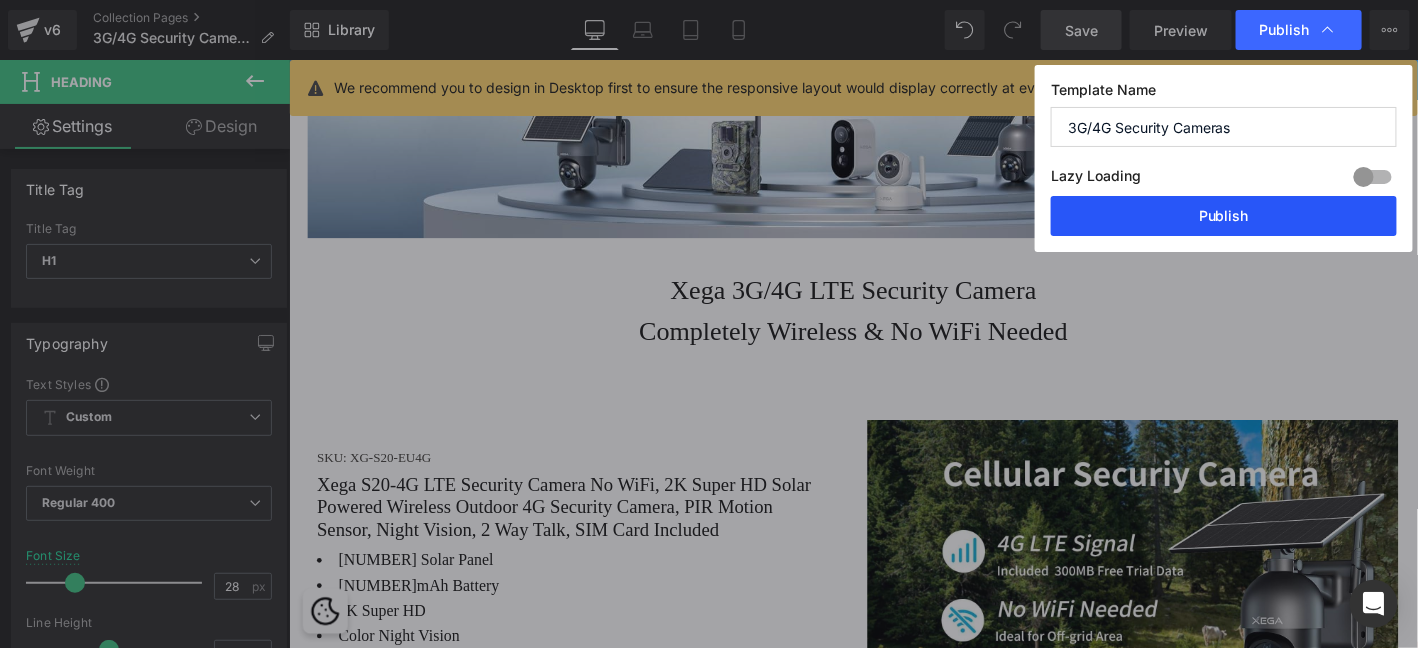 click on "Publish" at bounding box center (1224, 216) 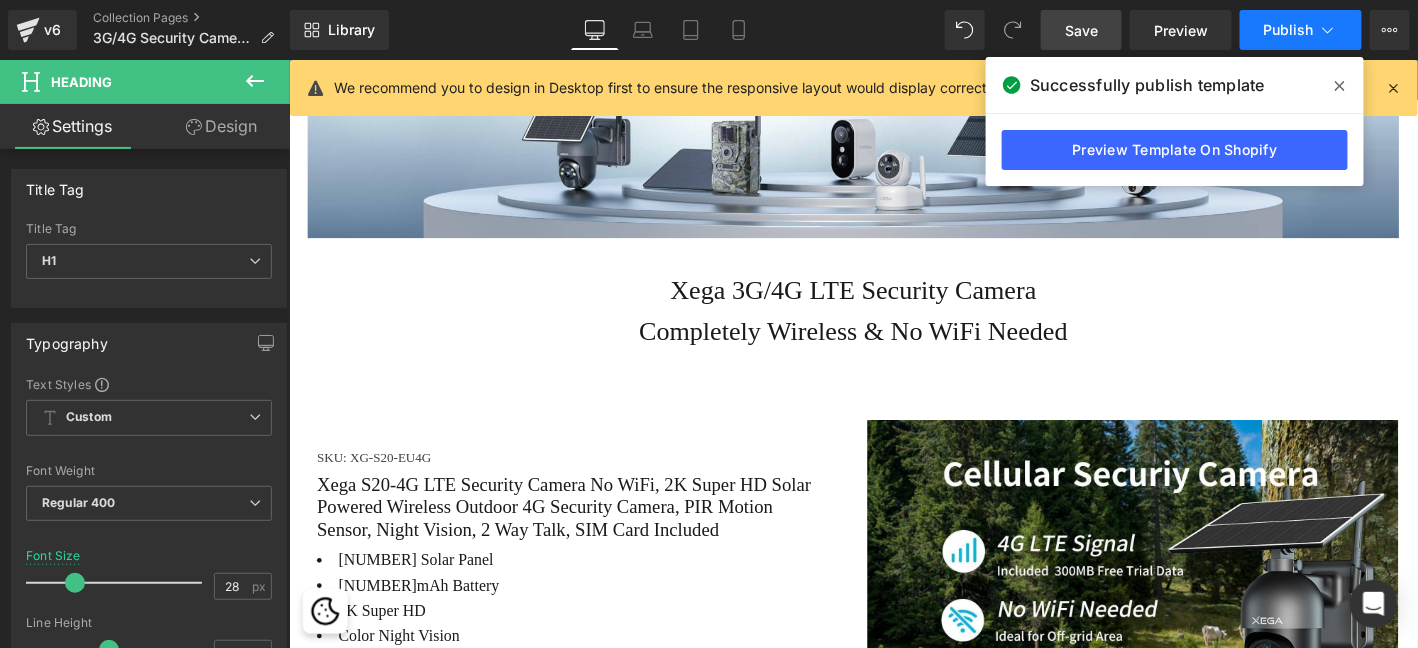 click on "Publish" at bounding box center (1289, 30) 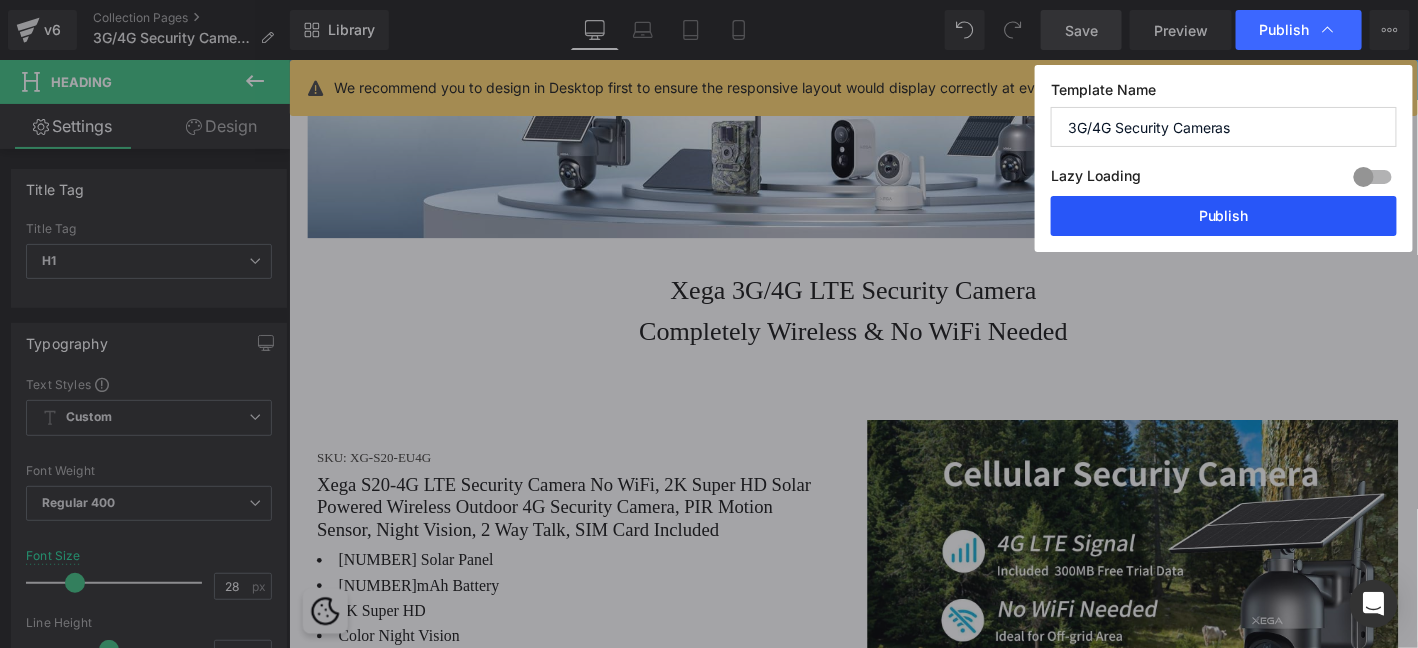 click on "Publish" at bounding box center [1224, 216] 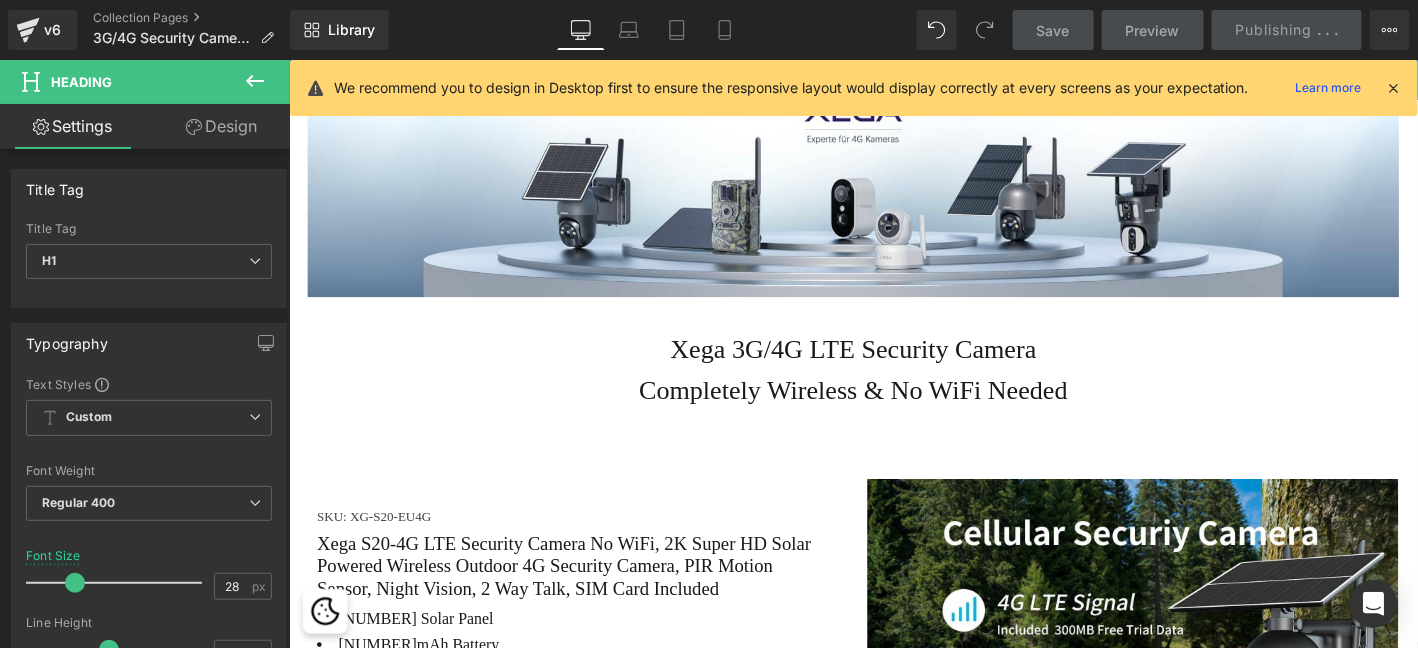 scroll, scrollTop: 0, scrollLeft: 0, axis: both 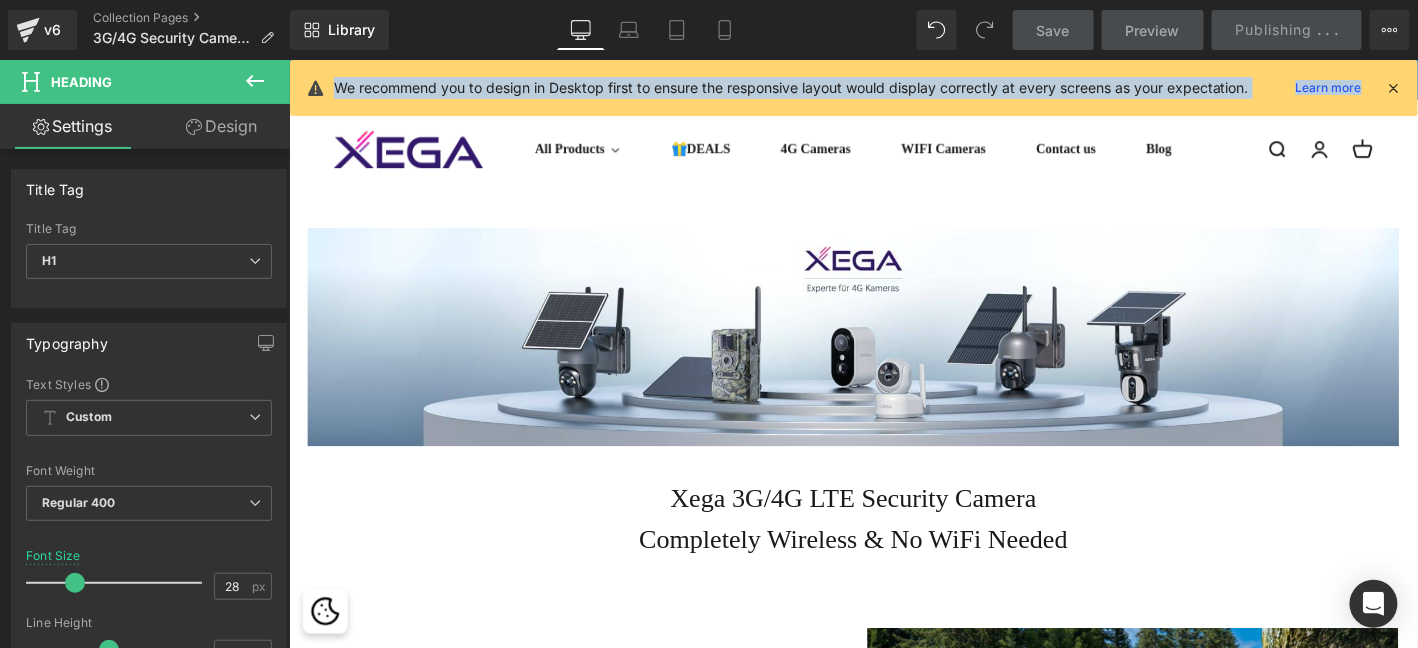 drag, startPoint x: 1417, startPoint y: 23, endPoint x: 1417, endPoint y: 113, distance: 90 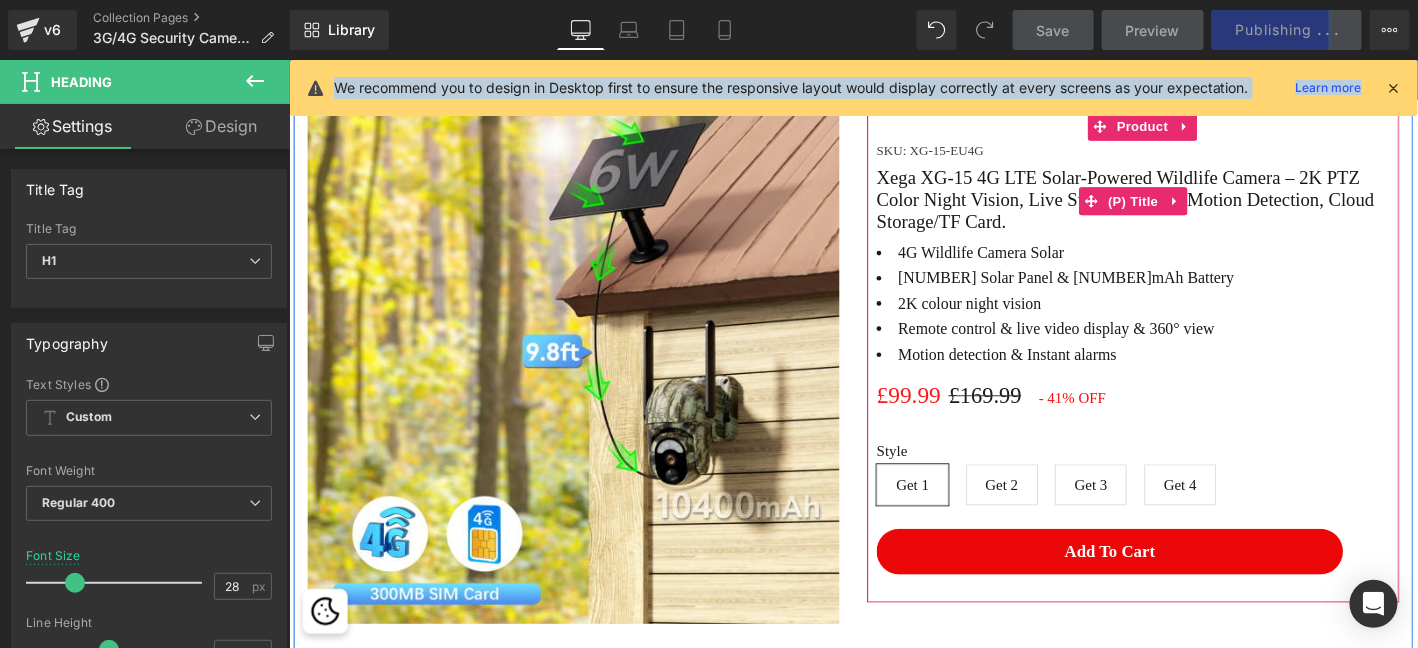 scroll, scrollTop: 4066, scrollLeft: 0, axis: vertical 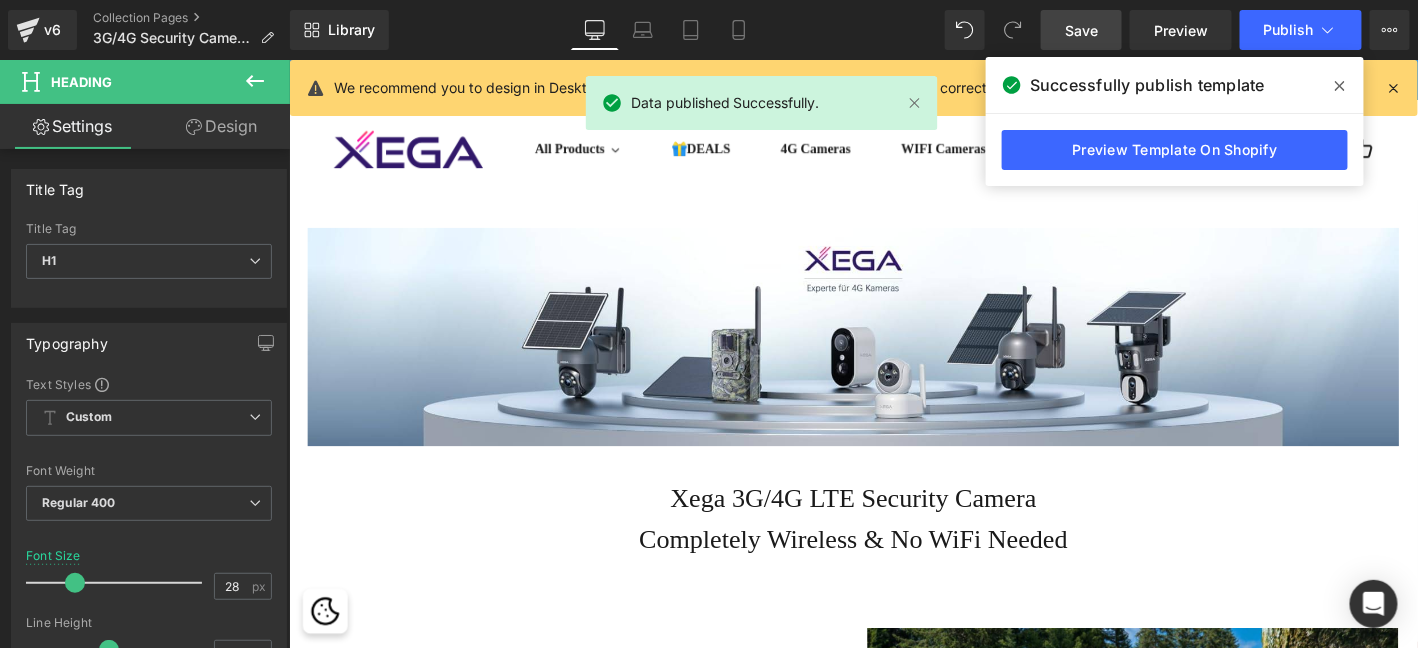 click 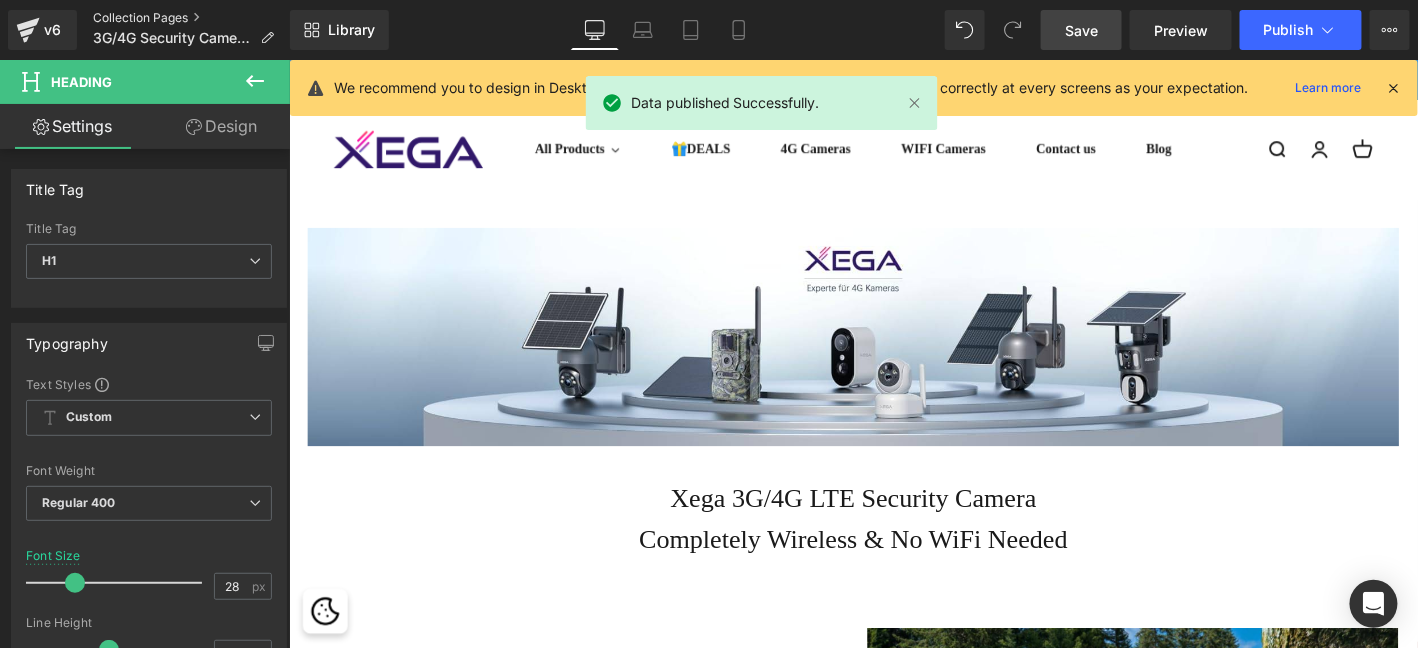 click on "Collection Pages" at bounding box center (191, 18) 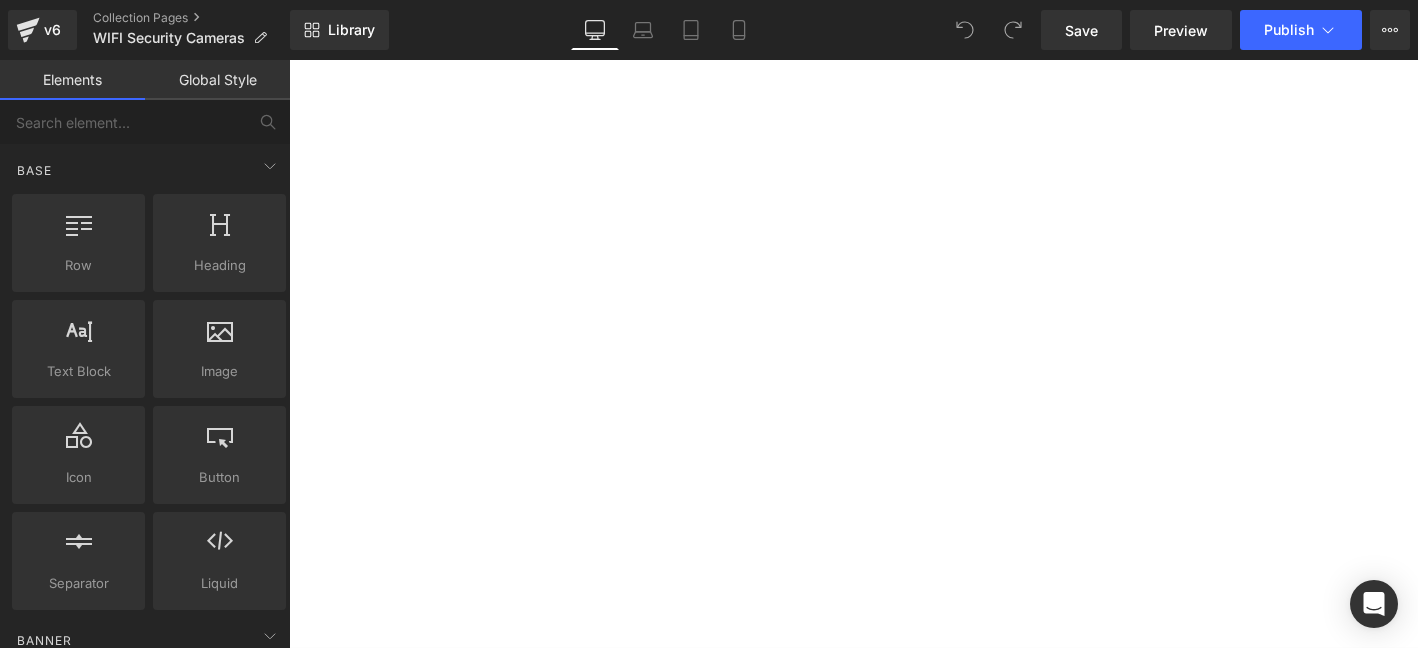 scroll, scrollTop: 0, scrollLeft: 0, axis: both 